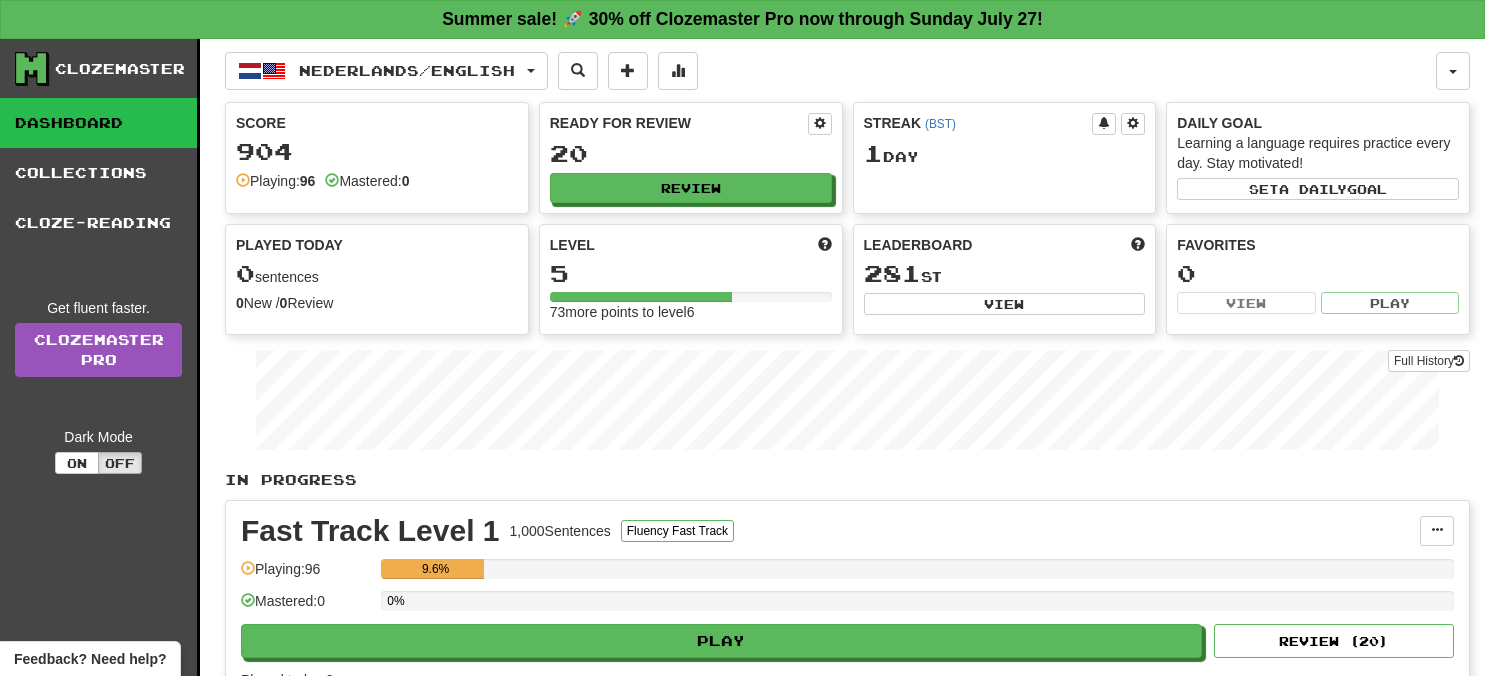 scroll, scrollTop: 0, scrollLeft: 0, axis: both 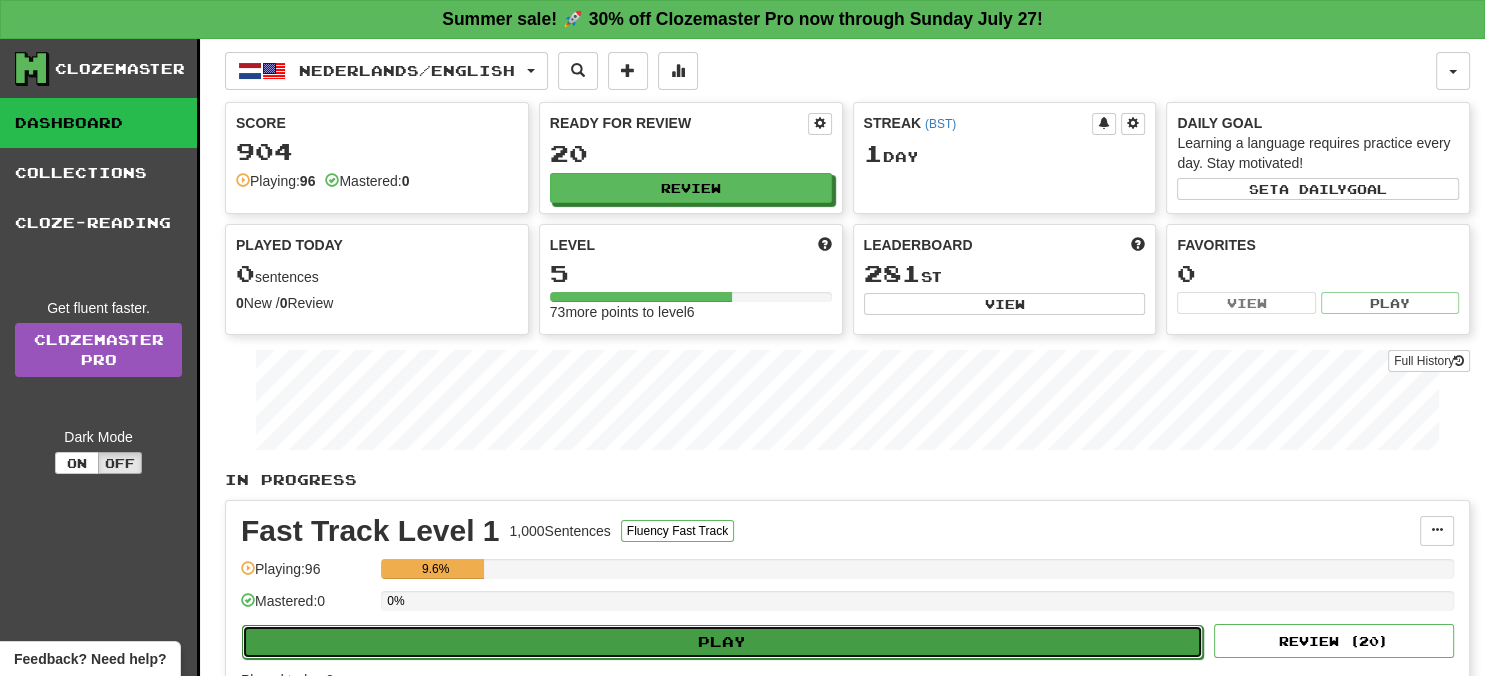 click on "Play" at bounding box center (722, 642) 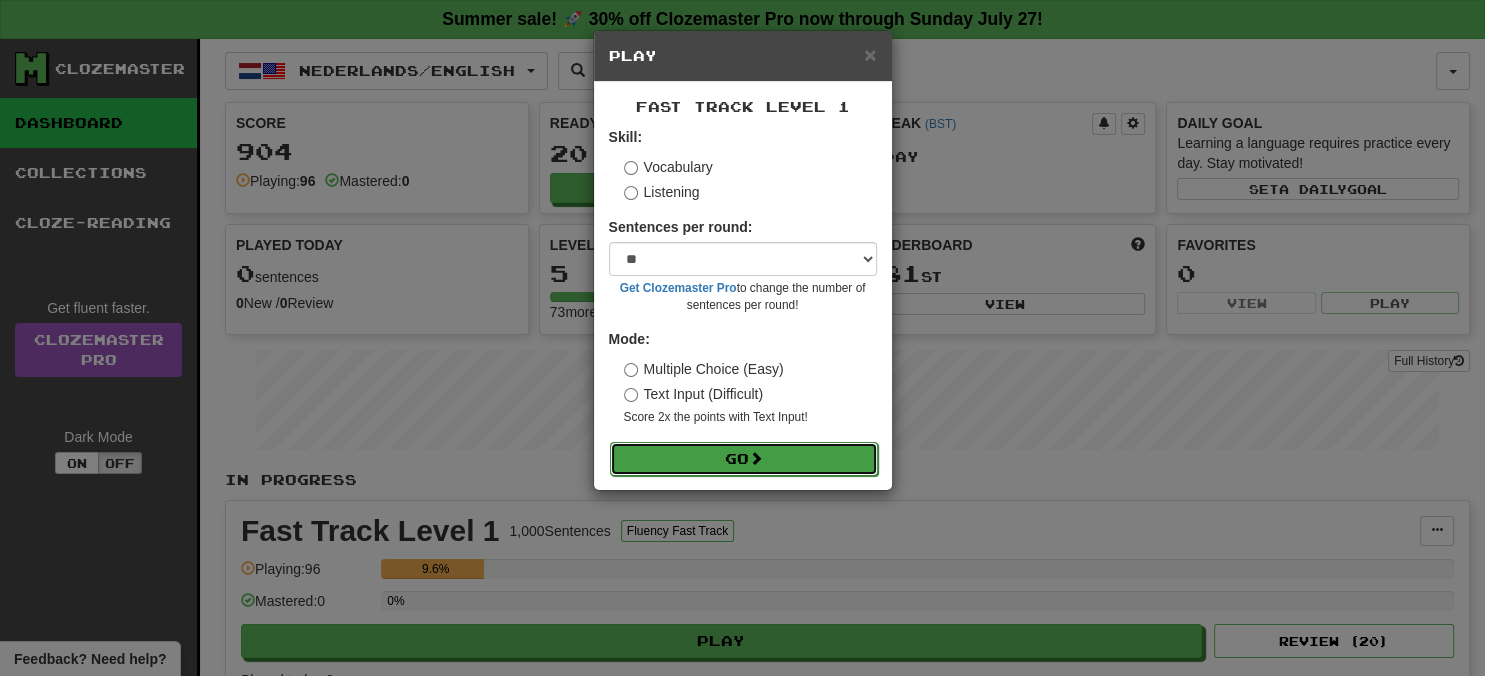 click on "Go" at bounding box center (744, 459) 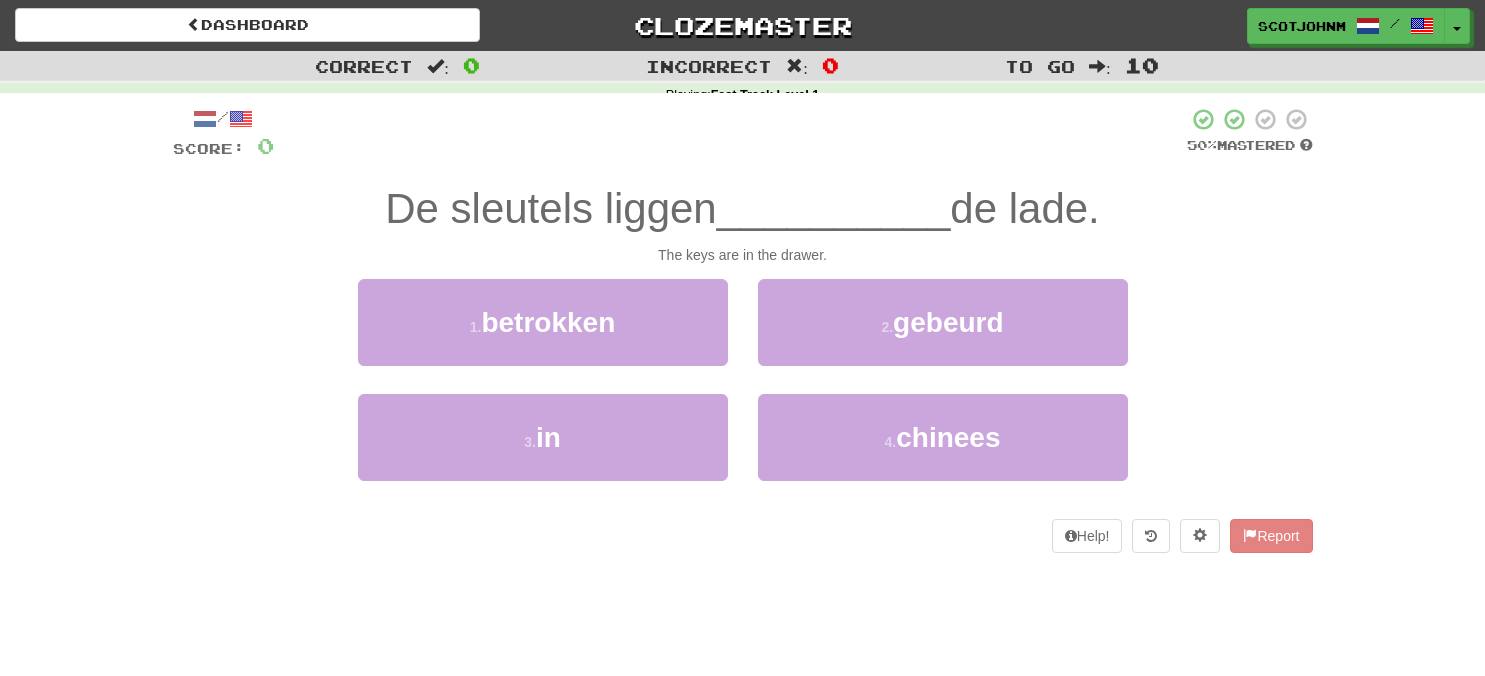 scroll, scrollTop: 0, scrollLeft: 0, axis: both 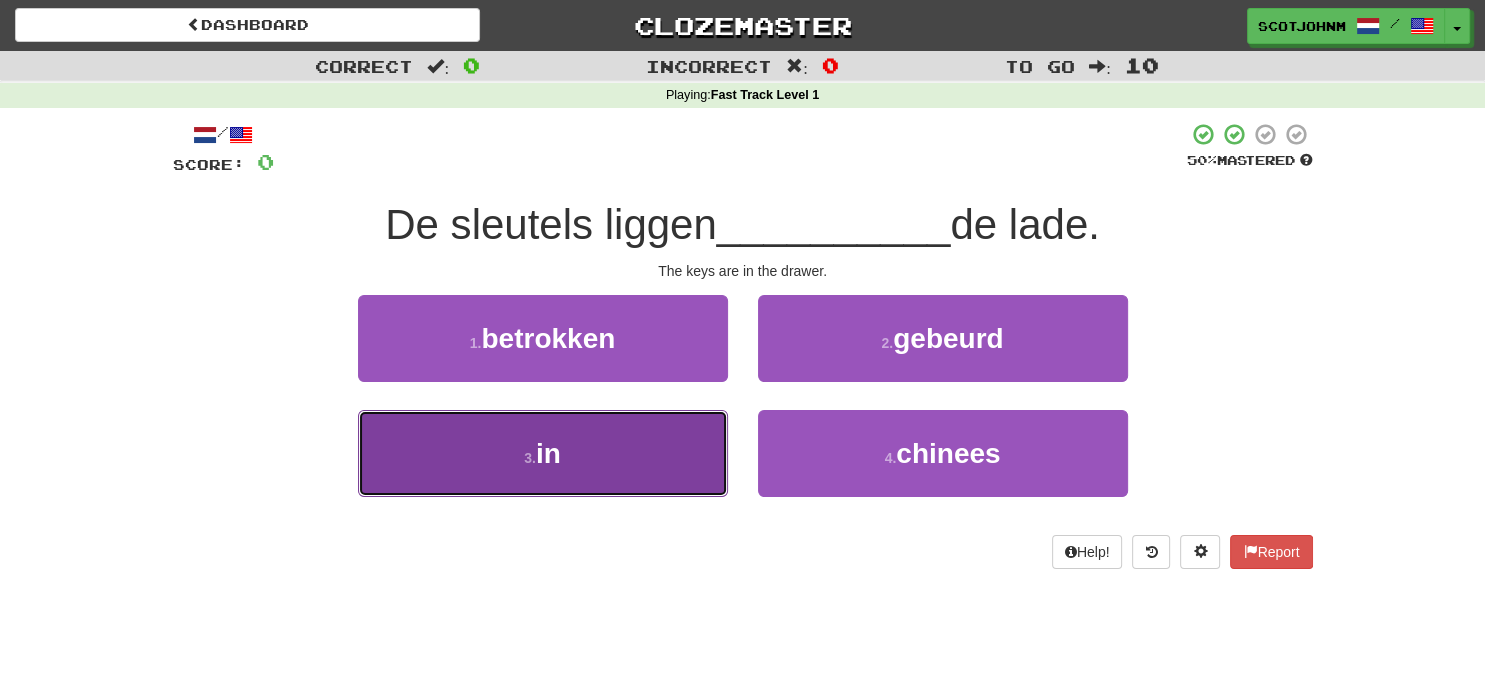 click on "3 .  in" at bounding box center (543, 453) 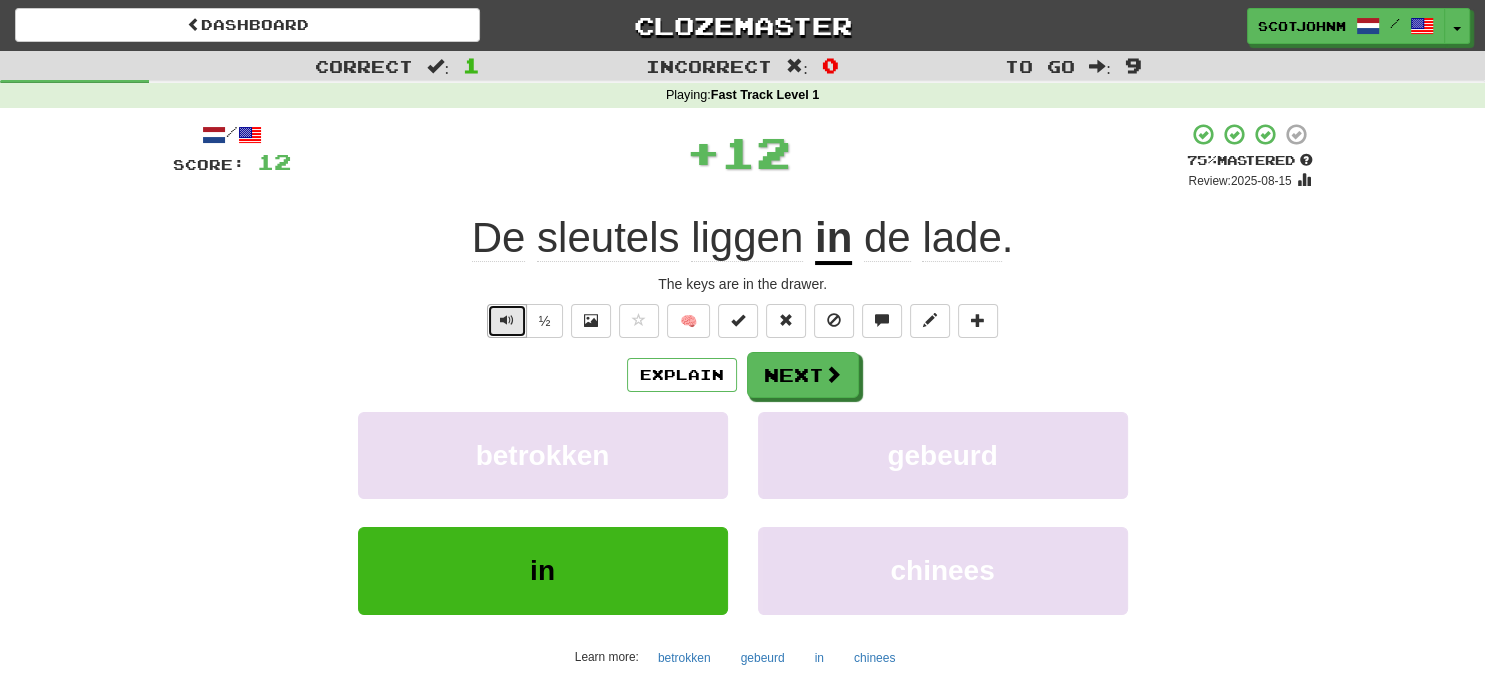 click at bounding box center [507, 320] 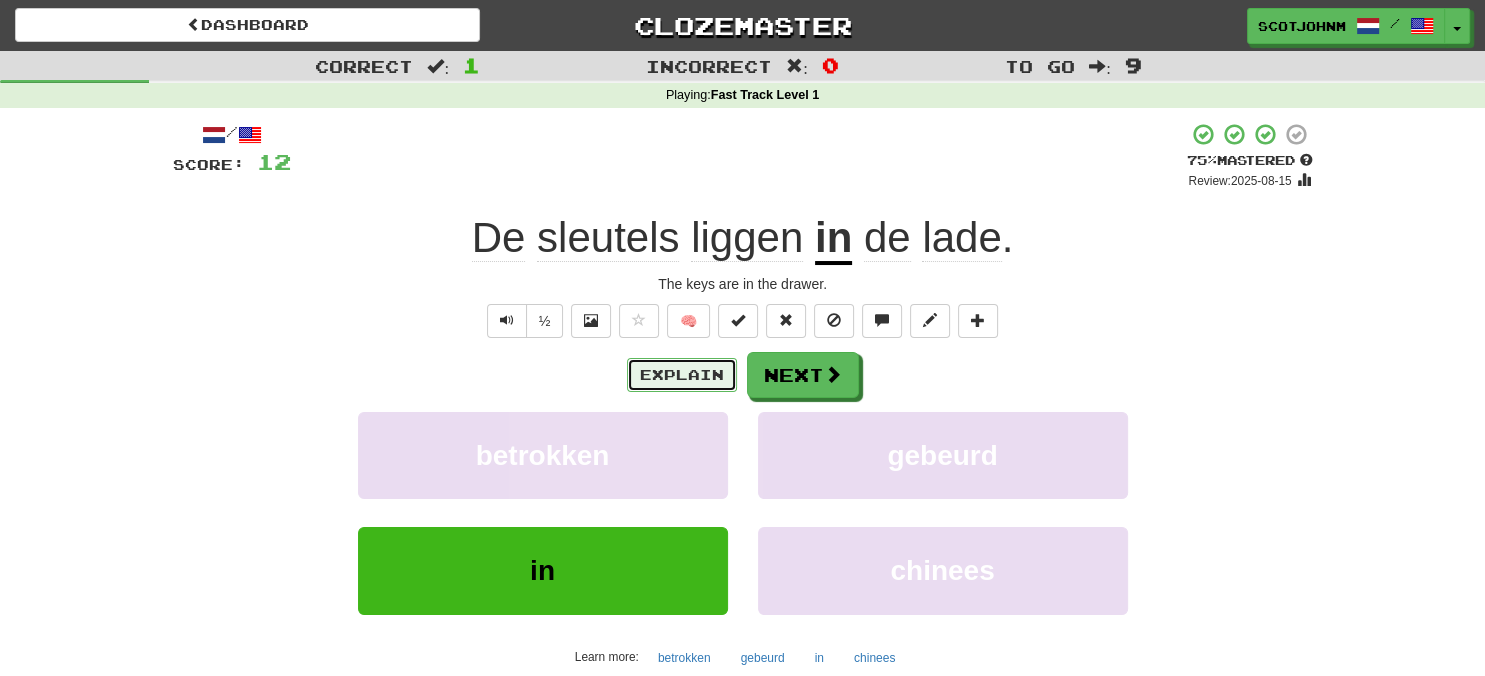 click on "Explain" at bounding box center (682, 375) 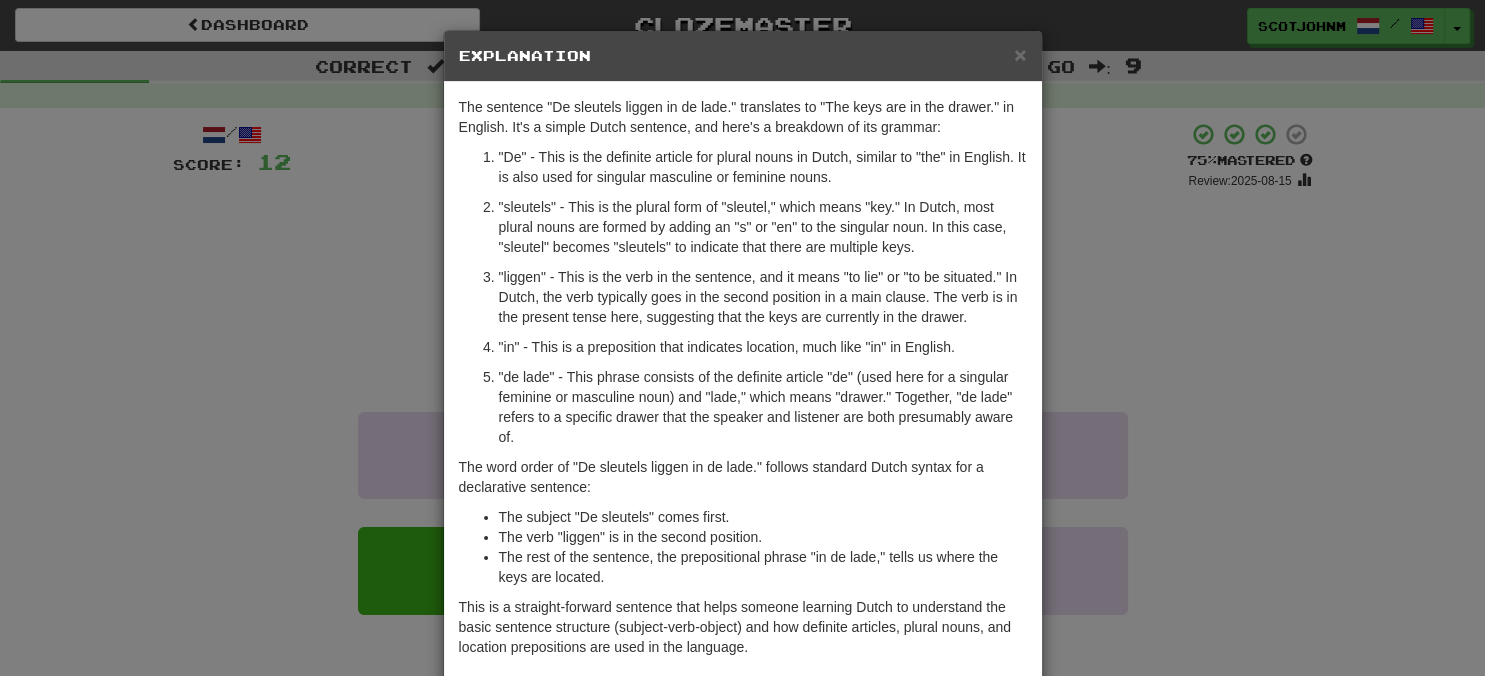 click on "× Explanation The sentence "De sleutels liggen in de lade." translates to "The keys are in the drawer." in English. It's a simple Dutch sentence, and here's a breakdown of its grammar:
"De" - This is the definite article for plural nouns in Dutch, similar to "the" in English. It is also used for singular masculine or feminine nouns.
"sleutels" - This is the plural form of "sleutel," which means "key." In Dutch, most plural nouns are formed by adding an "s" or "en" to the singular noun. In this case, "sleutel" becomes "sleutels" to indicate that there are multiple keys.
"liggen" - This is the verb in the sentence, and it means "to lie" or "to be situated." In Dutch, the verb typically goes in the second position in a main clause. The verb is in the present tense here, suggesting that the keys are currently in the drawer.
"in" - This is a preposition that indicates location, much like "in" in English.
The subject "De sleutels" comes first.
Let us know ! Close" at bounding box center (742, 338) 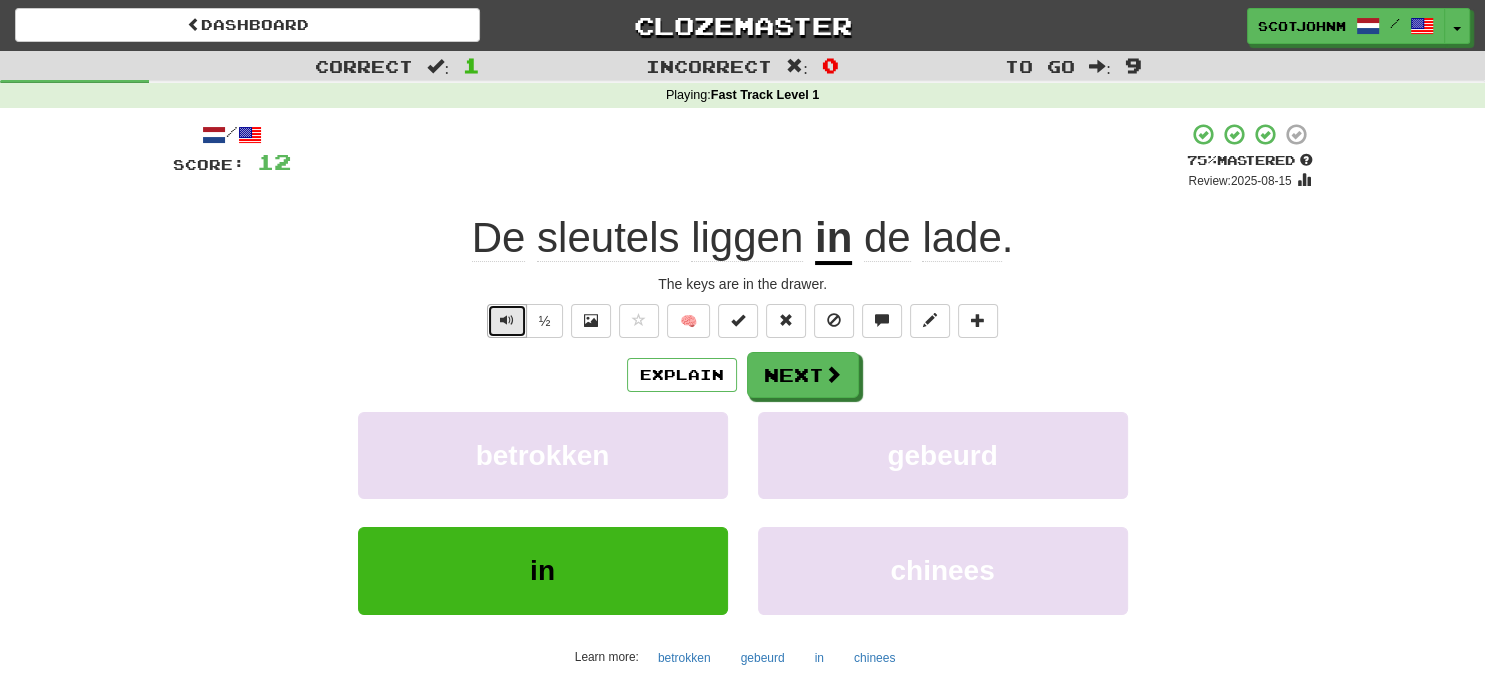 click at bounding box center (507, 321) 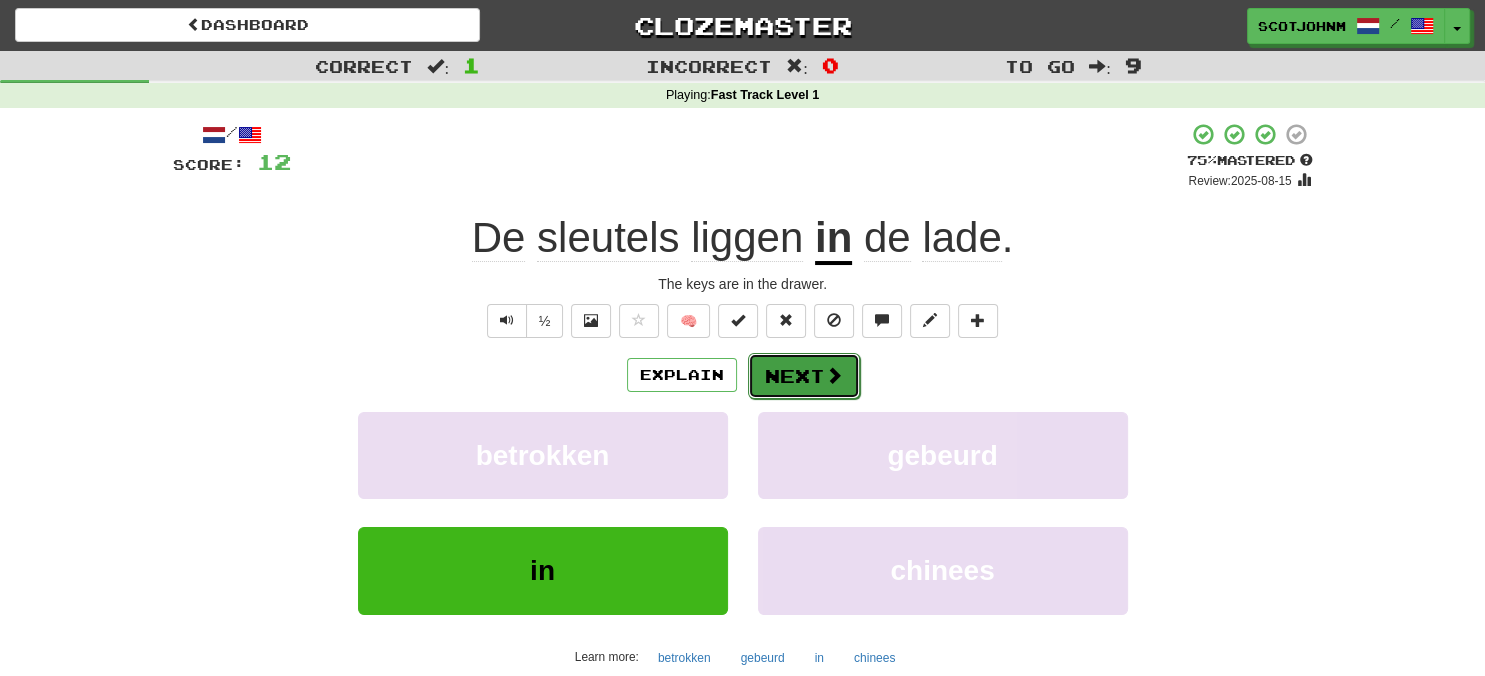 click on "Next" at bounding box center (804, 376) 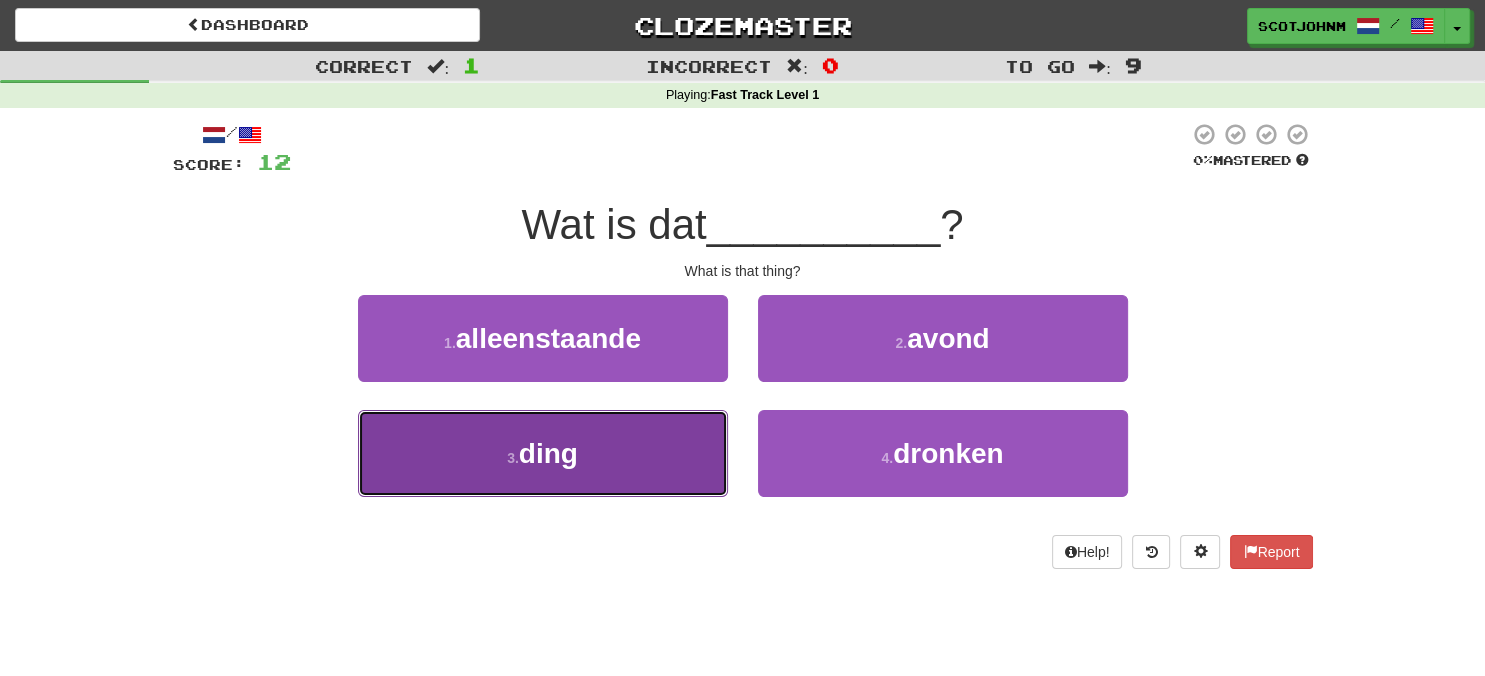 click on "ding" at bounding box center [548, 453] 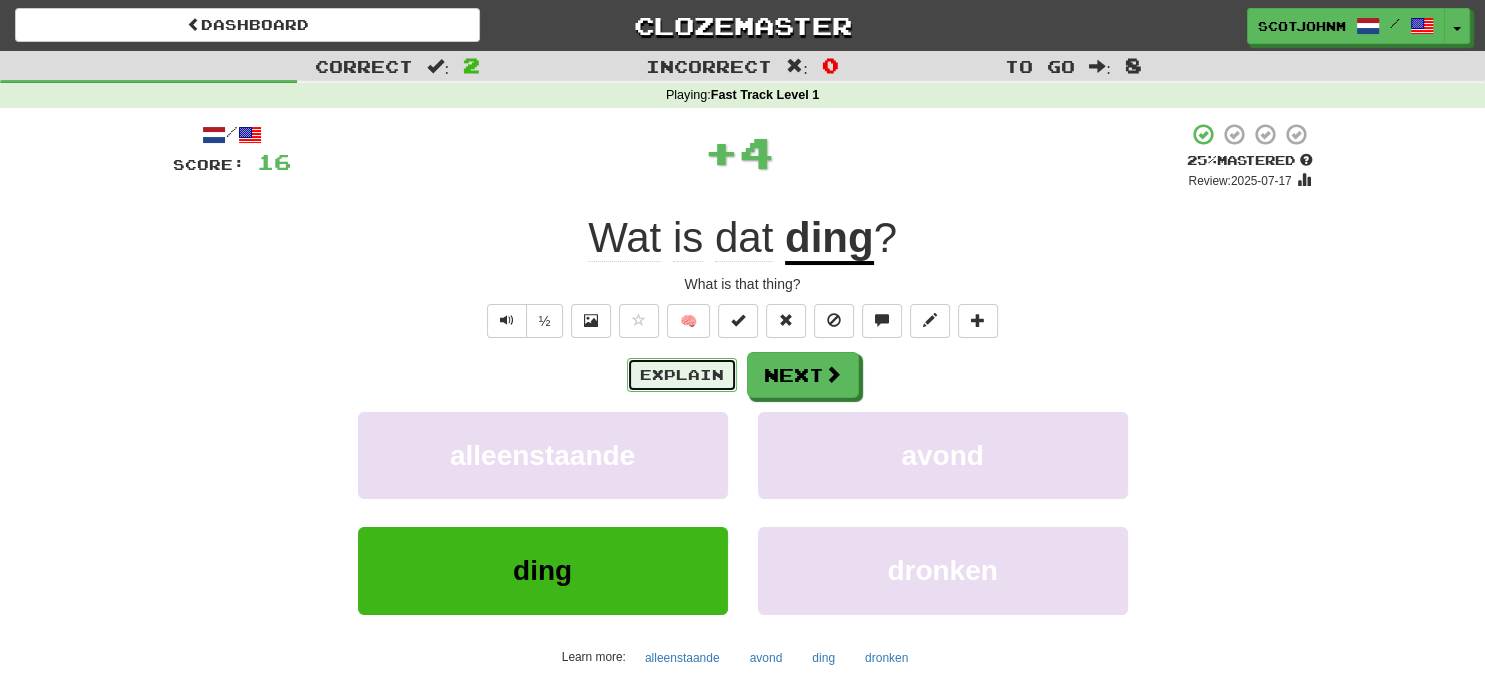 click on "Explain" at bounding box center [682, 375] 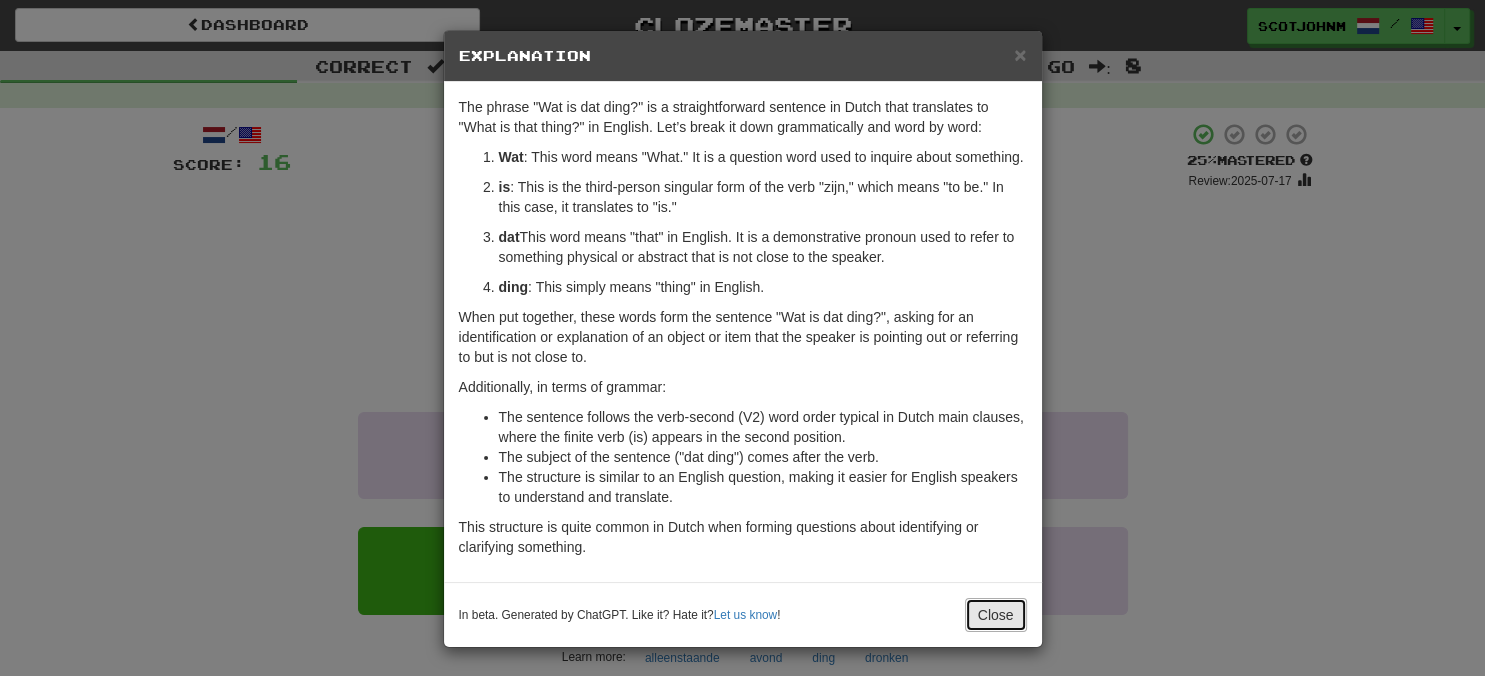 click on "Close" at bounding box center (996, 615) 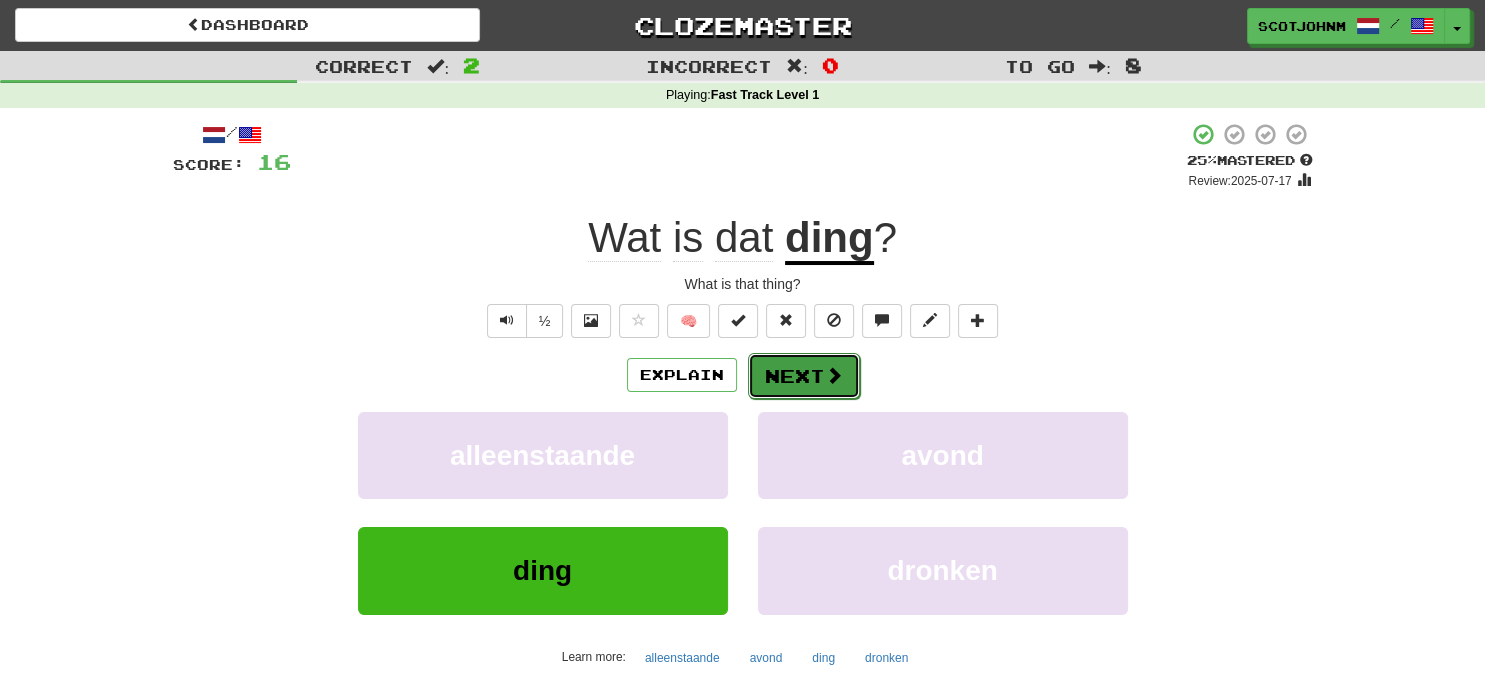 click at bounding box center [834, 375] 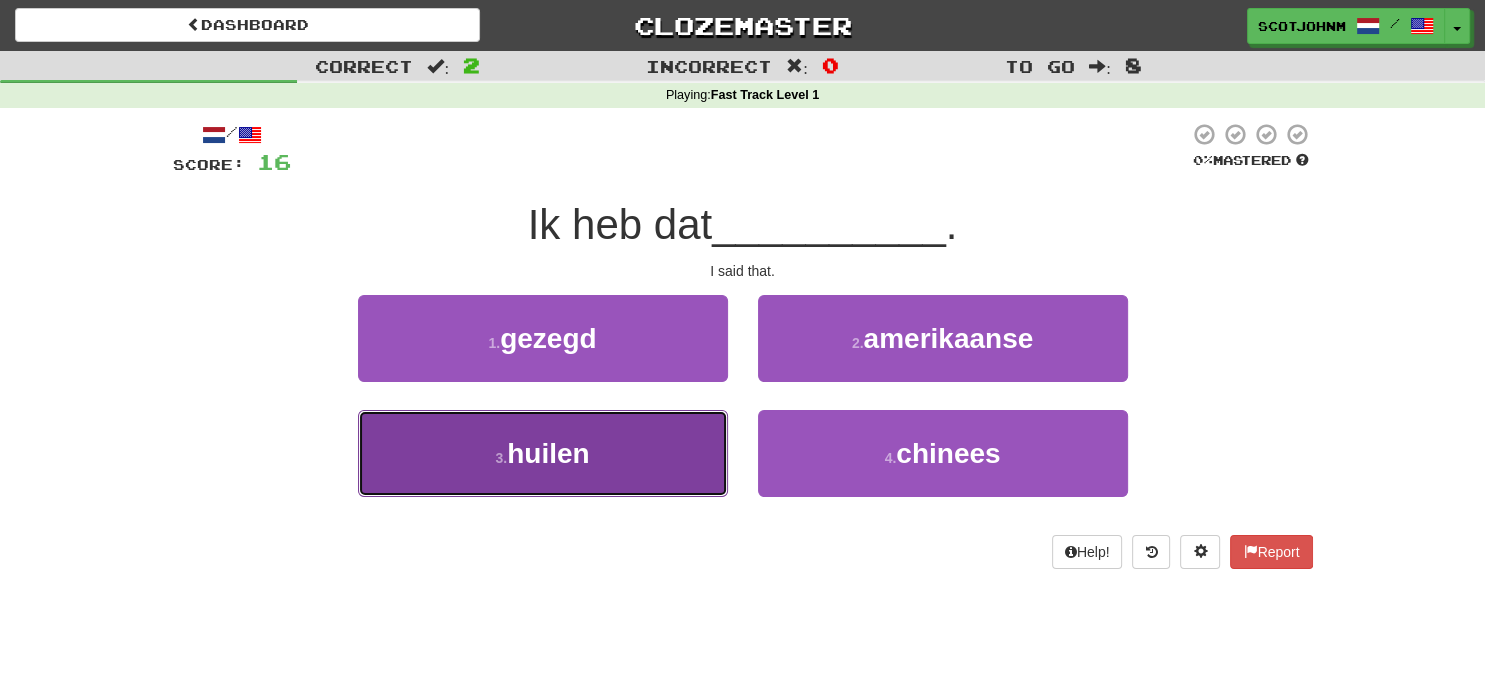 click on "huilen" at bounding box center (548, 453) 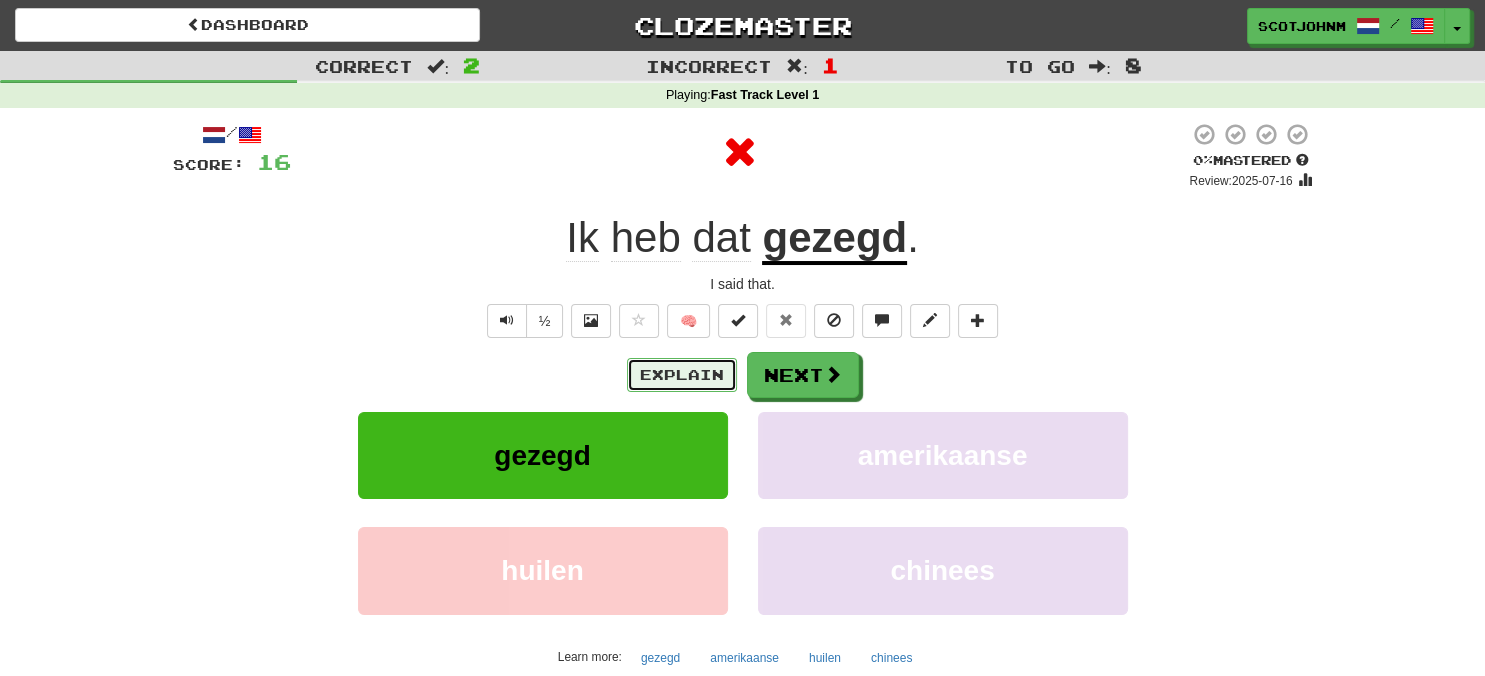 click on "Explain" at bounding box center (682, 375) 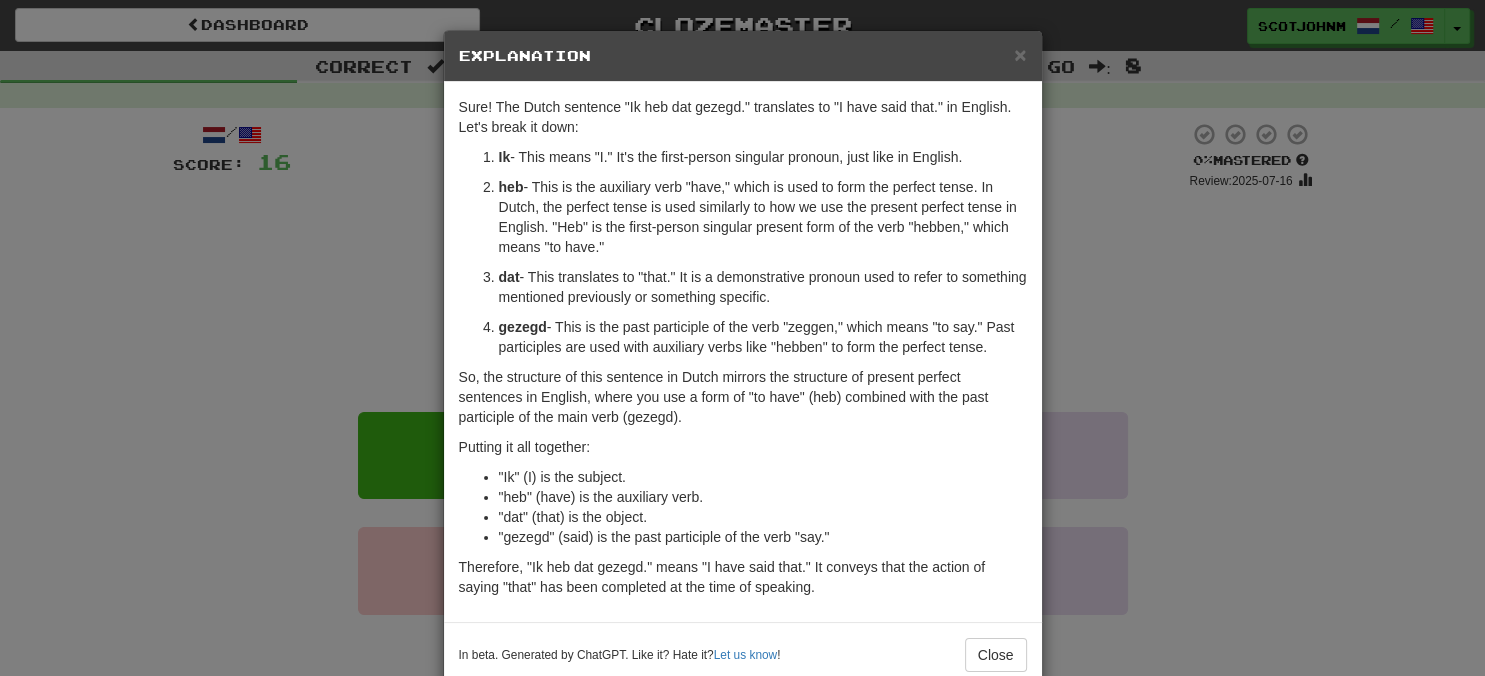 scroll, scrollTop: 42, scrollLeft: 0, axis: vertical 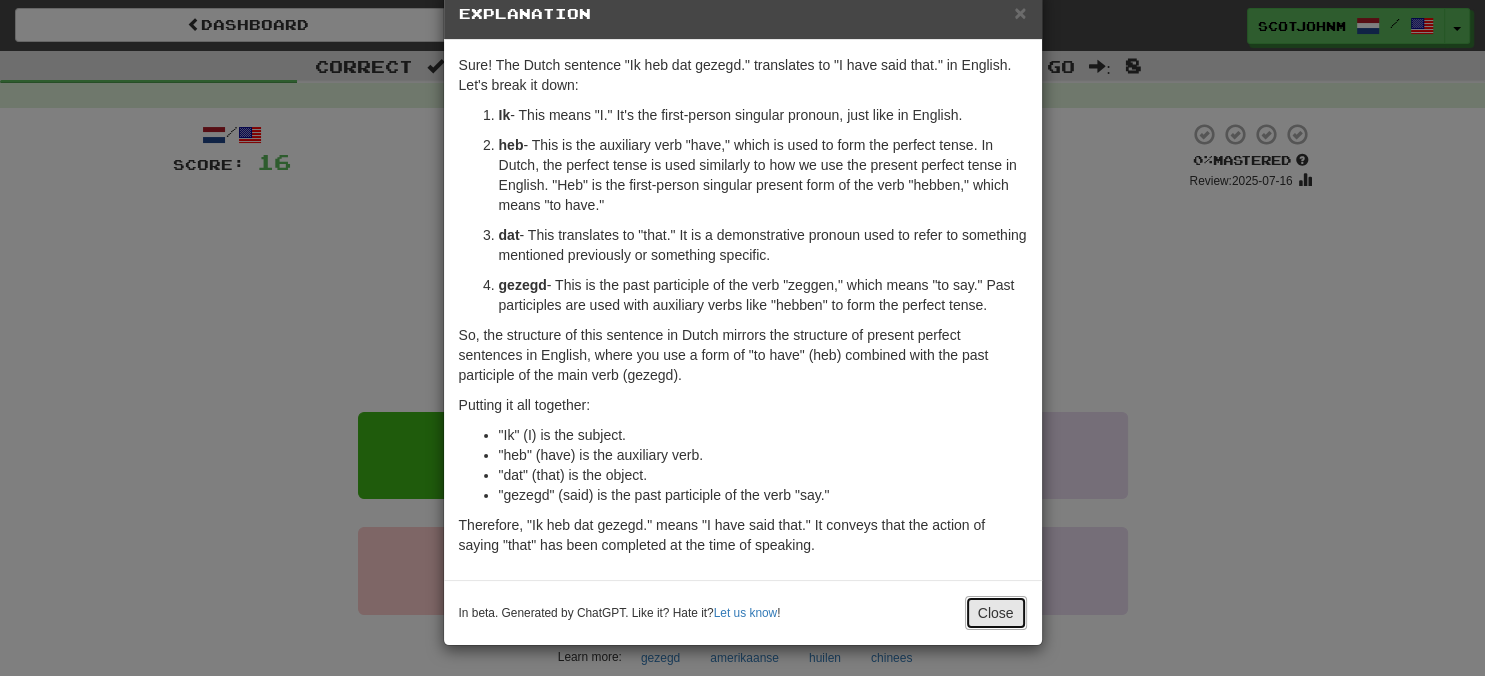 click on "Close" at bounding box center [996, 613] 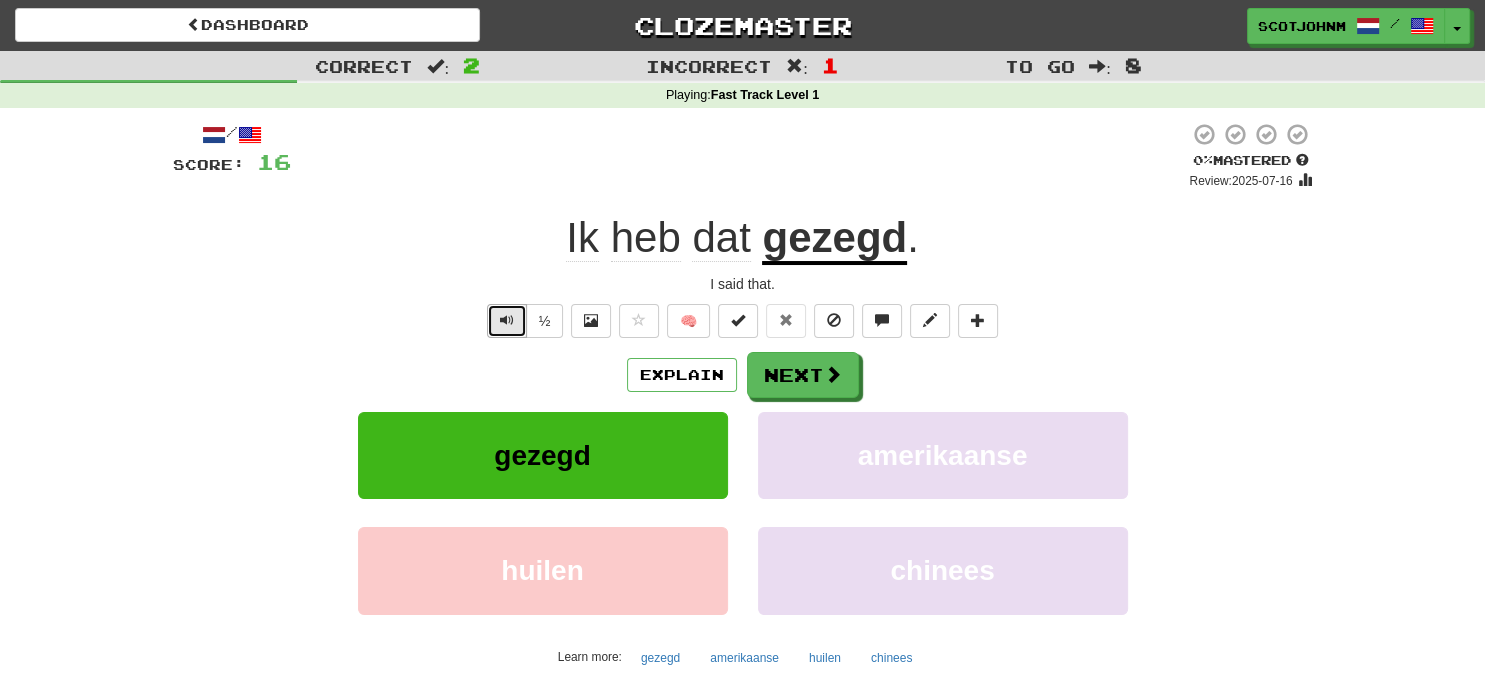click at bounding box center [507, 320] 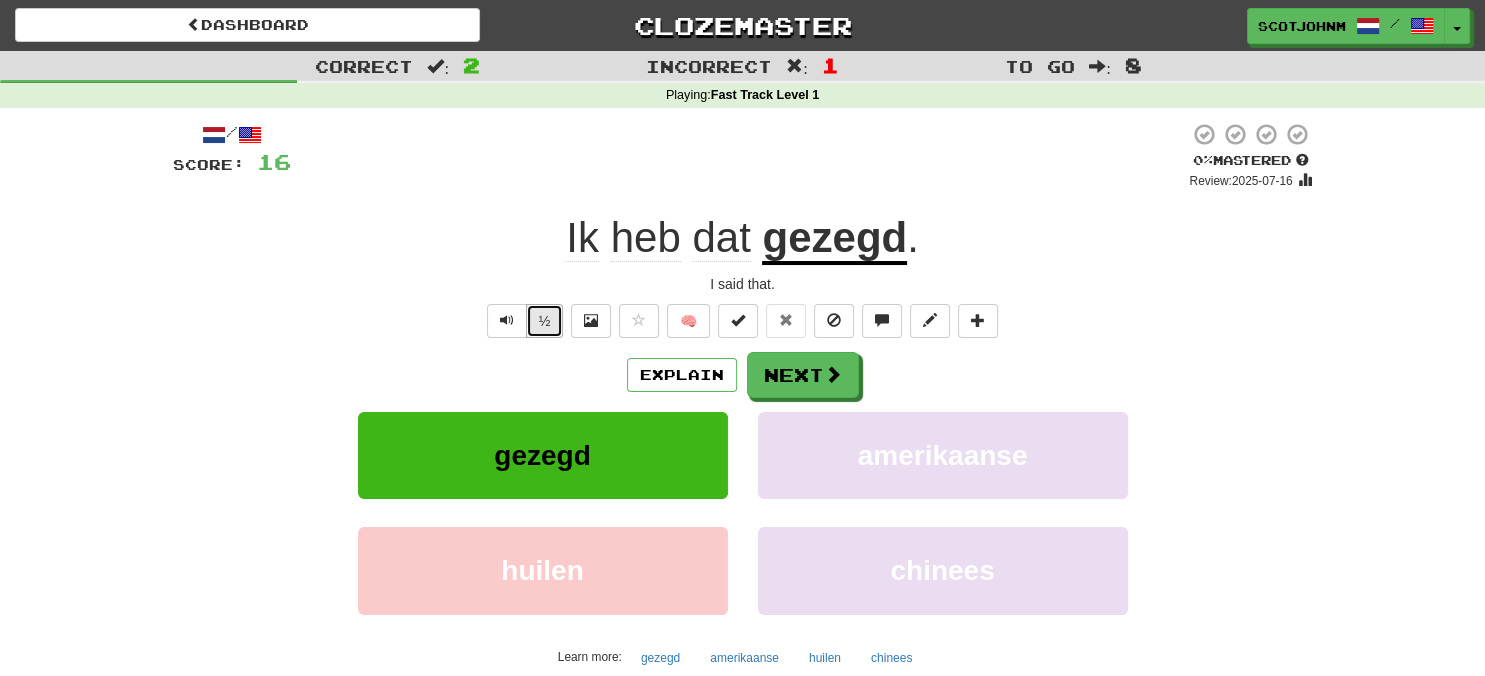 click on "½" at bounding box center [545, 321] 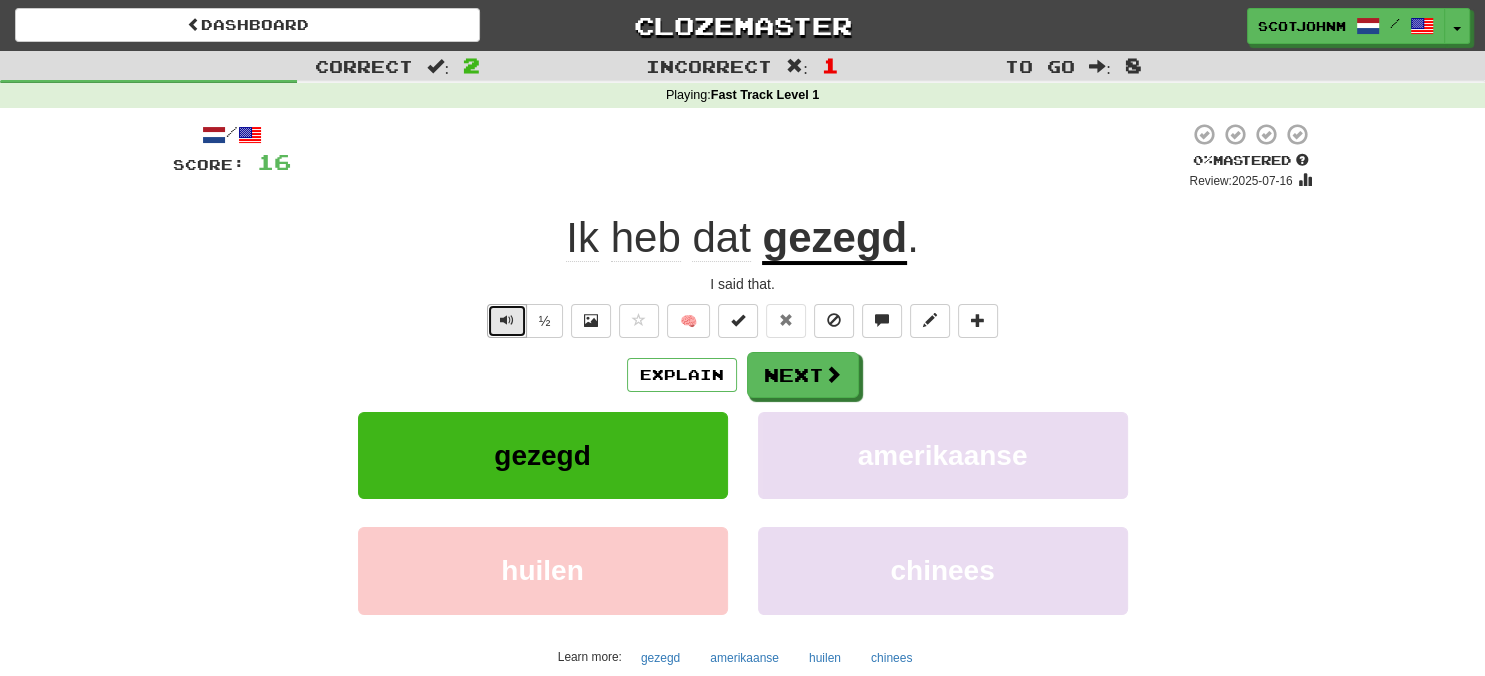 click at bounding box center (507, 321) 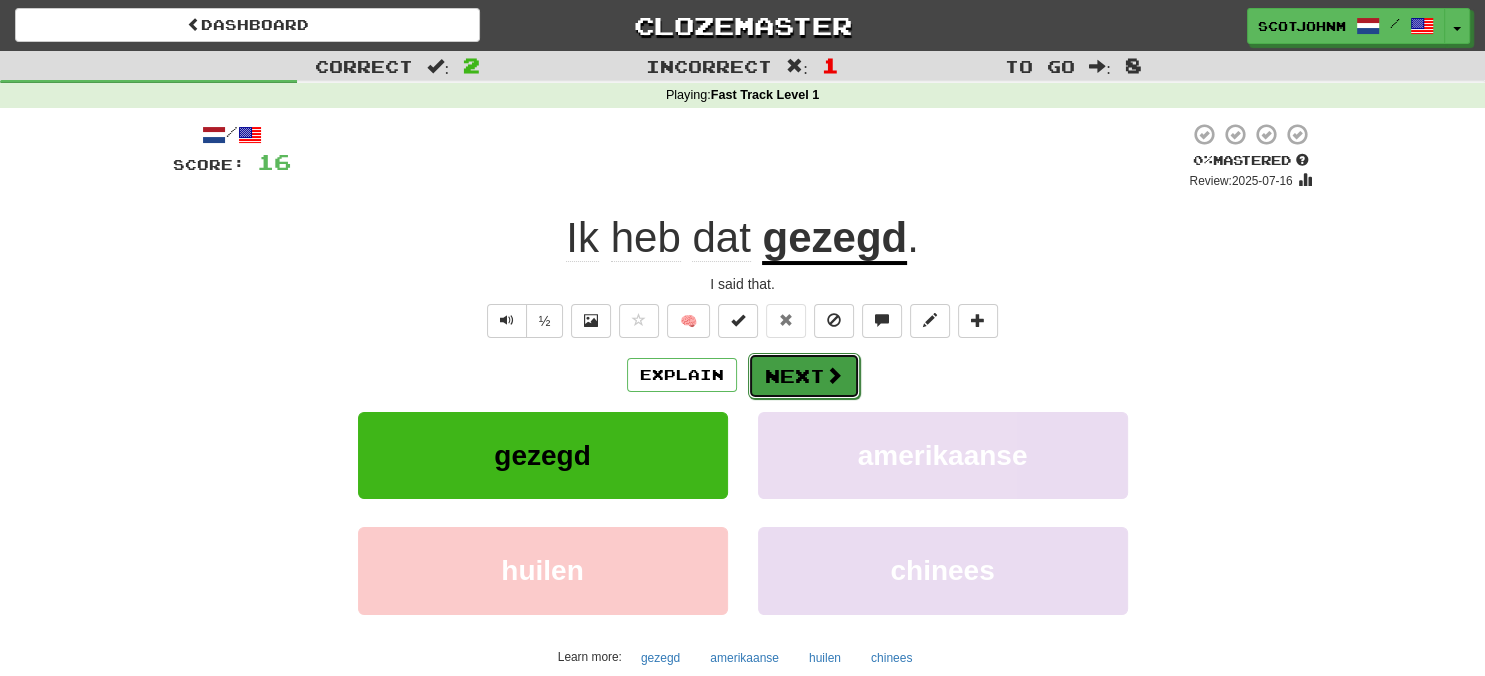 click on "Next" at bounding box center (804, 376) 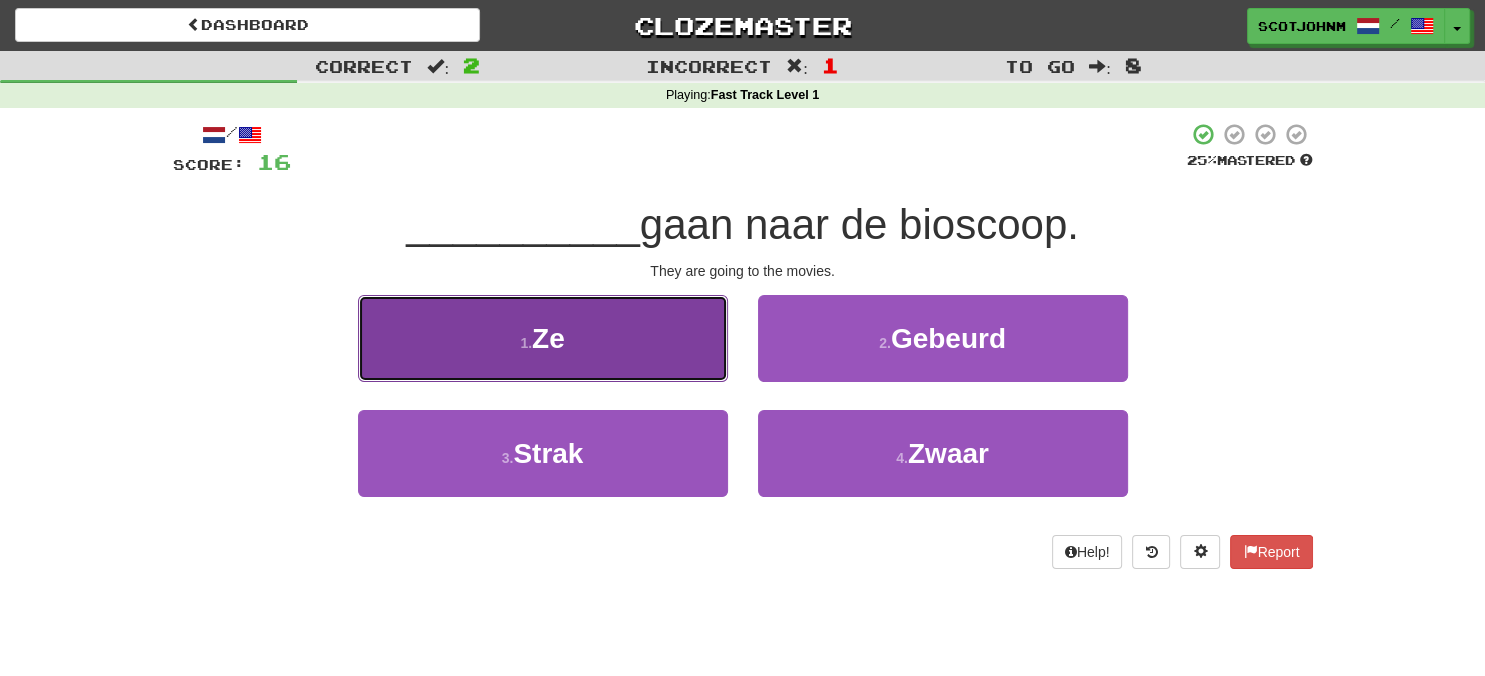 click on "1 .  Ze" at bounding box center (543, 338) 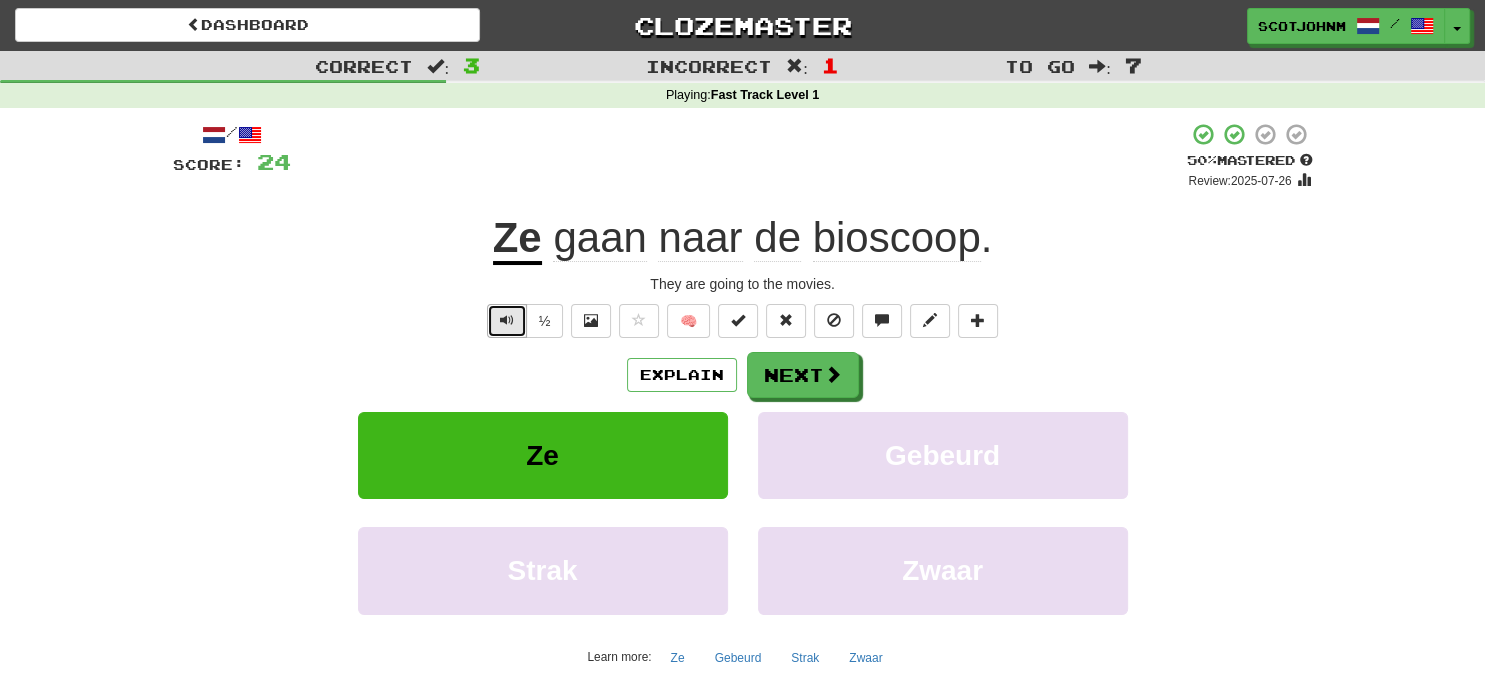 click at bounding box center (507, 320) 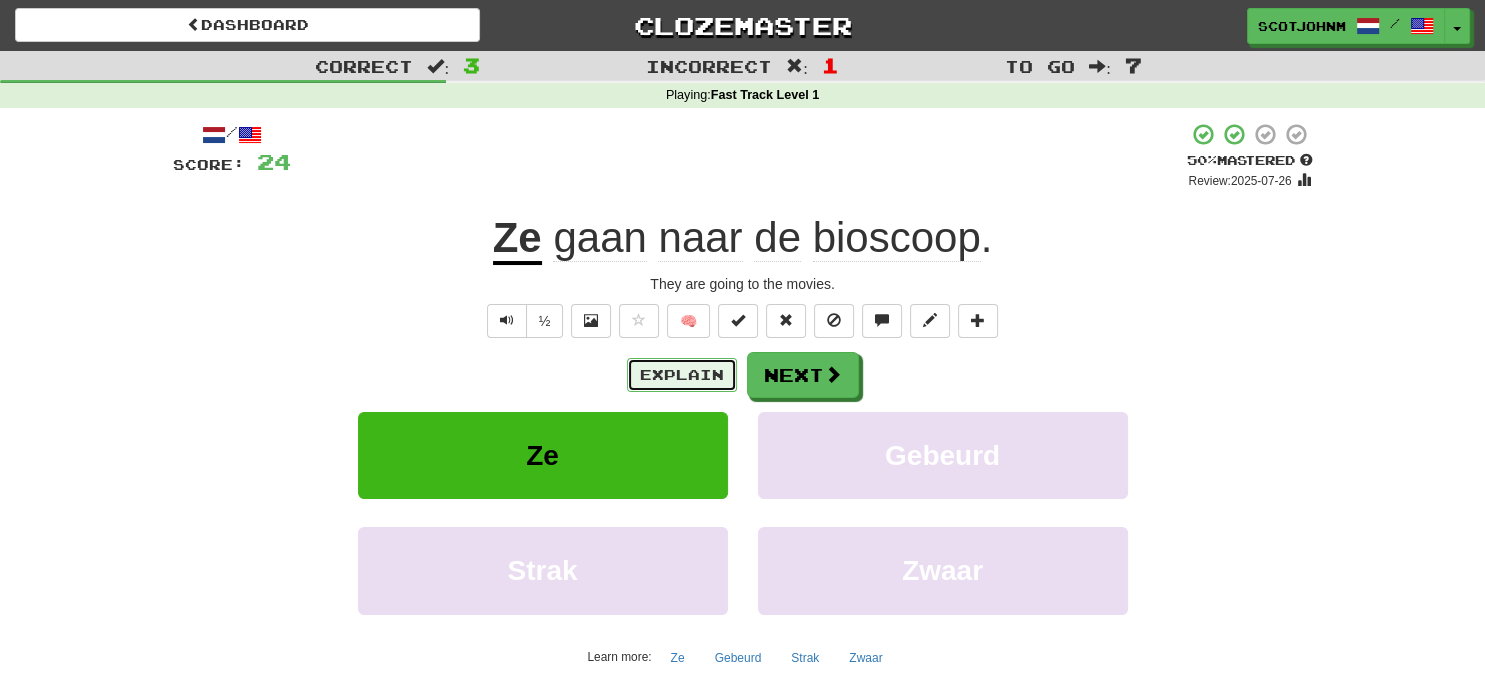 click on "Explain" at bounding box center (682, 375) 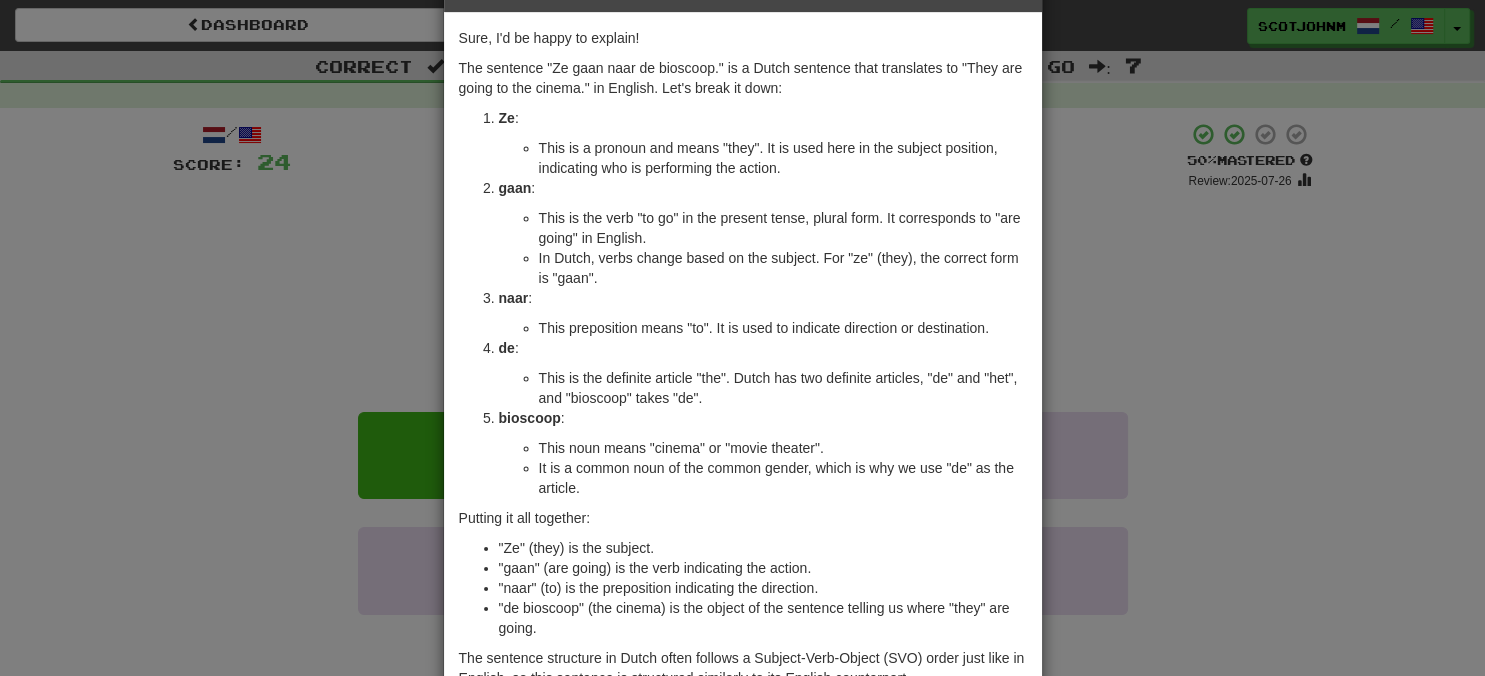 scroll, scrollTop: 96, scrollLeft: 0, axis: vertical 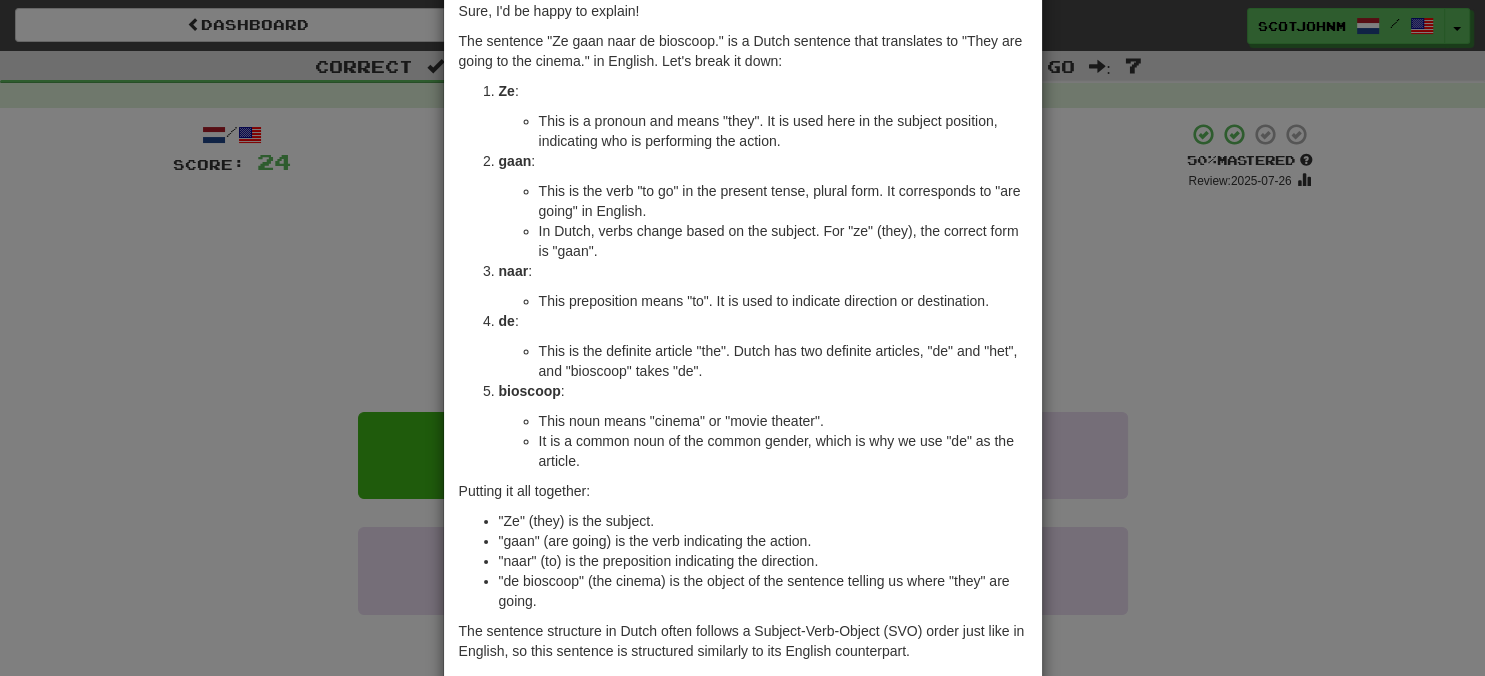 click on "× Explanation Sure, I'd be happy to explain!
The sentence "Ze gaan naar de bioscoop." is a Dutch sentence that translates to "They are going to the cinema." in English. Let's break it down:
Ze :
This is a pronoun and means "they". It is used here in the subject position, indicating who is performing the action.
gaan :
This is the verb "to go" in the present tense, plural form. It corresponds to "are going" in English.
In Dutch, verbs change based on the subject. For "ze" (they), the correct form is "gaan".
naar :
This preposition means "to". It is used to indicate direction or destination.
de :
This is the definite article "the". Dutch has two definite articles, "de" and "het", and "bioscoop" takes "de".
bioscoop :
This noun means "cinema" or "movie theater".
It is a common noun of the common gender, which is why we use "de" as the article.
Putting it all together:
"Ze" (they) is the subject.
Let us know ! Close" at bounding box center (742, 338) 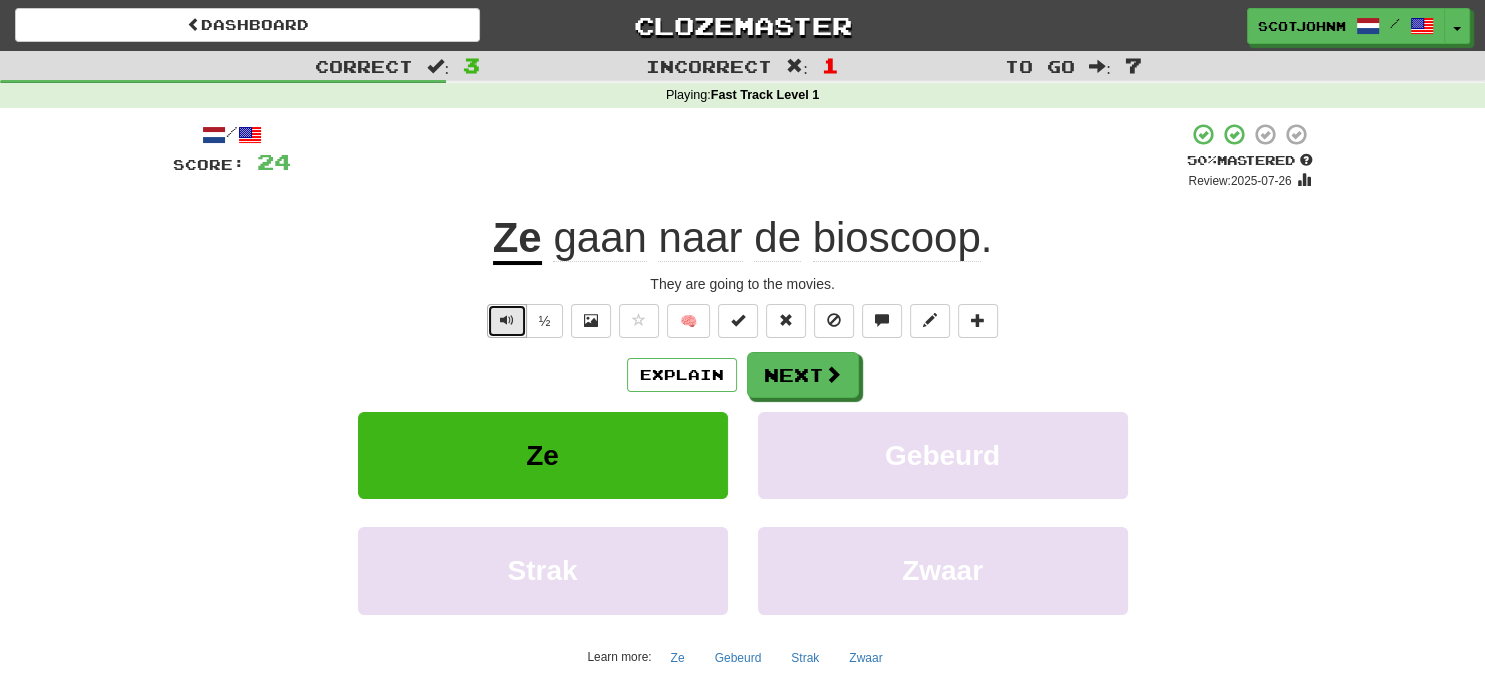 click at bounding box center (507, 320) 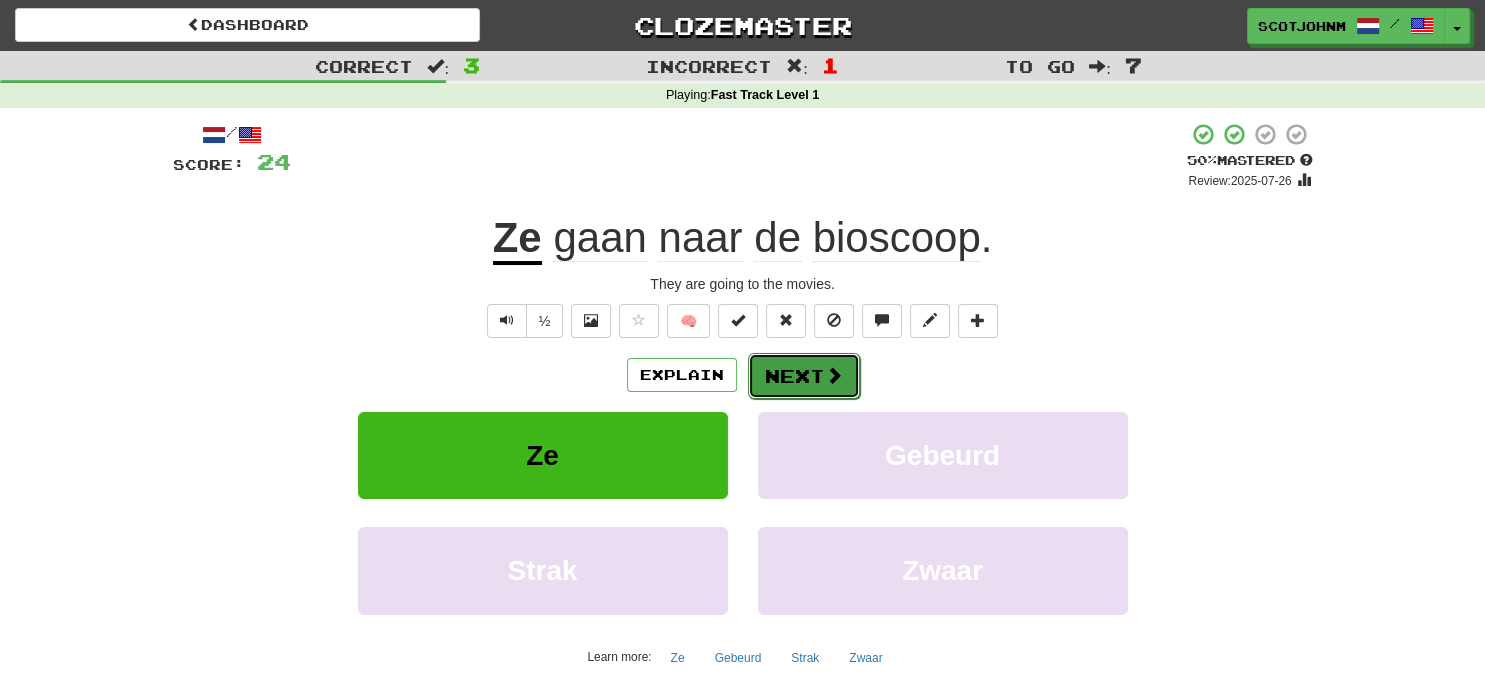 click on "Next" at bounding box center (804, 376) 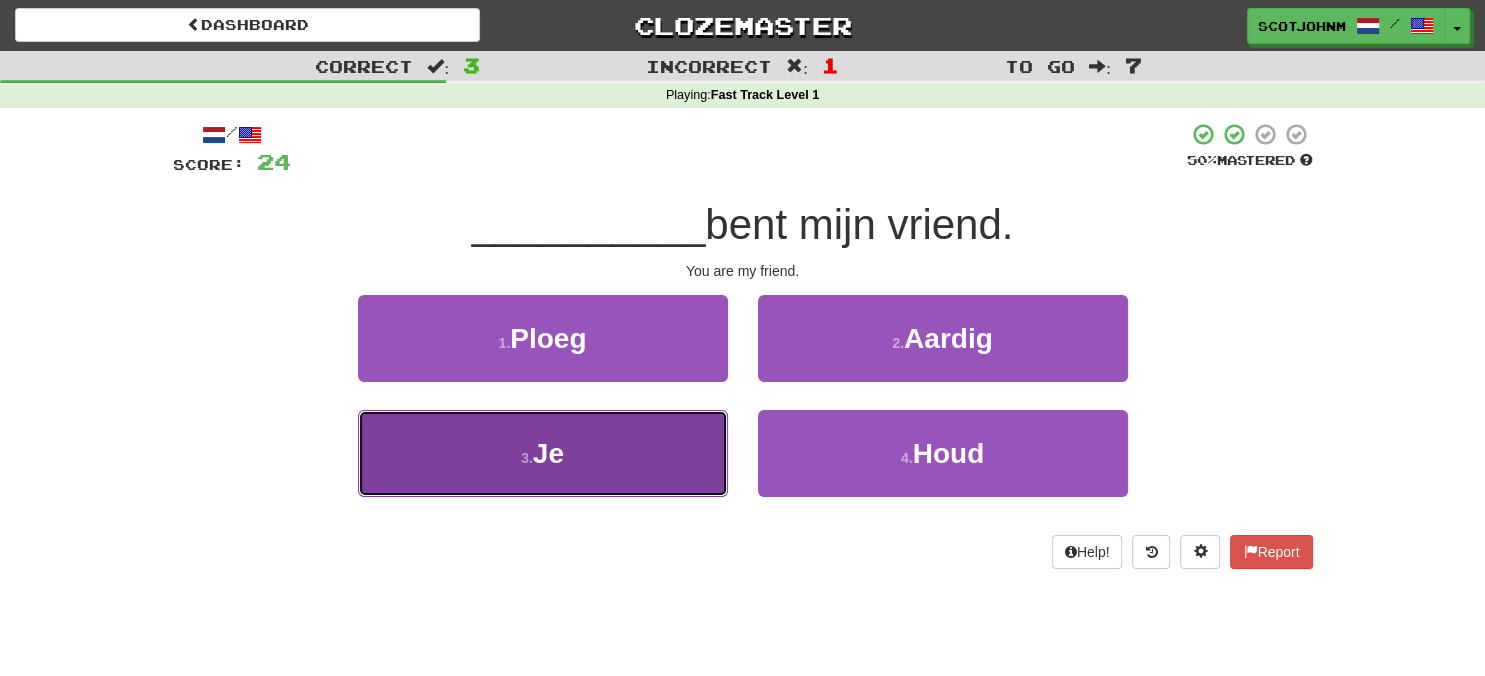 click on "3 .  Je" at bounding box center (543, 453) 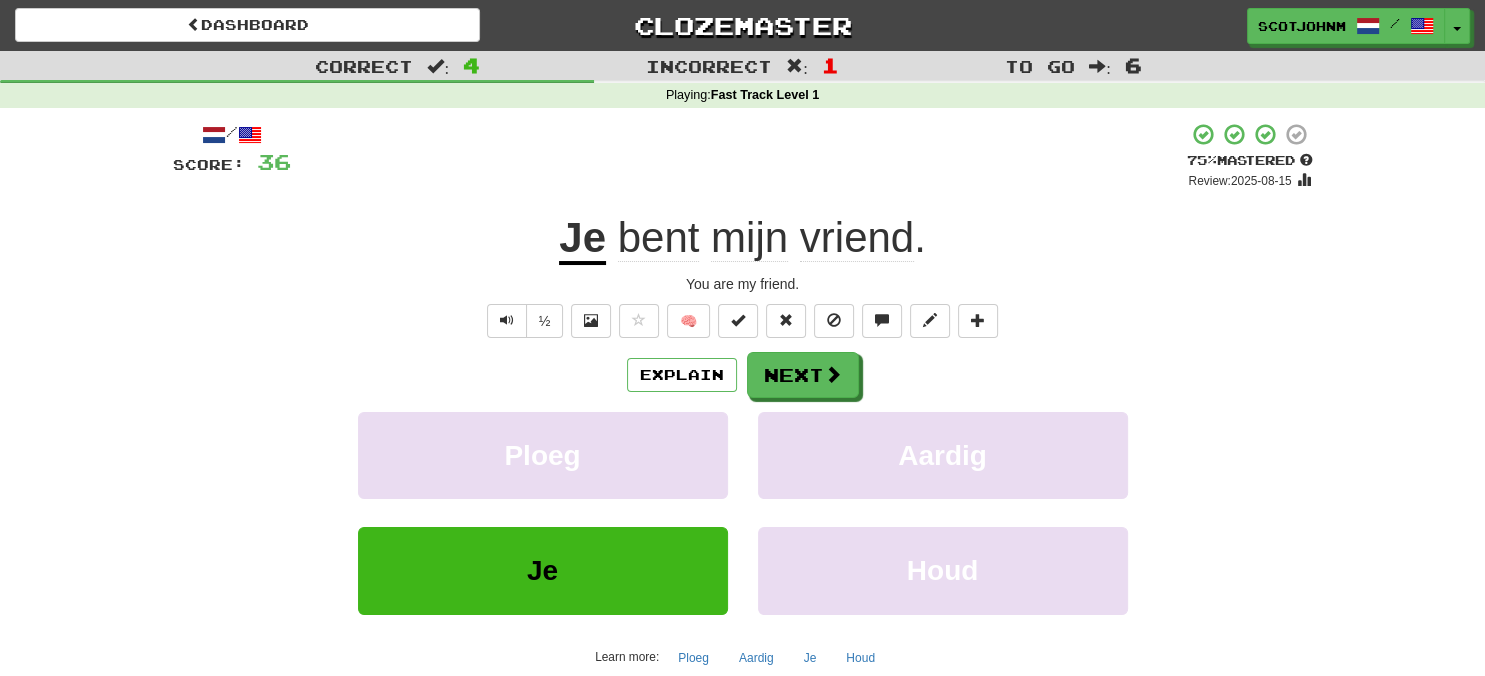 click on "/ Score: 36 + 12 75 % Mastered Review: 2025-08-15 Je bent mijn vriend. You are my friend. ½ 🧠 Explain Next Ploeg Aardig Je Houd Learn more: Ploeg Aardig Je Houd Help! Report" at bounding box center (743, 419) 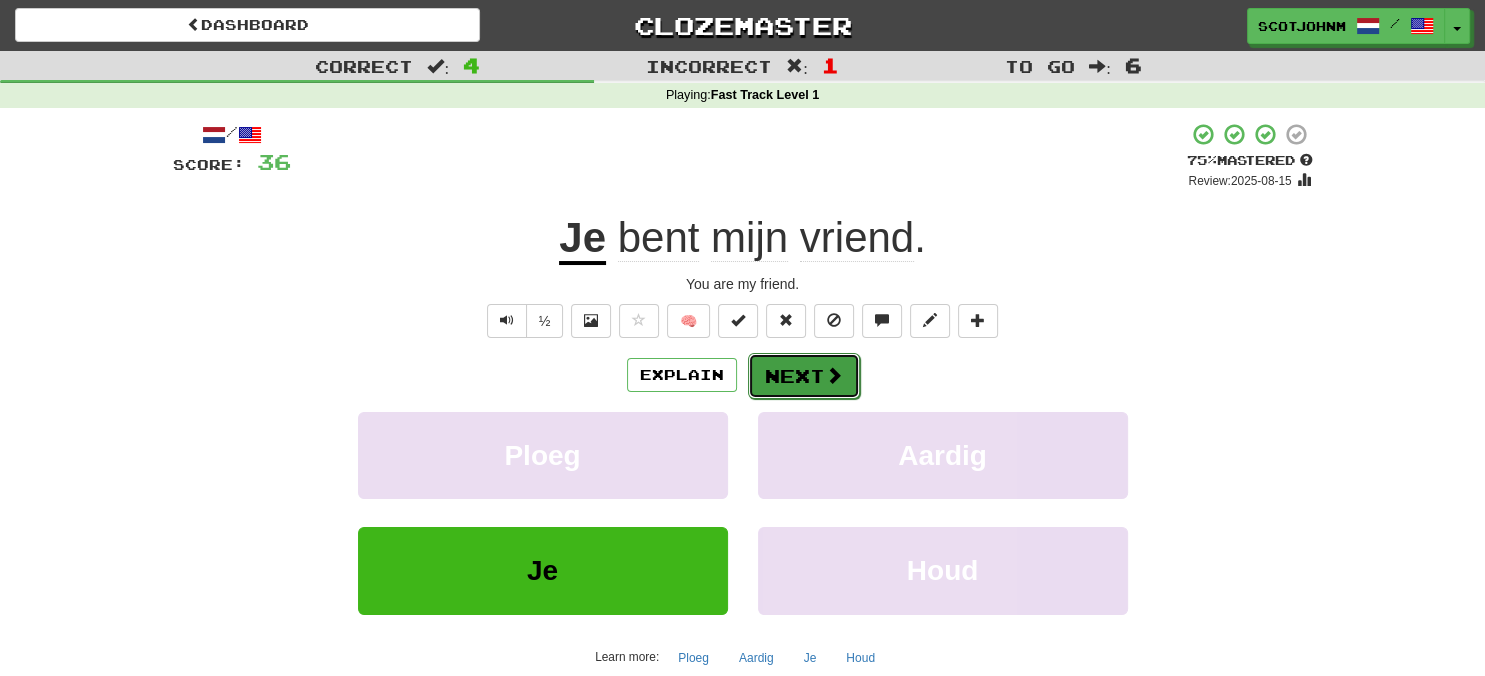click on "Next" at bounding box center [804, 376] 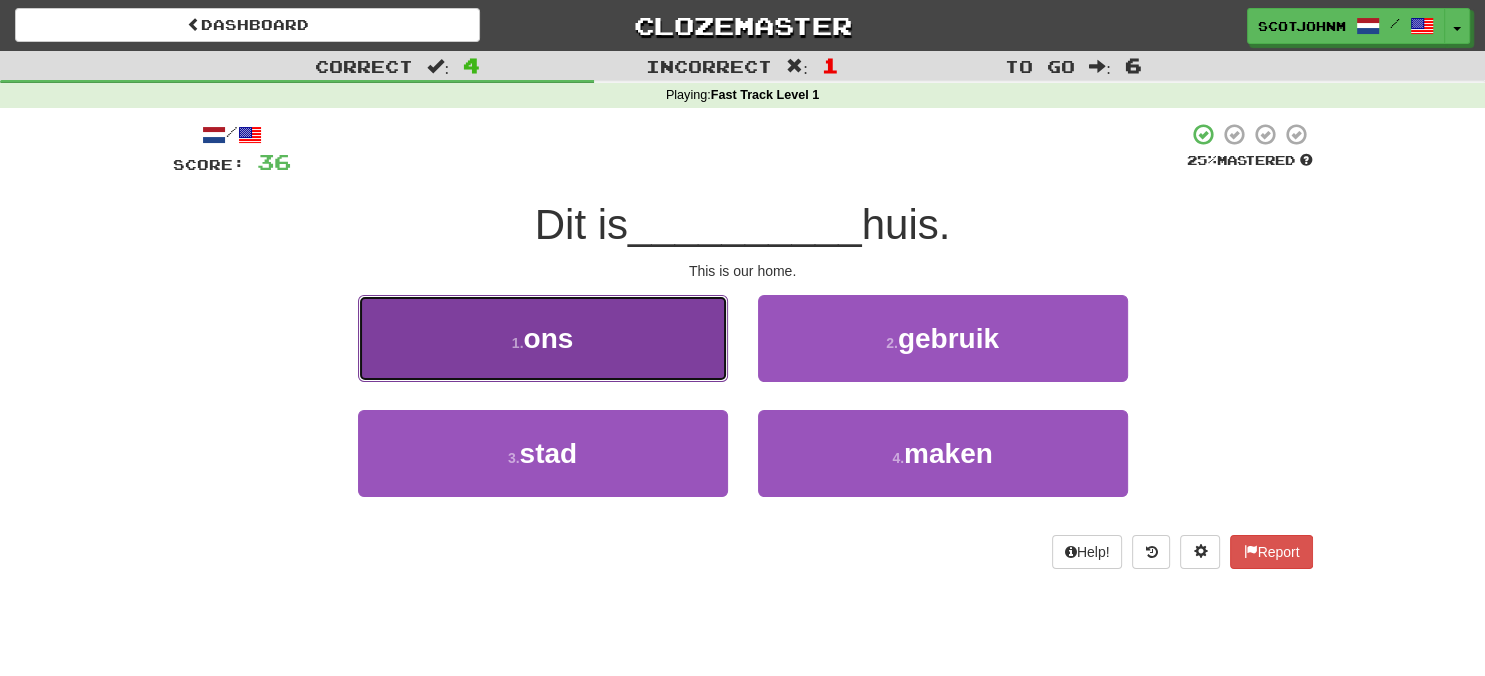 click on "1 .  ons" at bounding box center [543, 338] 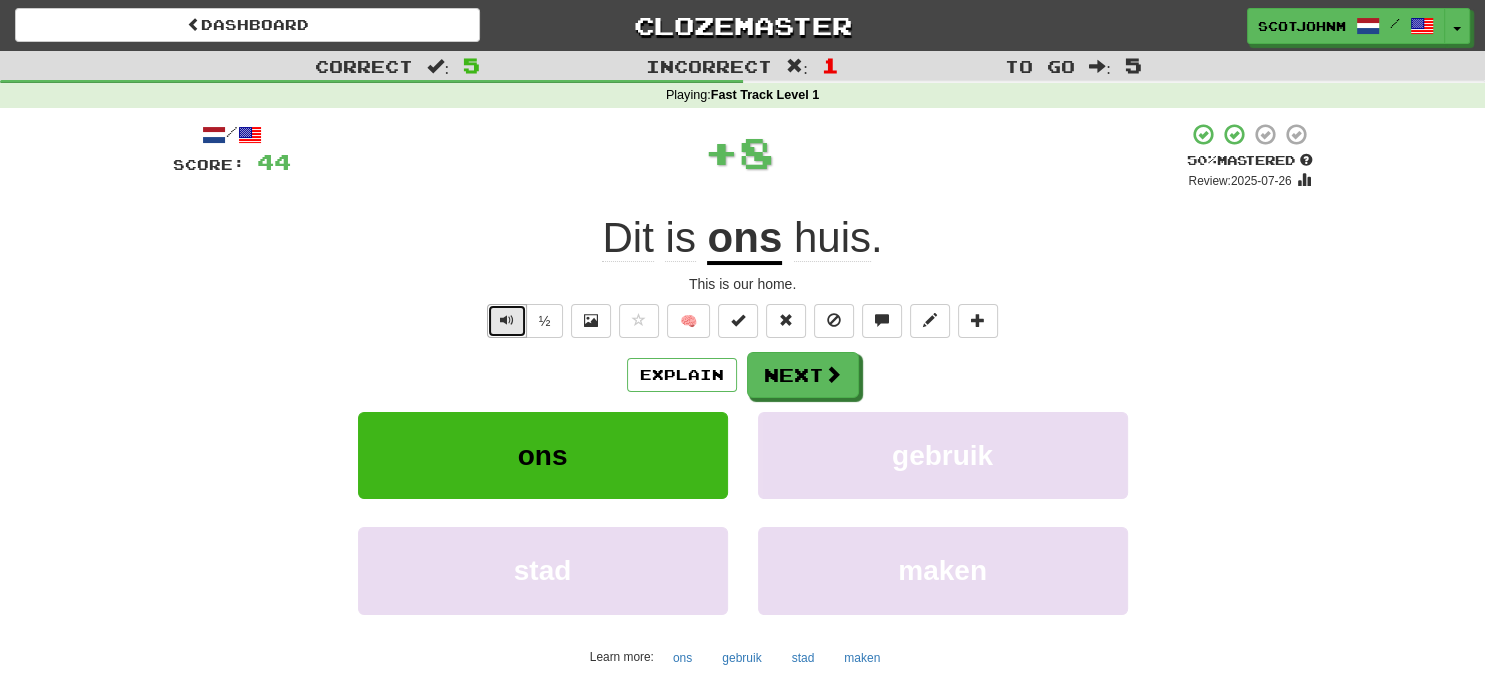 click at bounding box center [507, 320] 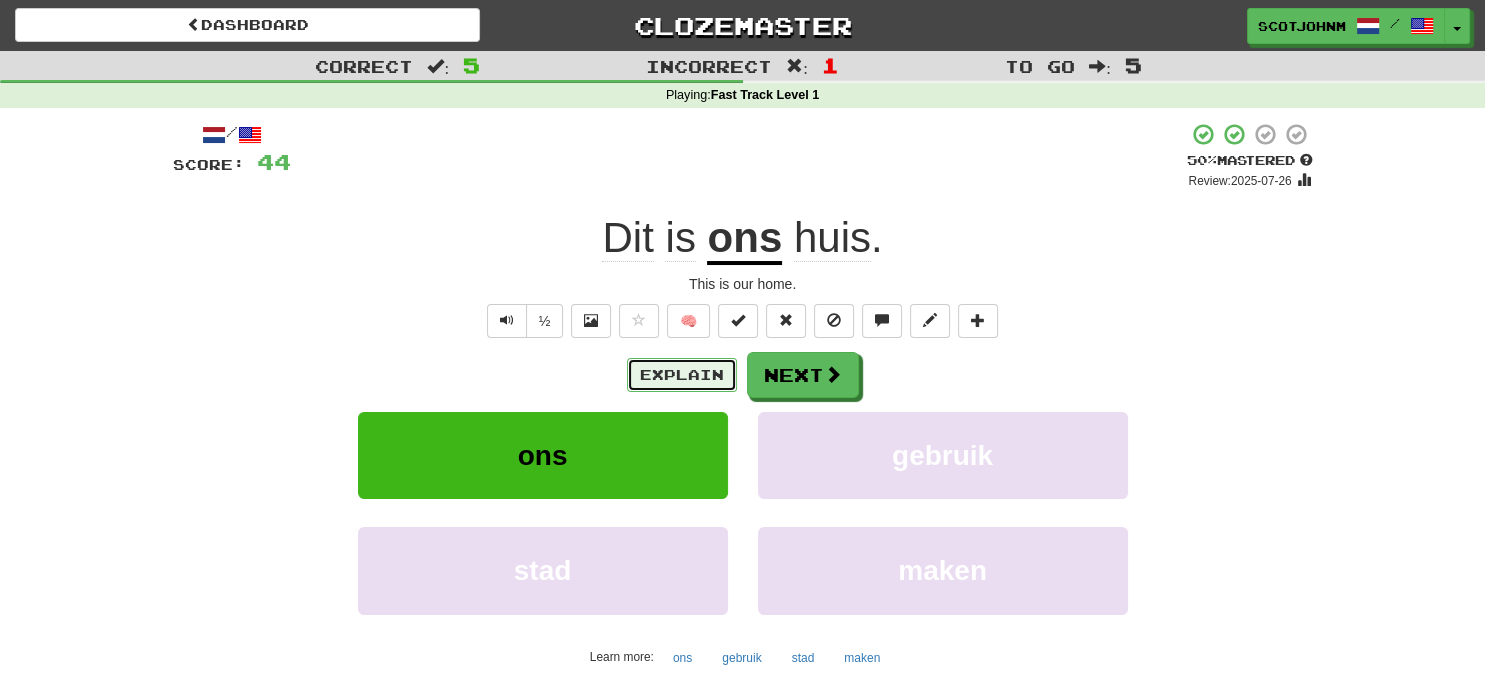 click on "Explain" at bounding box center [682, 375] 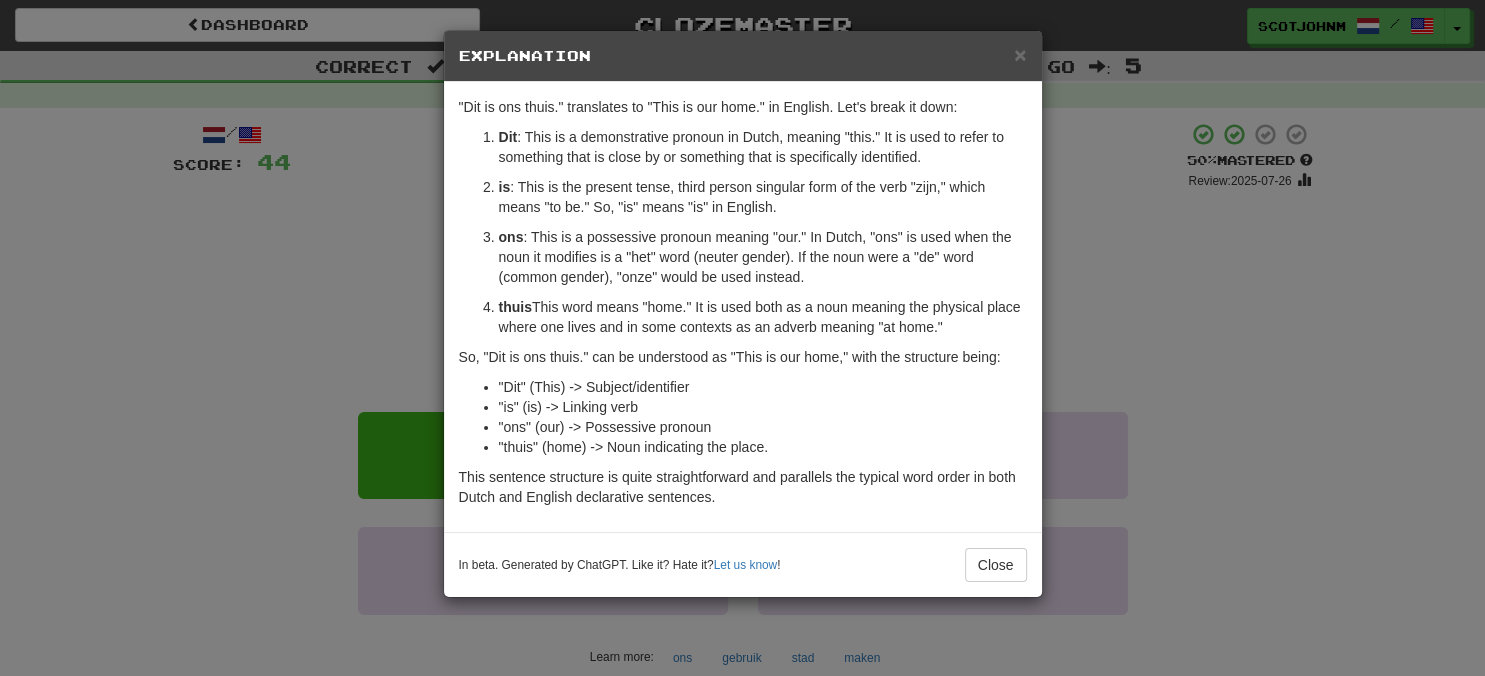 click on "× Explanation "Dit is ons thuis." translates to "This is our home." in English. Let's break it down:
Dit : This is a demonstrative pronoun in Dutch, meaning "this." It is used to refer to something that is close by or something that is specifically identified.
is : This is the present tense, third person singular form of the verb "zijn," which means "to be." So, "is" means "is" in English.
ons : This is a possessive pronoun meaning "our." In Dutch, "ons" is used when the noun it modifies is a "het" word (neuter gender). If the noun were a "de" word (common gender), "onze" would be used instead.
thuis : This word means "home." It is used both as a noun meaning the physical place where one lives and in some contexts as an adverb meaning "at home."
So, "Dit is ons thuis." can be understood as "This is our home," with the structure being:
"Dit" (This) -> Subject/identifier
"is" (is) -> Linking verb
"ons" (our) -> Possessive pronoun
Let us know ! Close" at bounding box center (742, 338) 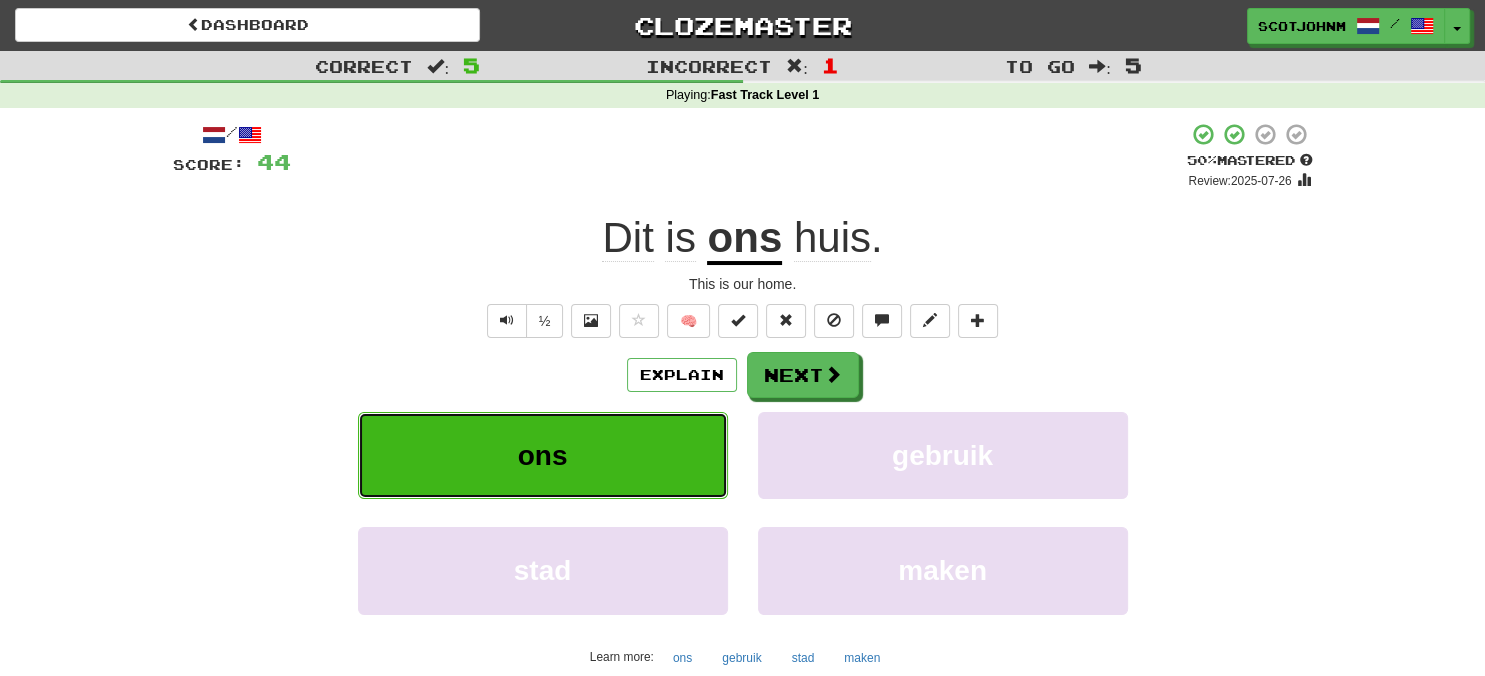 click on "ons" at bounding box center (543, 455) 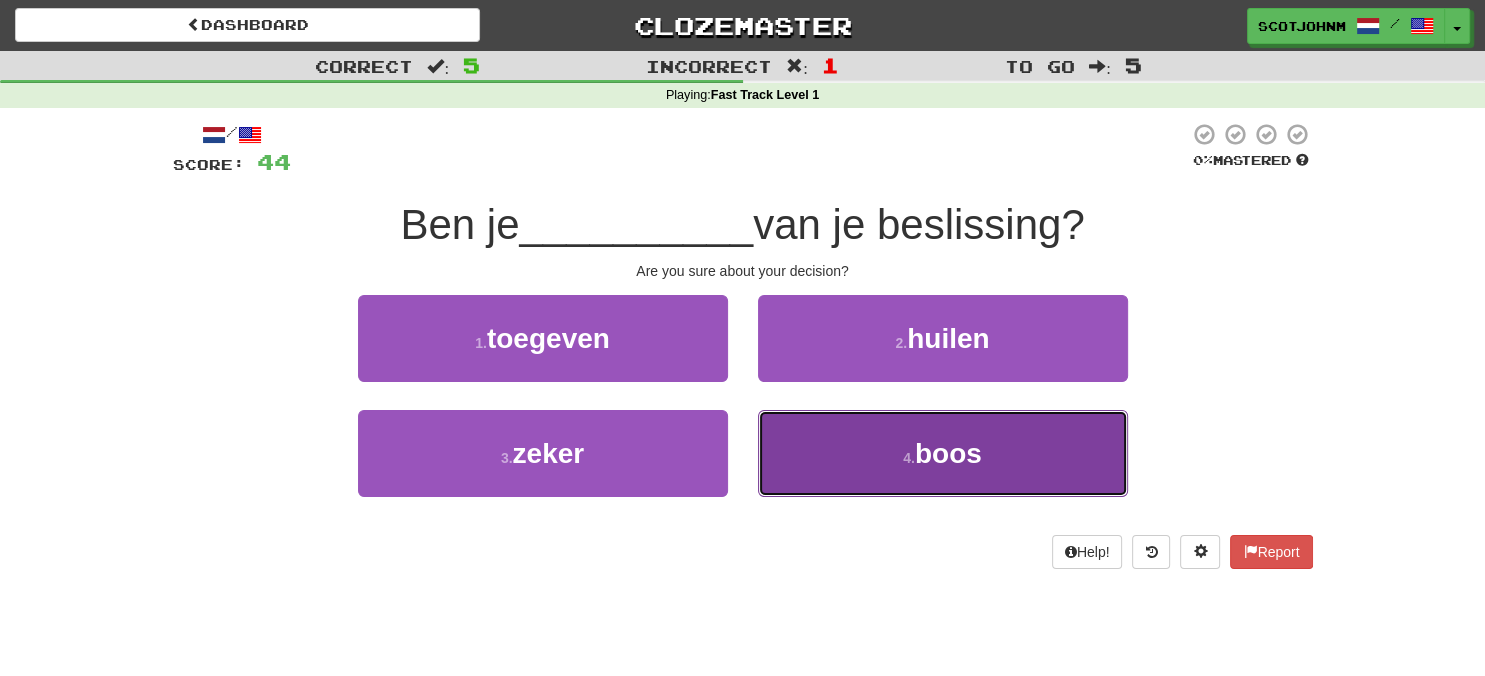 click on "boos" at bounding box center (948, 453) 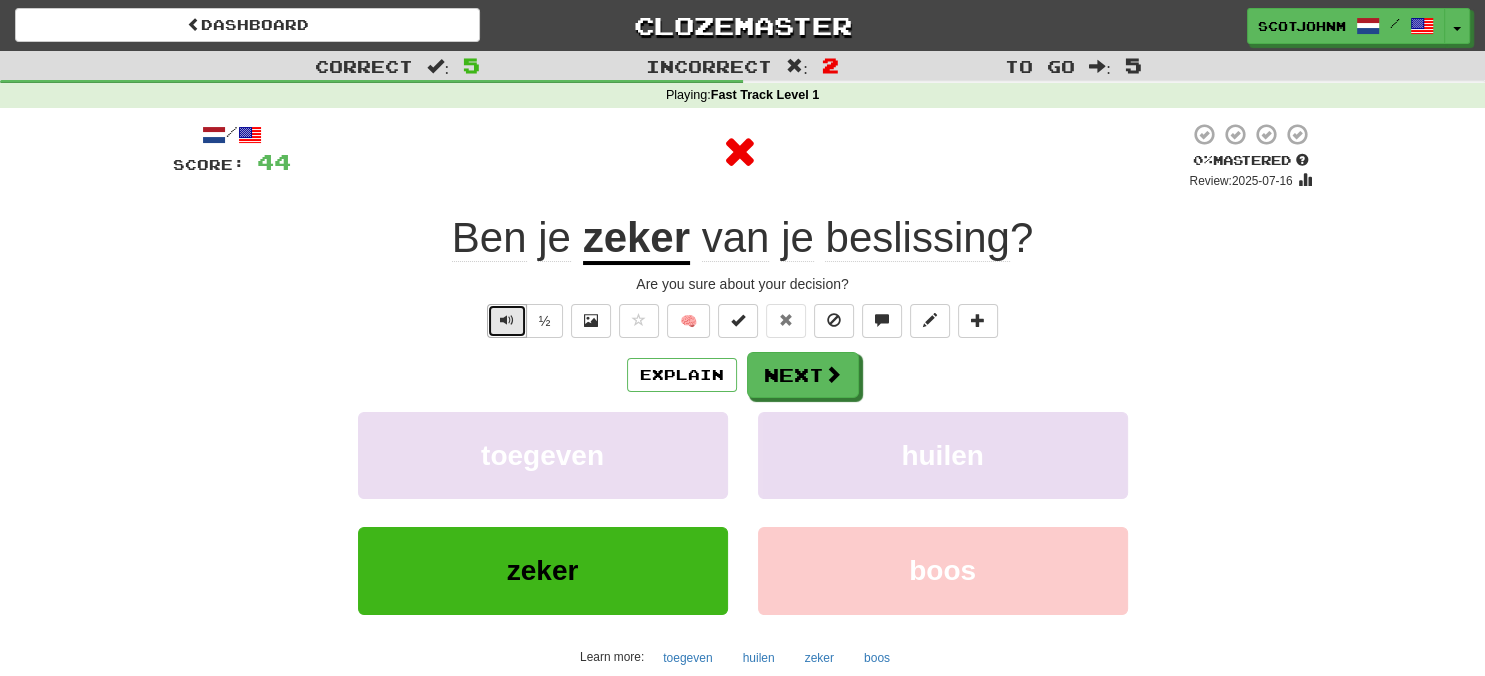 click at bounding box center [507, 321] 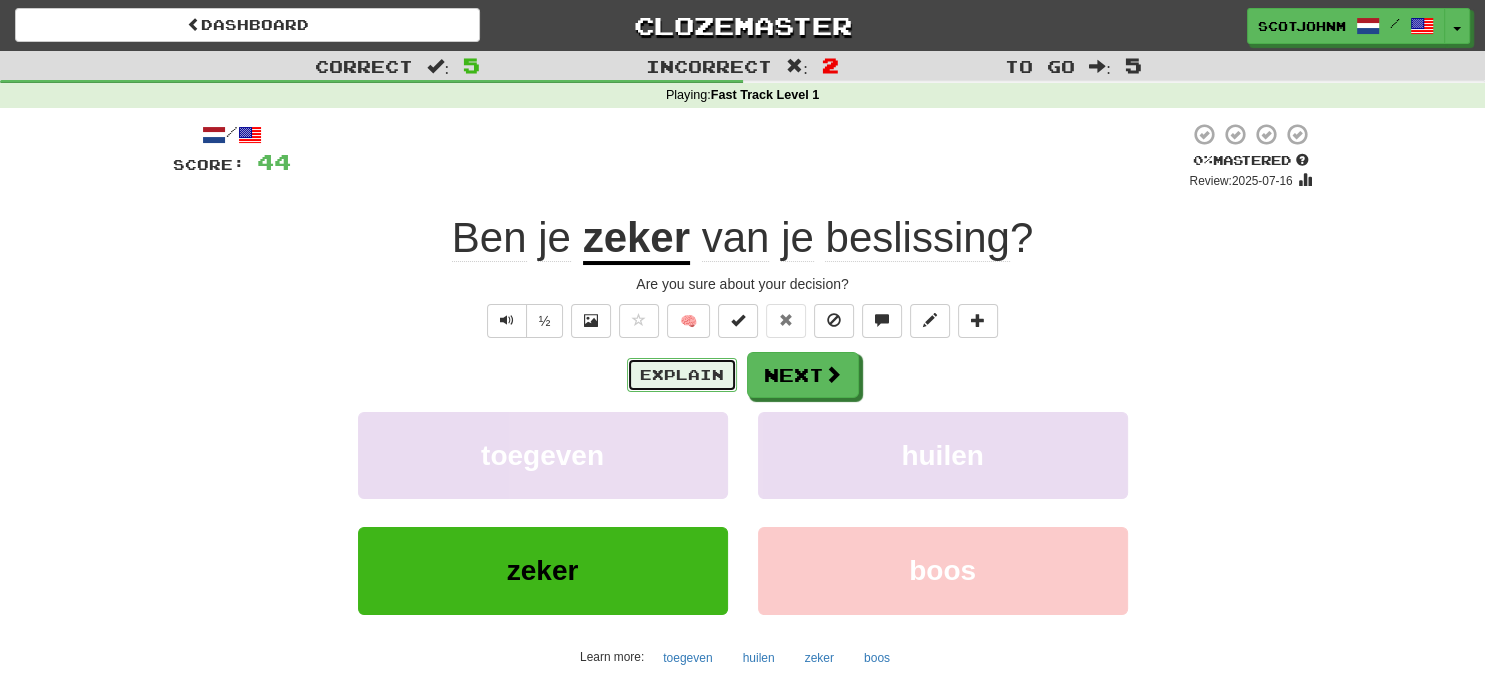 click on "Explain" at bounding box center (682, 375) 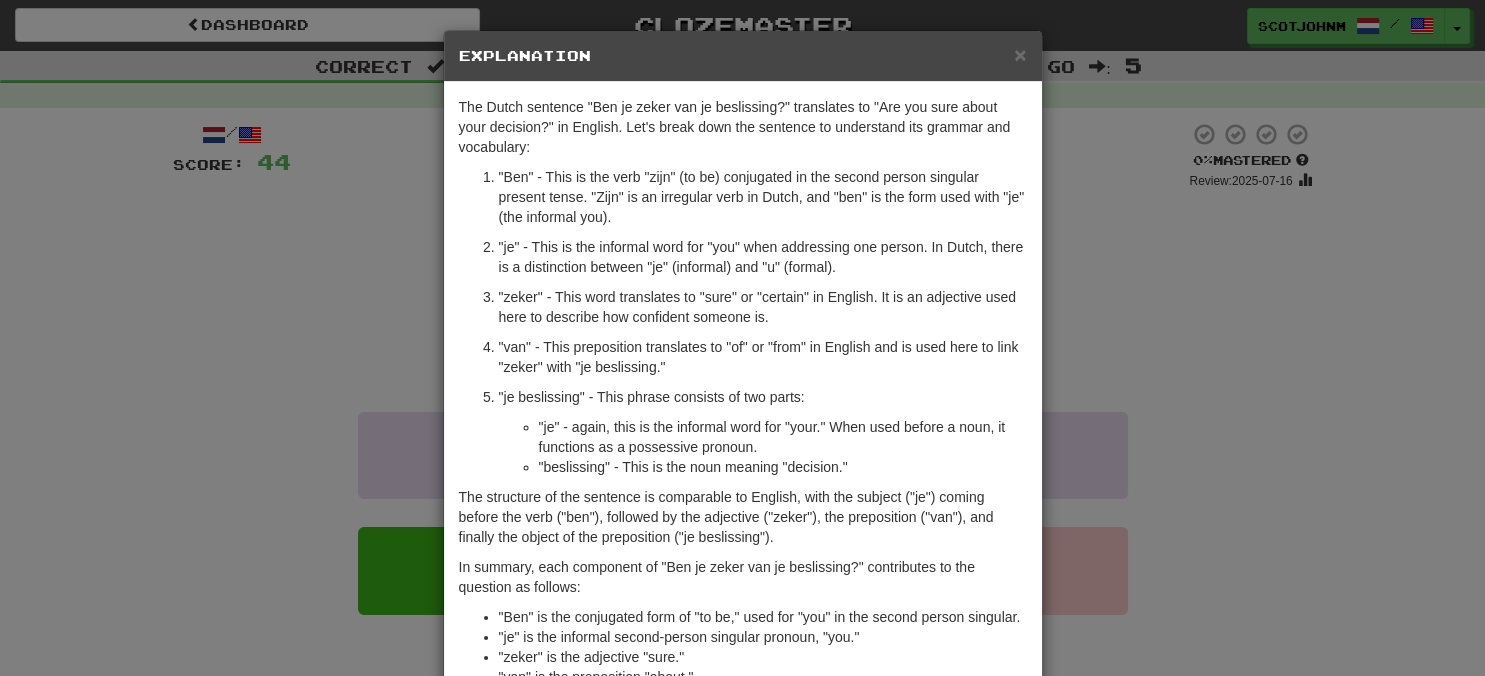click on "× Explanation The Dutch sentence "Ben je zeker van je beslissing?" translates to "Are you sure about your decision?" in English. Let's break down the sentence to understand its grammar and vocabulary:
"Ben" - This is the verb "zijn" (to be) conjugated in the second person singular present tense. "Zijn" is an irregular verb in Dutch, and "ben" is the form used with "je" (the informal you).
"je" - This is the informal word for "you" when addressing one person. In Dutch, there is a distinction between "je" (informal) and "u" (formal).
"zeker" - This word translates to "sure" or "certain" in English. It is an adjective used here to describe how confident someone is.
"van" - This preposition translates to "of" or "from" in English and is used here to link "zeker" with "je beslissing."
"je beslissing" - This phrase consists of two parts:
"je" - again, this is the informal word for "your." When used before a noun, it functions as a possessive pronoun.
!" at bounding box center [742, 338] 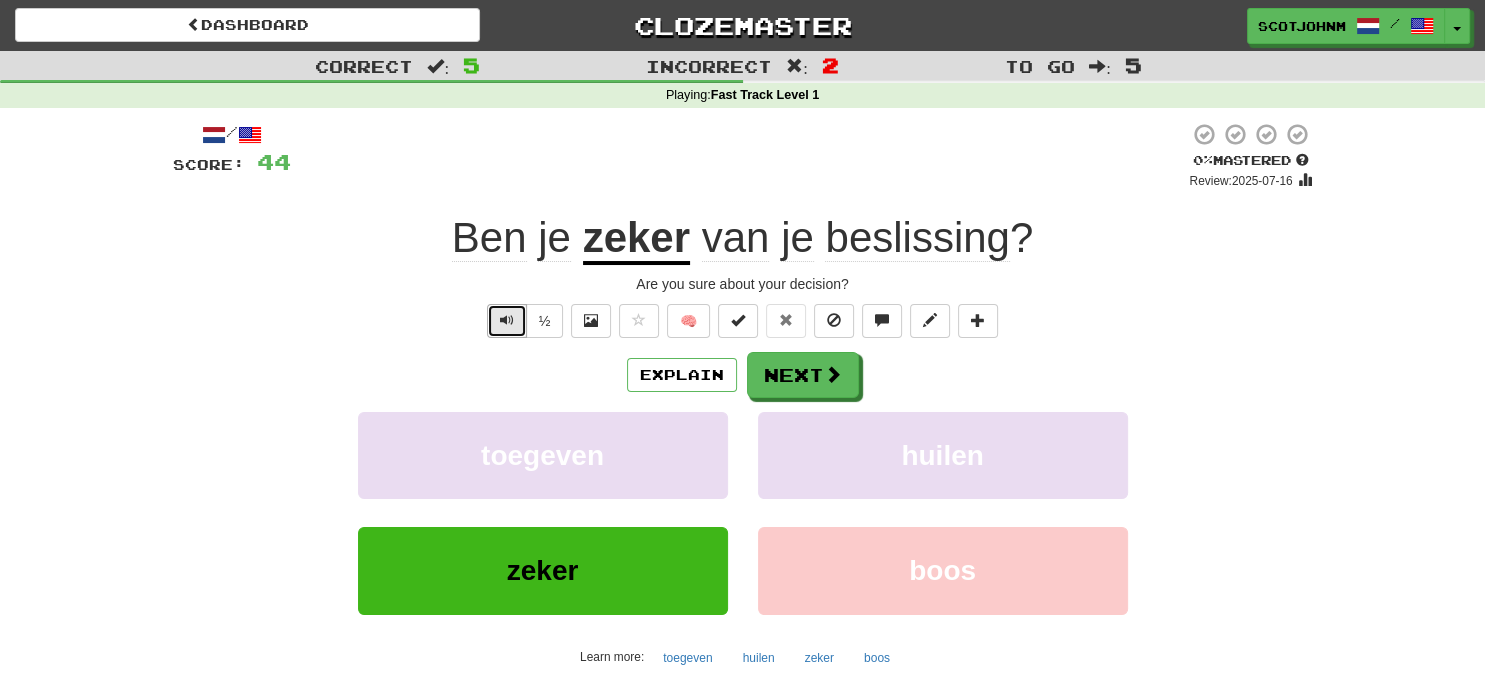 click at bounding box center [507, 320] 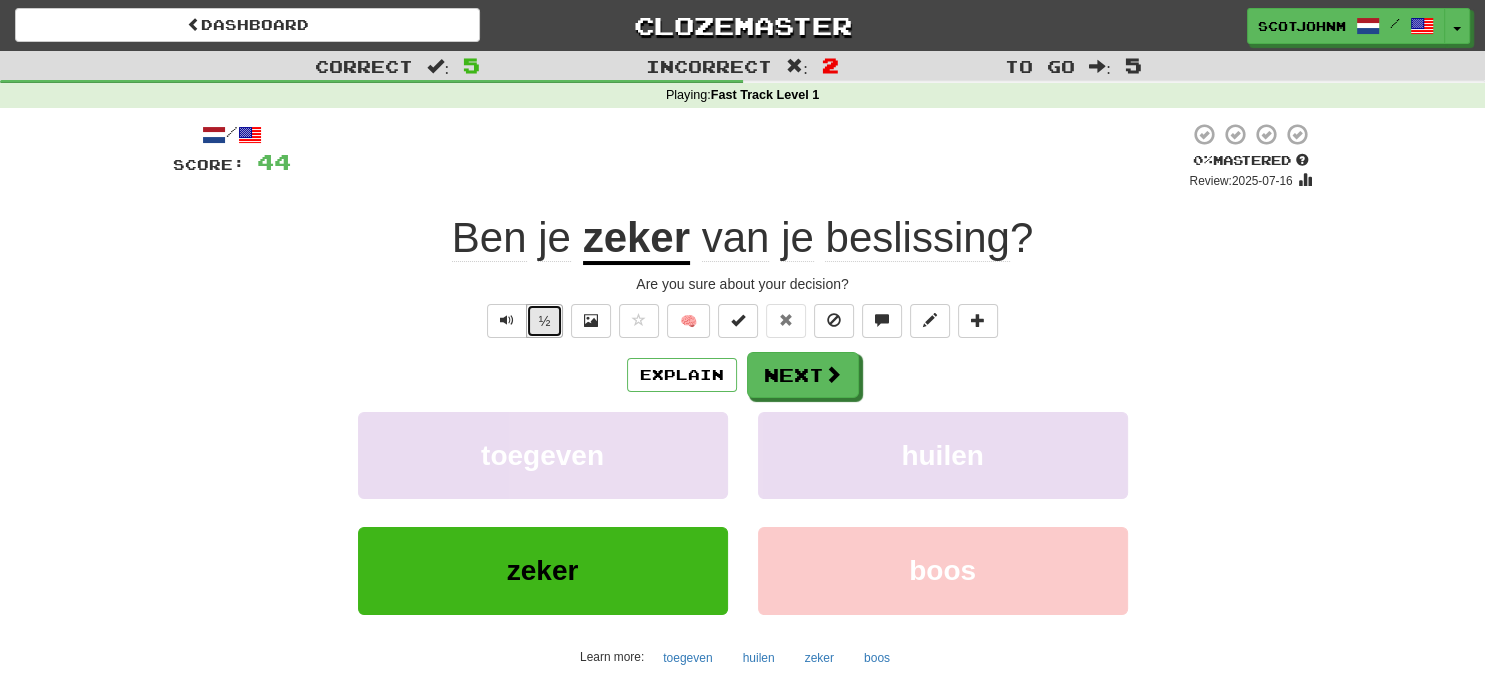 click on "½" at bounding box center [545, 321] 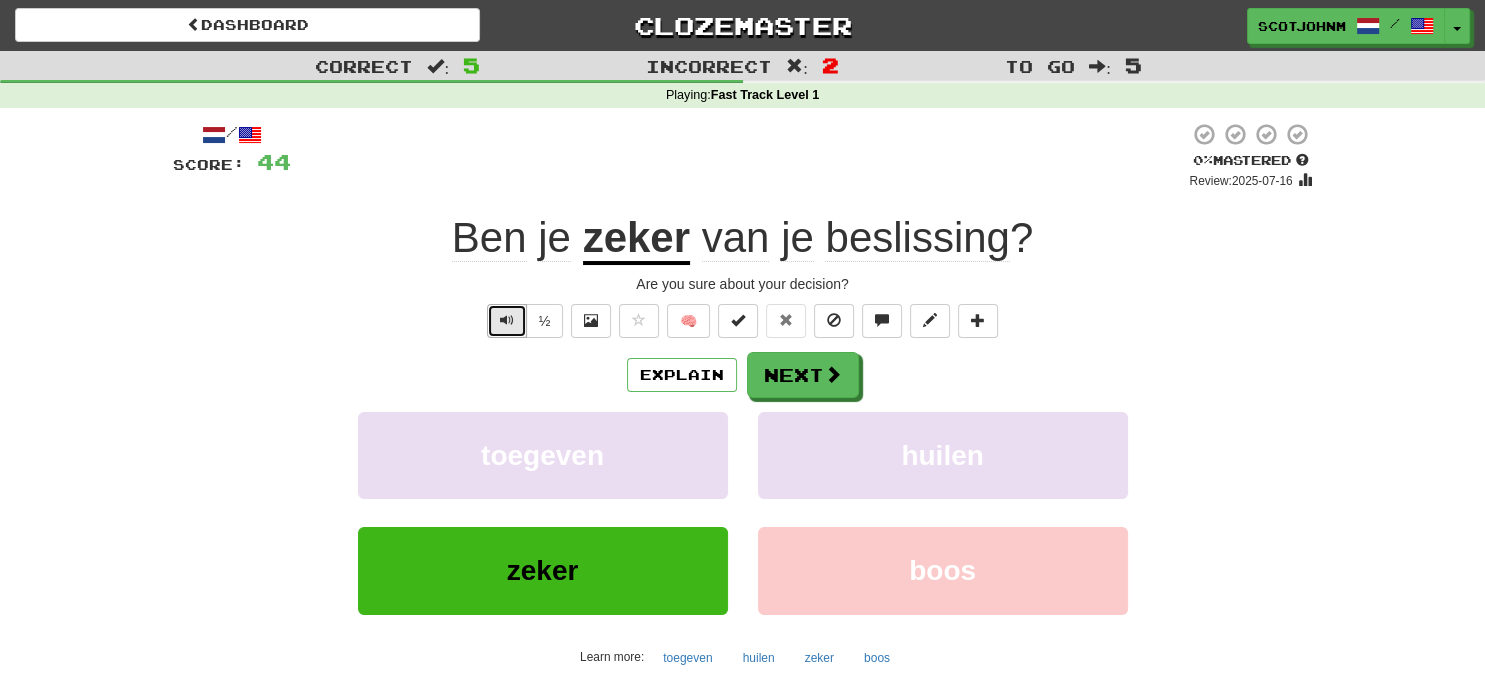 click at bounding box center [507, 320] 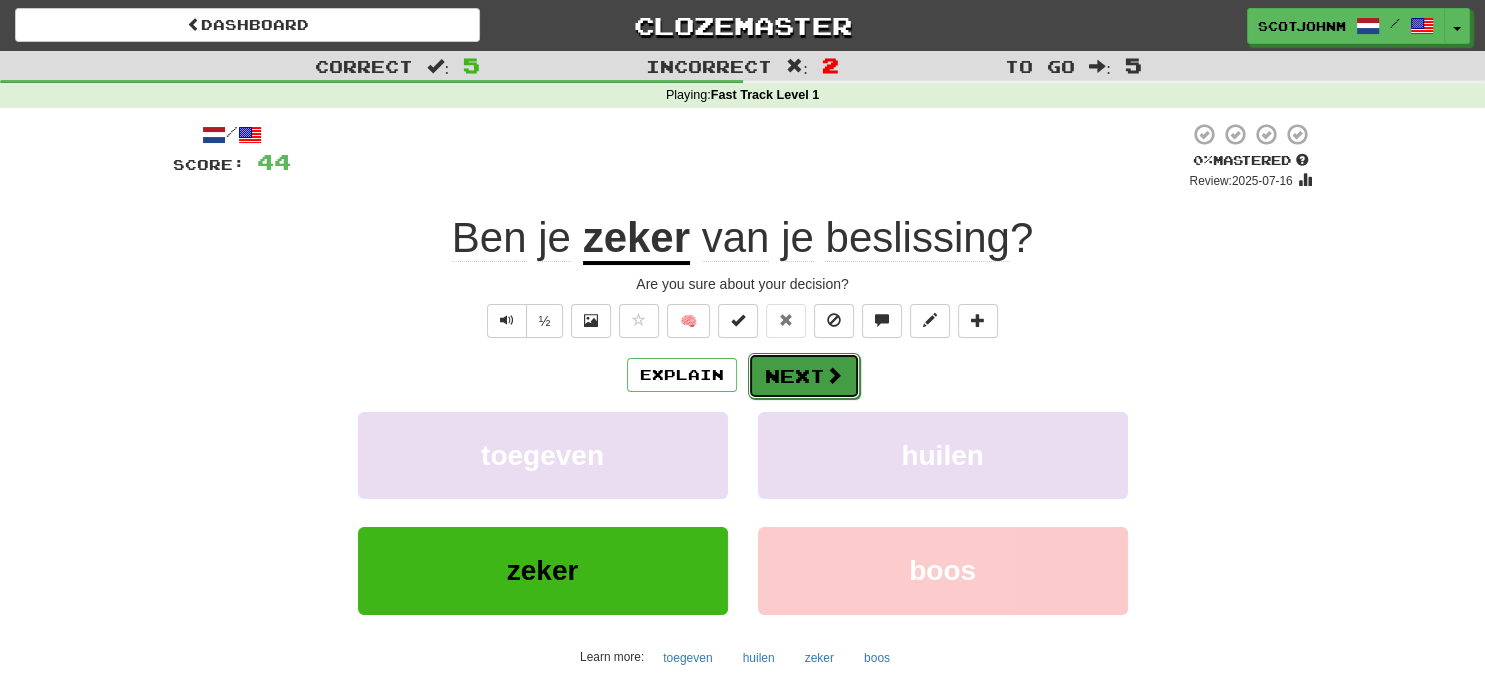 click on "Next" at bounding box center (804, 376) 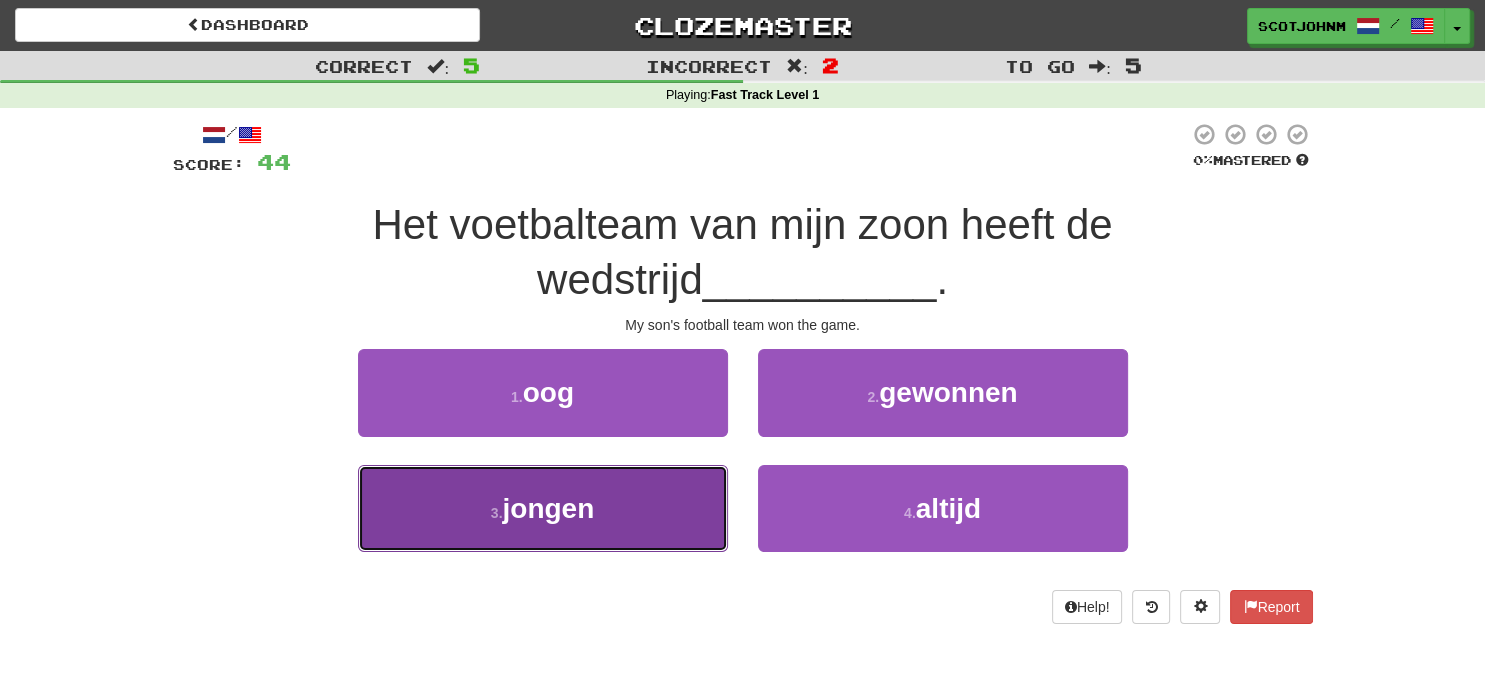 click on "3 .  jongen" at bounding box center [543, 508] 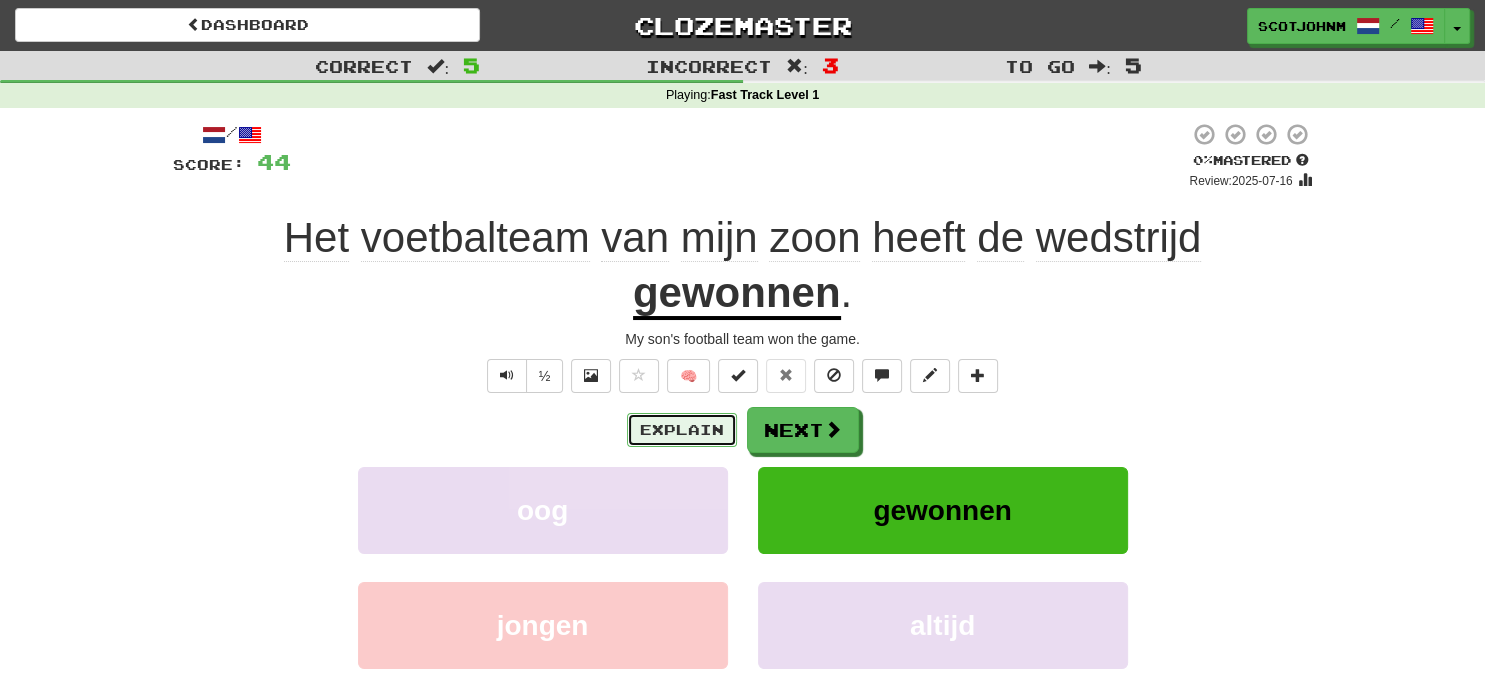 click on "Explain" at bounding box center [682, 430] 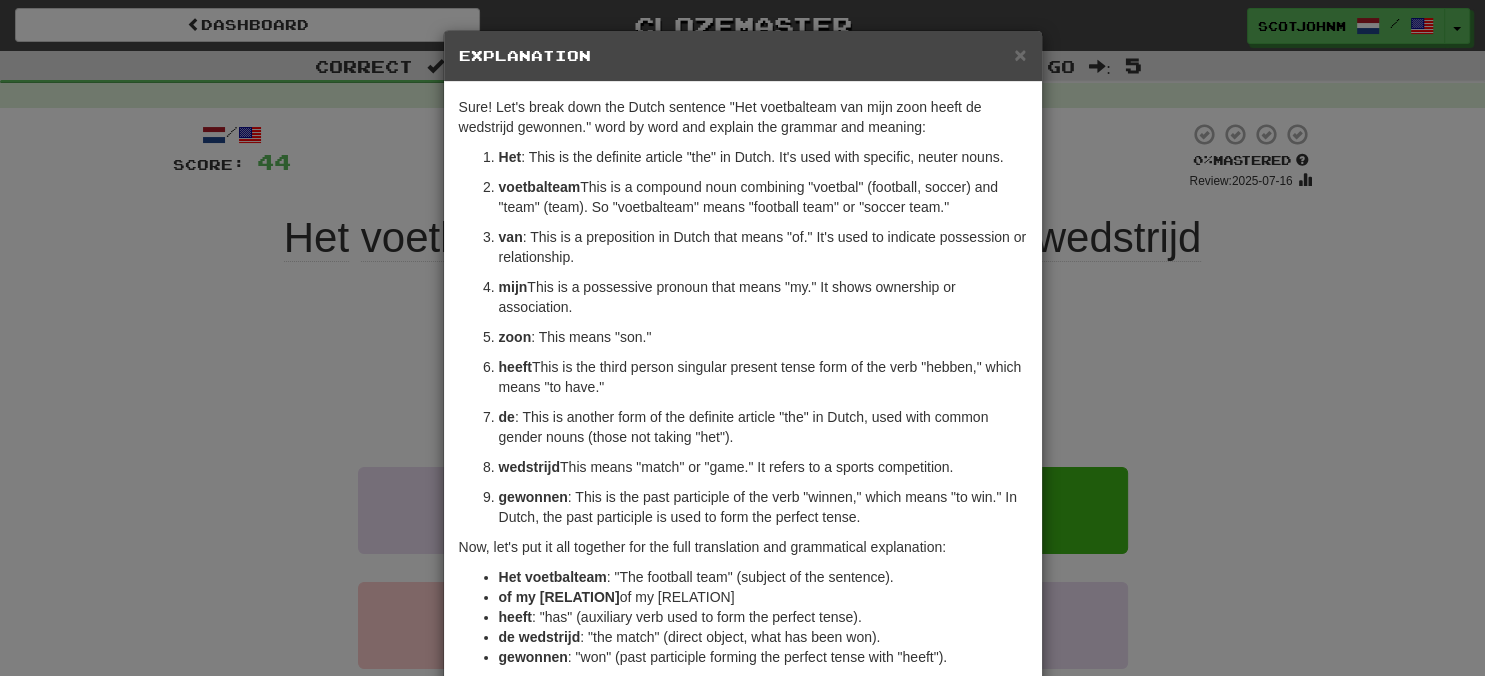 click on "× Explanation Sure! Let's break down the Dutch sentence "Het voetbalteam van mijn zoon heeft de wedstrijd gewonnen." word by word and explain the grammar and meaning:
Het : This is the definite article "the" in Dutch. It's used with specific, neuter nouns.
voetbalteam : This is a compound noun combining "voetbal" (football, soccer) and "team" (team). So "voetbalteam" means "football team" or "soccer team."
van : This is a preposition in Dutch that means "of." It's used to indicate possession or relationship.
mijn : This is a possessive pronoun that means "my." It shows ownership or association.
zoon : This means "son."
heeft : This is the third person singular present tense form of the verb "hebben," which means "to have."
de : This is another form of the definite article "the" in Dutch, used with common gender nouns (those not taking "het").
wedstrijd : This means "match" or "game." It refers to a sports competition.
gewonnen
Het voetbalteam" at bounding box center [742, 338] 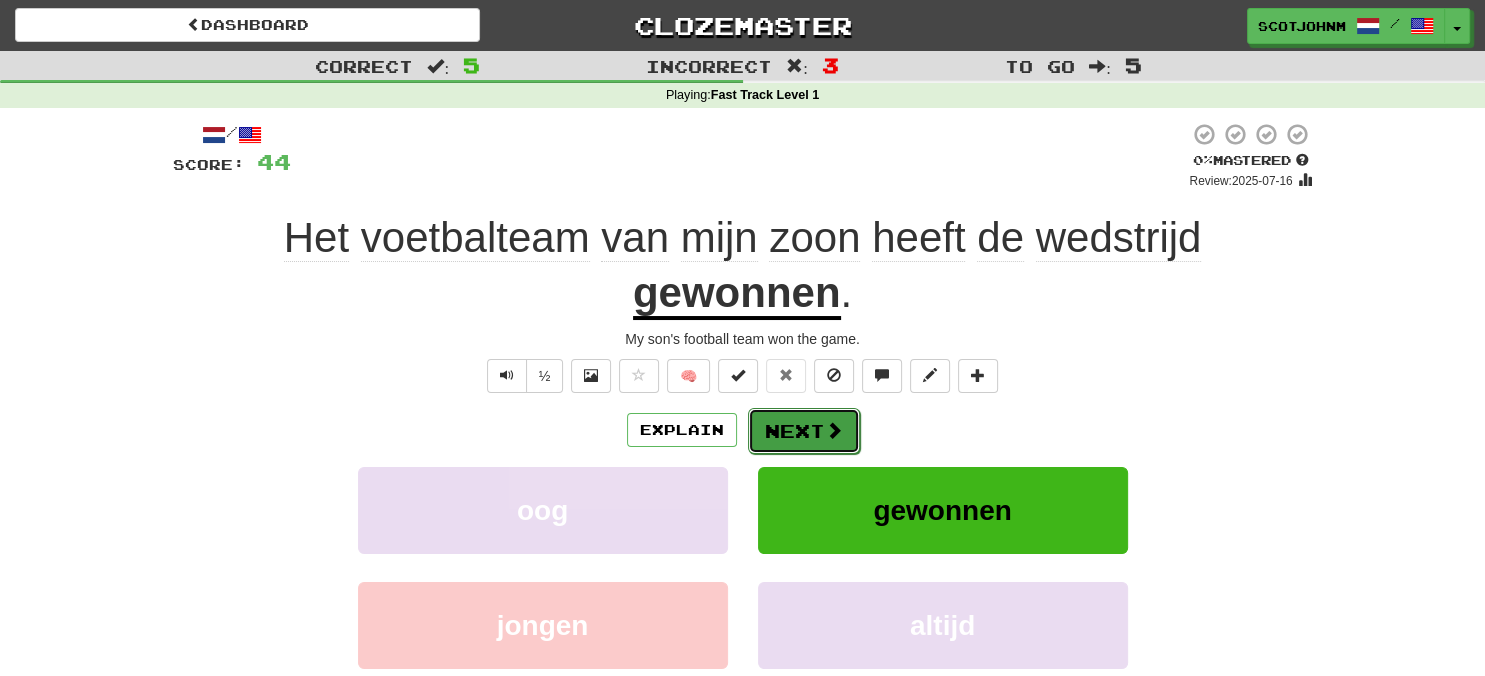 click on "Next" at bounding box center (804, 431) 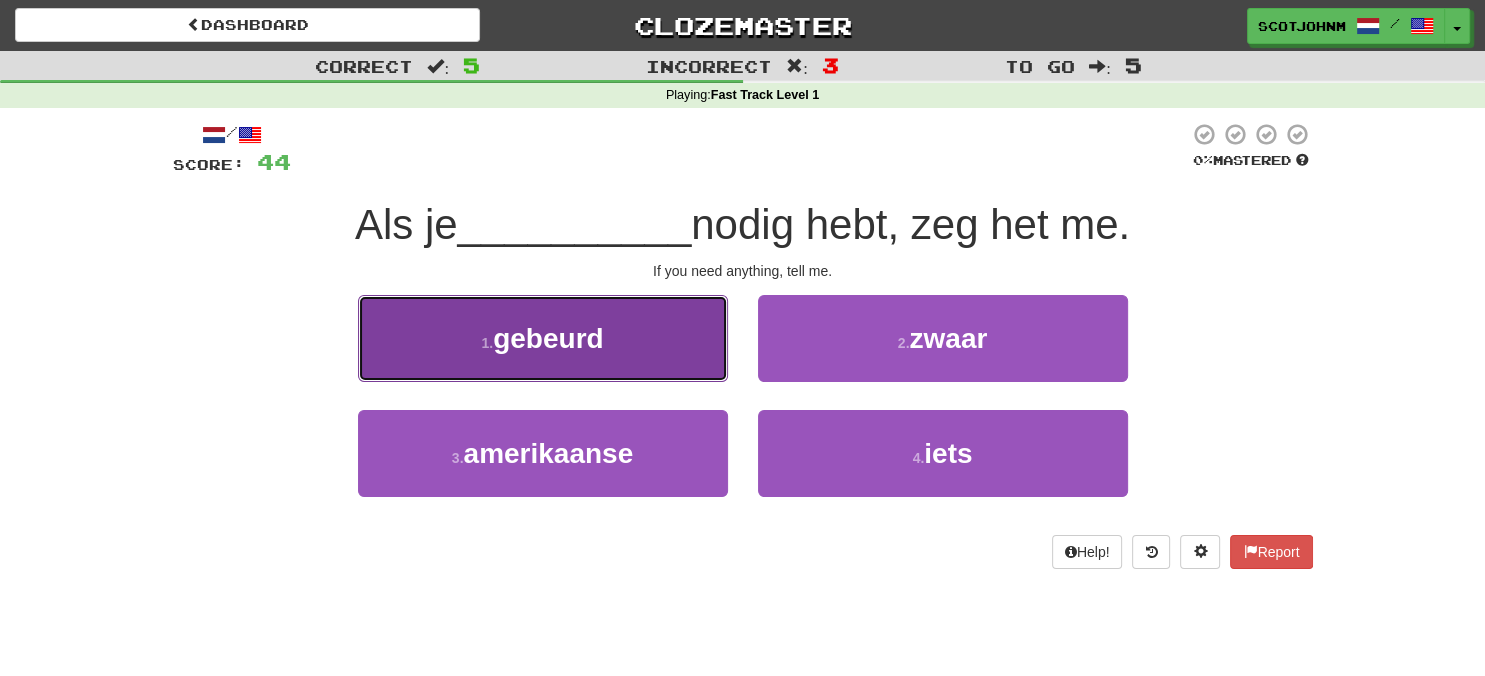 click on "gebeurd" at bounding box center (548, 338) 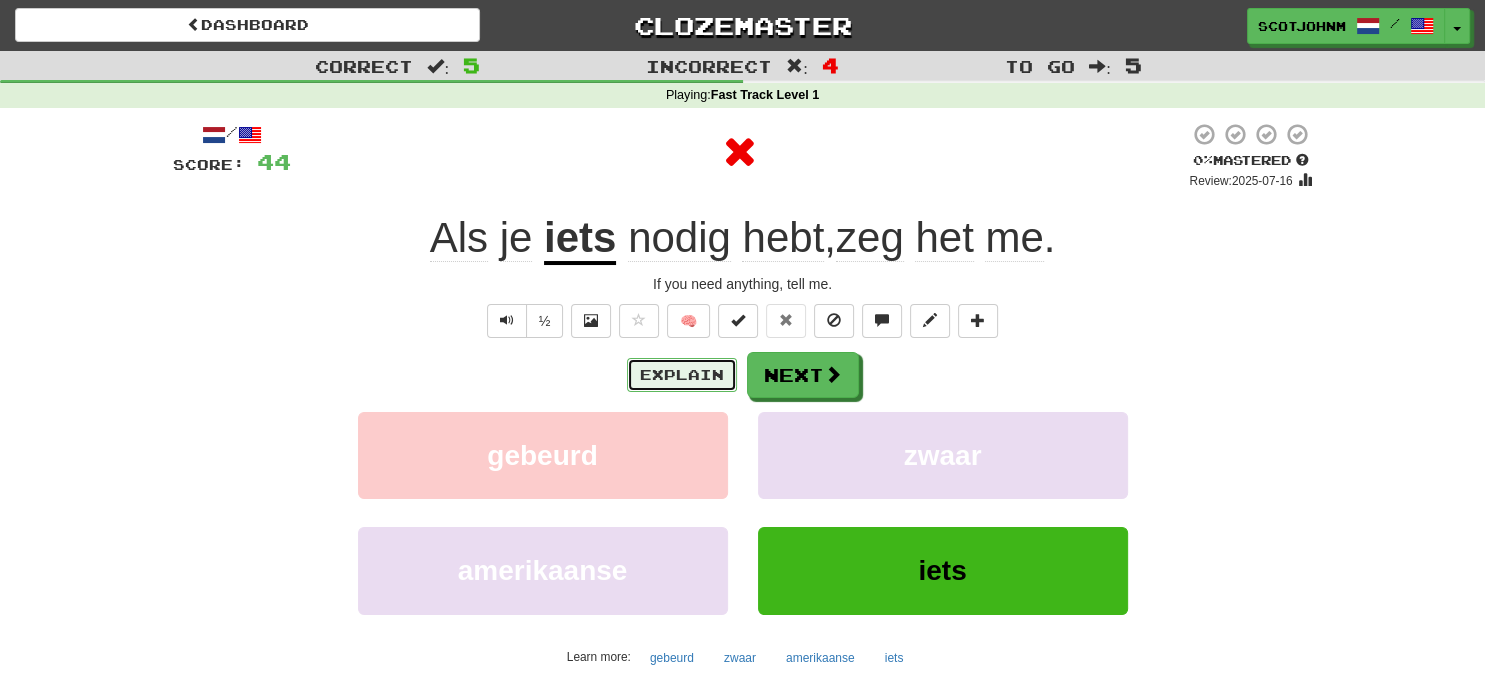 click on "Explain" at bounding box center [682, 375] 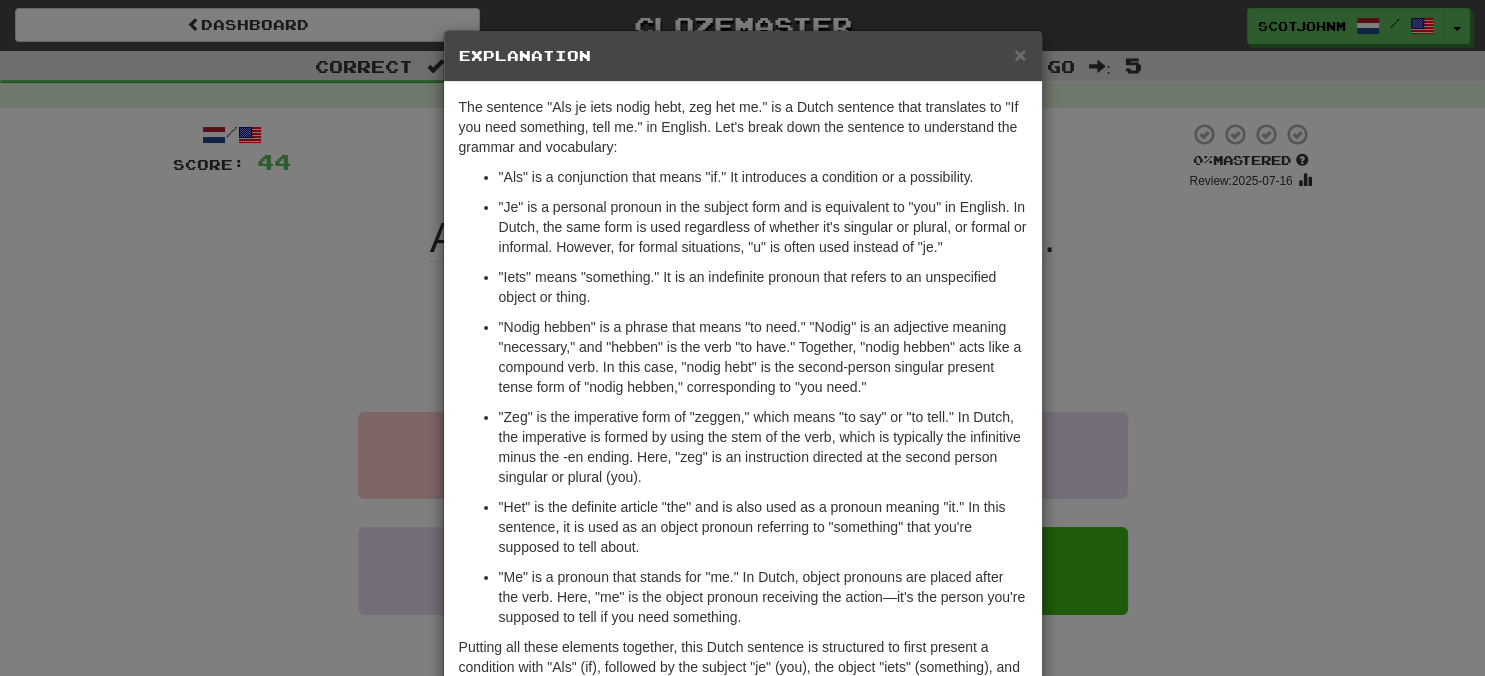 click on "× Explanation The sentence "Als je iets nodig hebt, zeg het me." is a Dutch sentence that translates to "If you need something, tell me." in English. Let's break down the sentence to understand the grammar and vocabulary:
"Als" is a conjunction that means "if." It introduces a condition or a possibility.
"Je" is a personal pronoun in the subject form and is equivalent to "you" in English. In Dutch, the same form is used regardless of whether it's singular or plural, or formal or informal. However, for formal situations, "u" is often used instead of "je."
"Iets" means "something." It is an indefinite pronoun that refers to an unspecified object or thing.
"Nodig hebben" is a phrase that means "to need." "Nodig" is an adjective meaning "necessary," and "hebben" is the verb "to have." Together, "nodig hebben" acts like a compound verb. In this case, "nodig hebt" is the second-person singular present tense form of "nodig hebben," corresponding to "you need."
!" at bounding box center (742, 338) 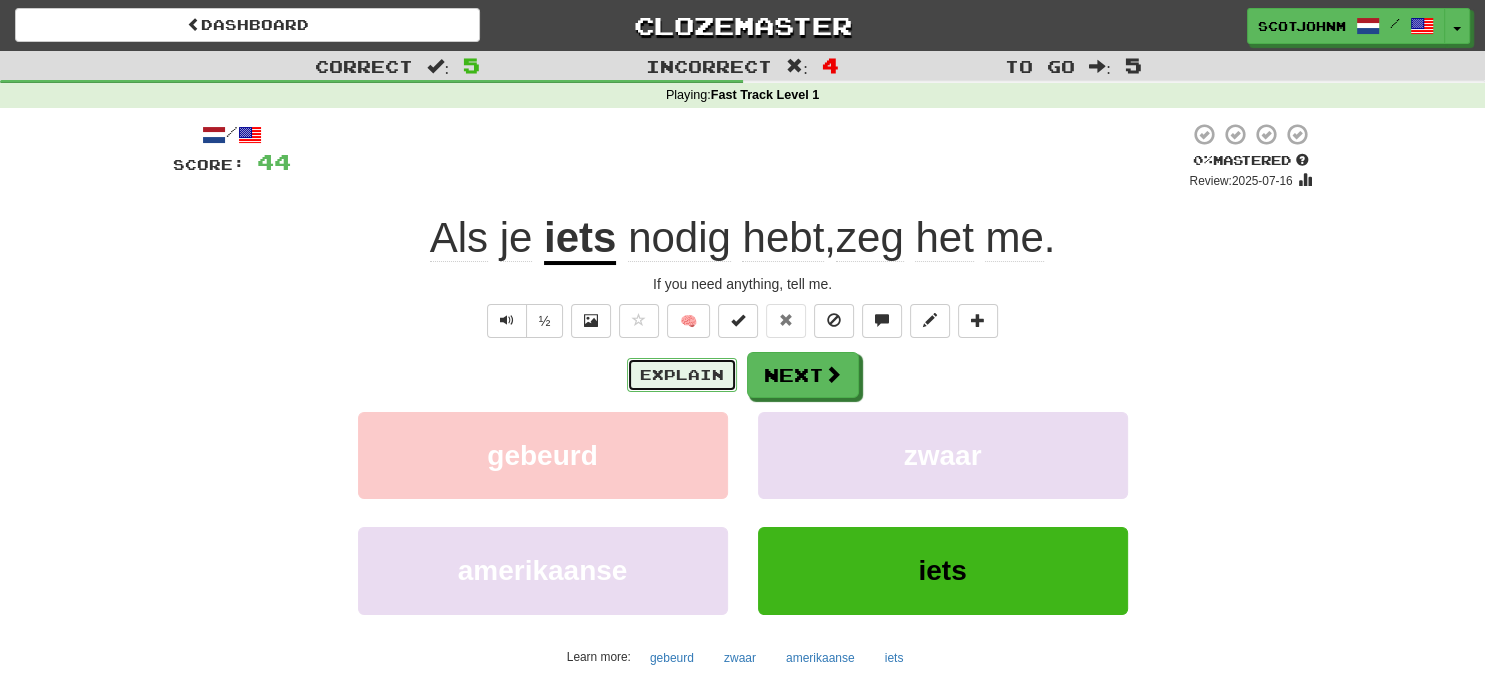 click on "Explain" at bounding box center (682, 375) 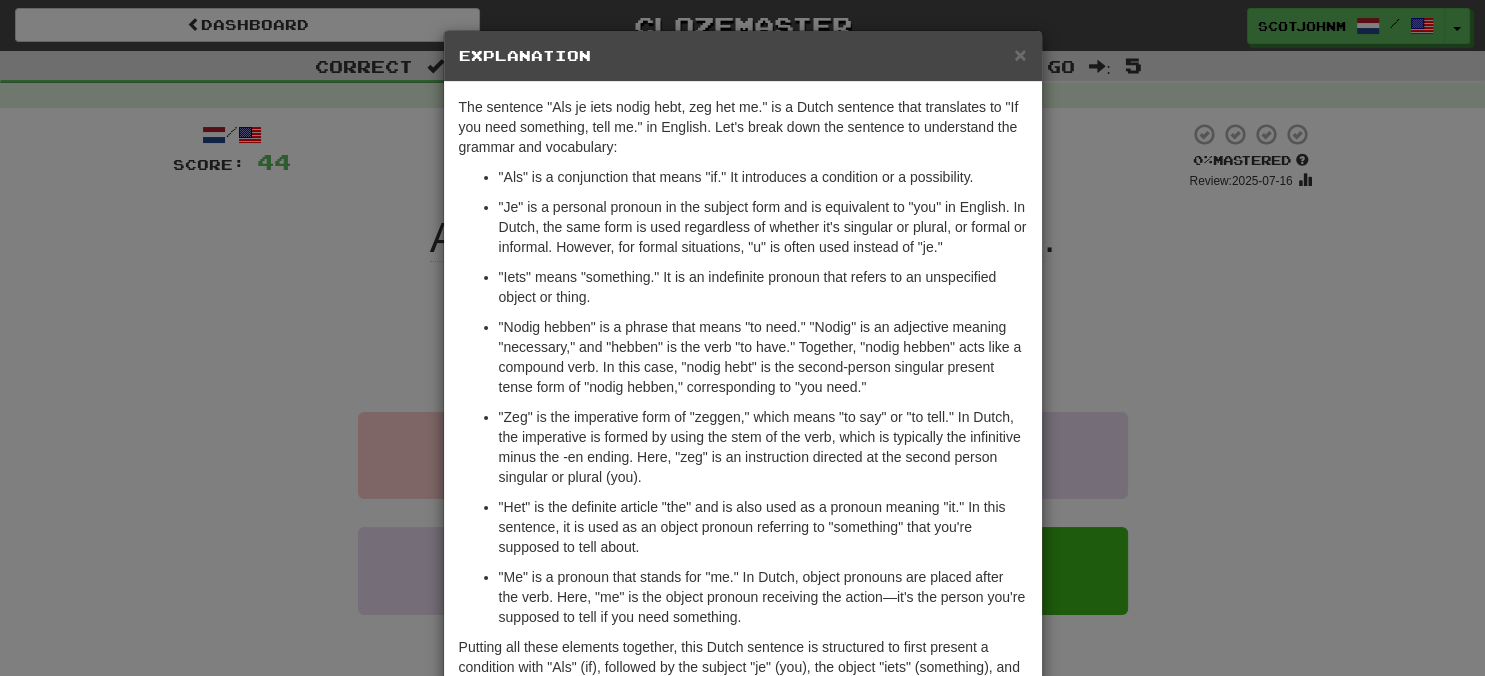 click on "× Explanation The sentence "Als je iets nodig hebt, zeg het me." is a Dutch sentence that translates to "If you need something, tell me." in English. Let's break down the sentence to understand the grammar and vocabulary:
"Als" is a conjunction that means "if." It introduces a condition or a possibility.
"Je" is a personal pronoun in the subject form and is equivalent to "you" in English. In Dutch, the same form is used regardless of whether it's singular or plural, or formal or informal. However, for formal situations, "u" is often used instead of "je."
"Iets" means "something." It is an indefinite pronoun that refers to an unspecified object or thing.
"Nodig hebben" is a phrase that means "to need." "Nodig" is an adjective meaning "necessary," and "hebben" is the verb "to have." Together, "nodig hebben" acts like a compound verb. In this case, "nodig hebt" is the second-person singular present tense form of "nodig hebben," corresponding to "you need."
!" at bounding box center [742, 338] 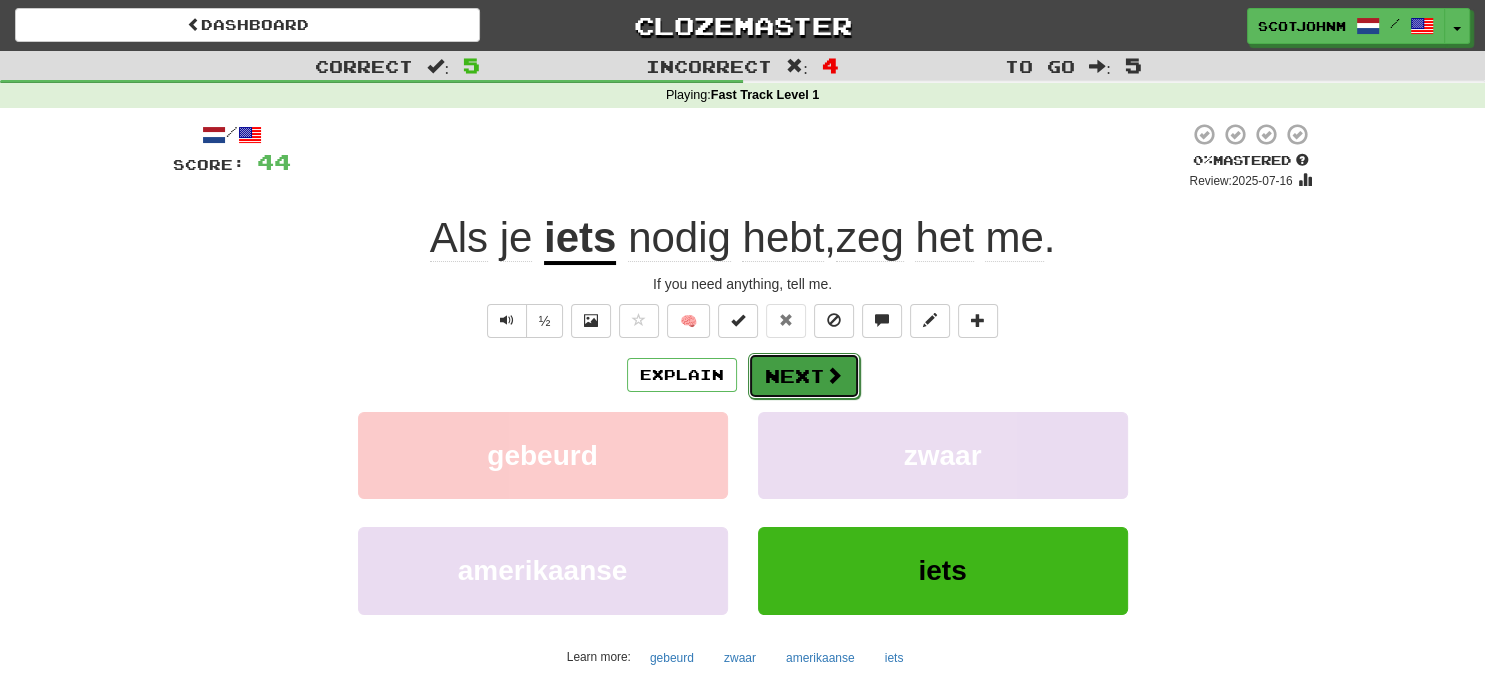 click on "Next" at bounding box center [804, 376] 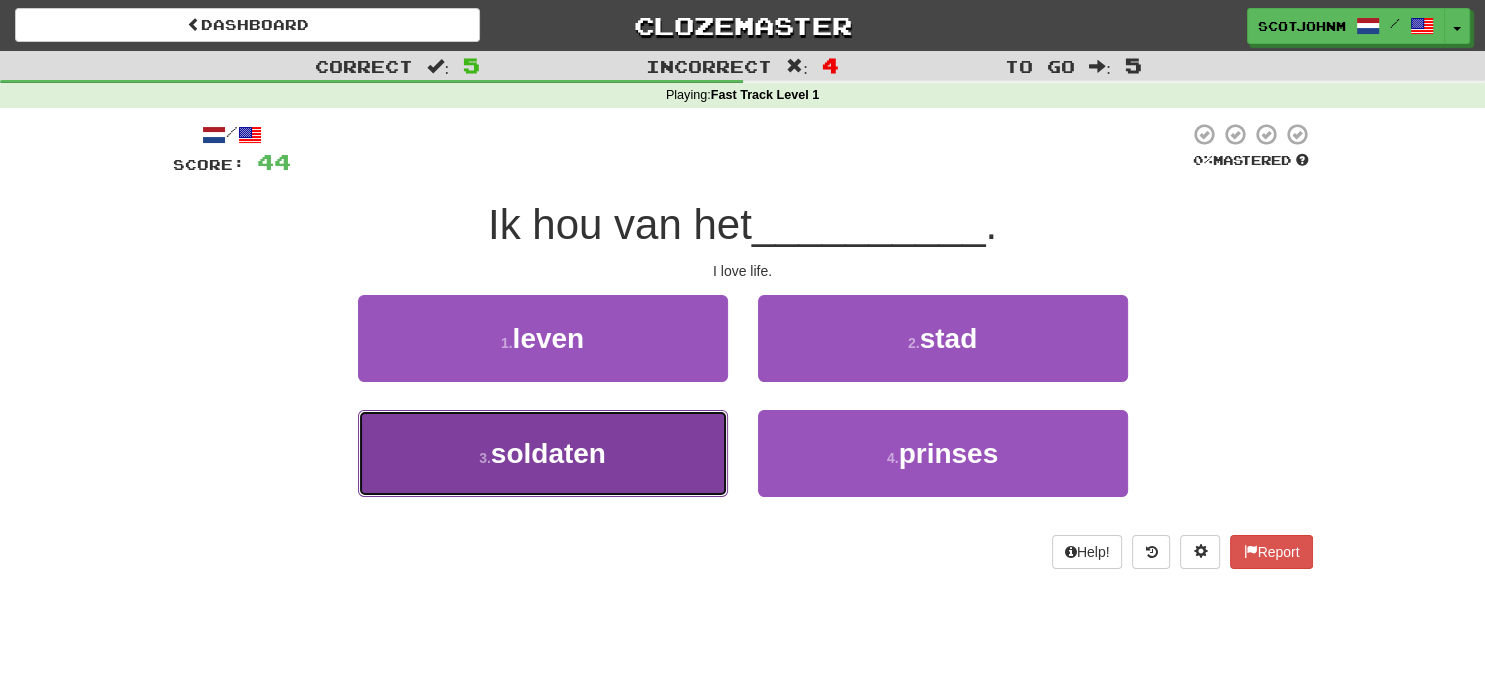 click on "soldaten" at bounding box center [548, 453] 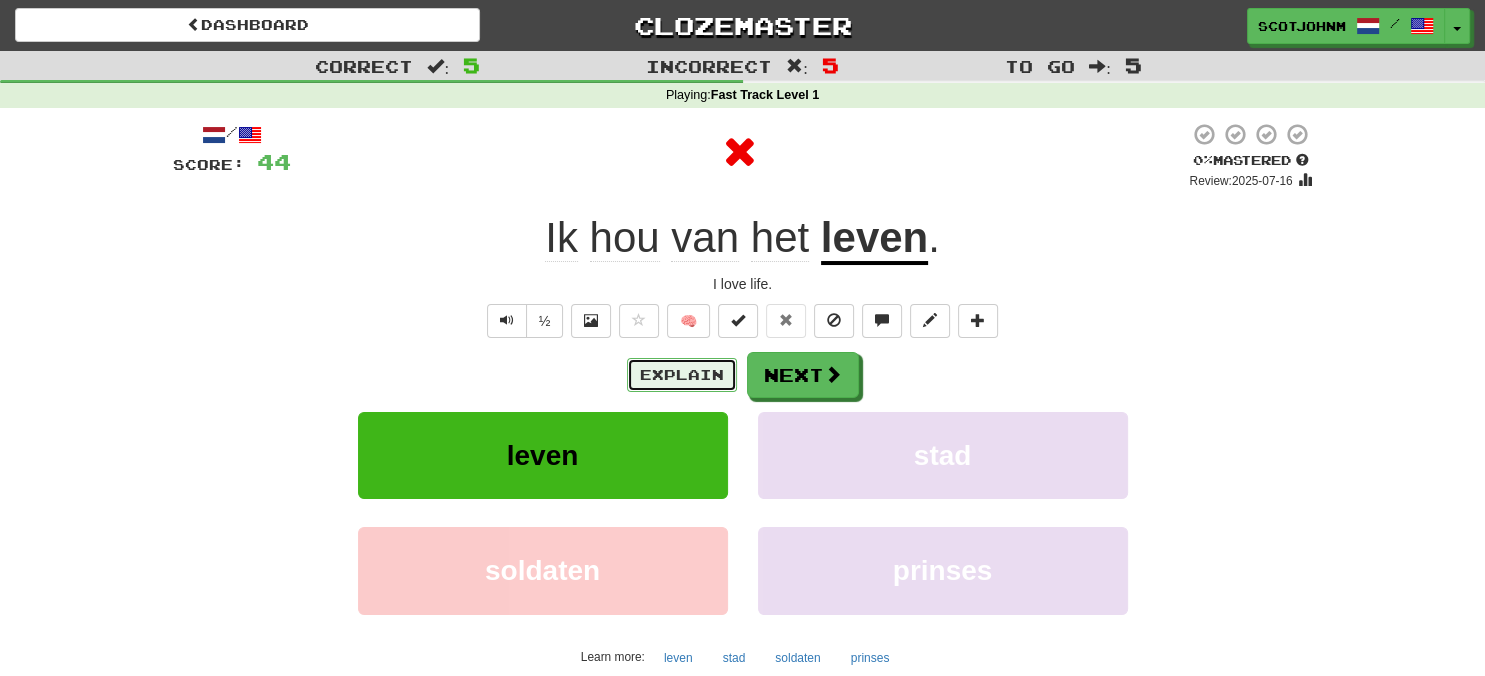 click on "Explain" at bounding box center [682, 375] 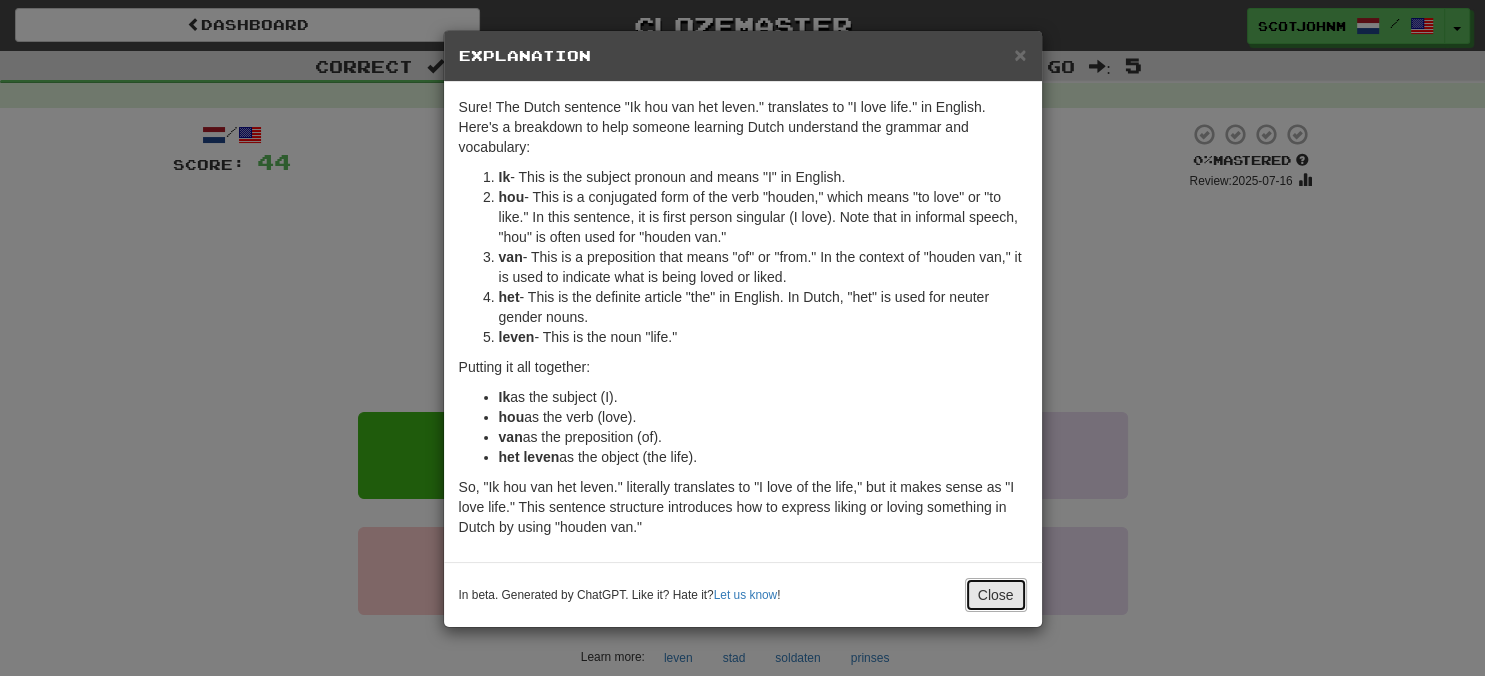 click on "Close" at bounding box center [996, 595] 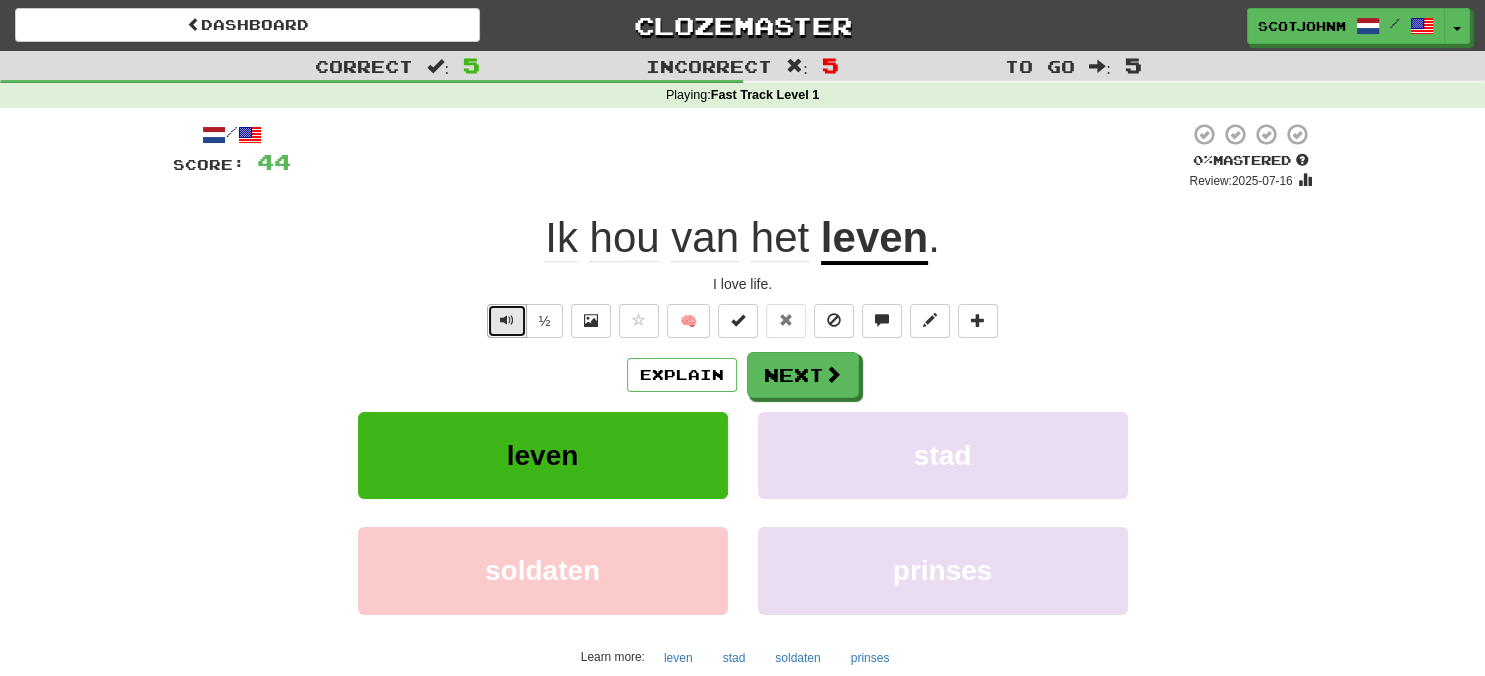 click at bounding box center [507, 320] 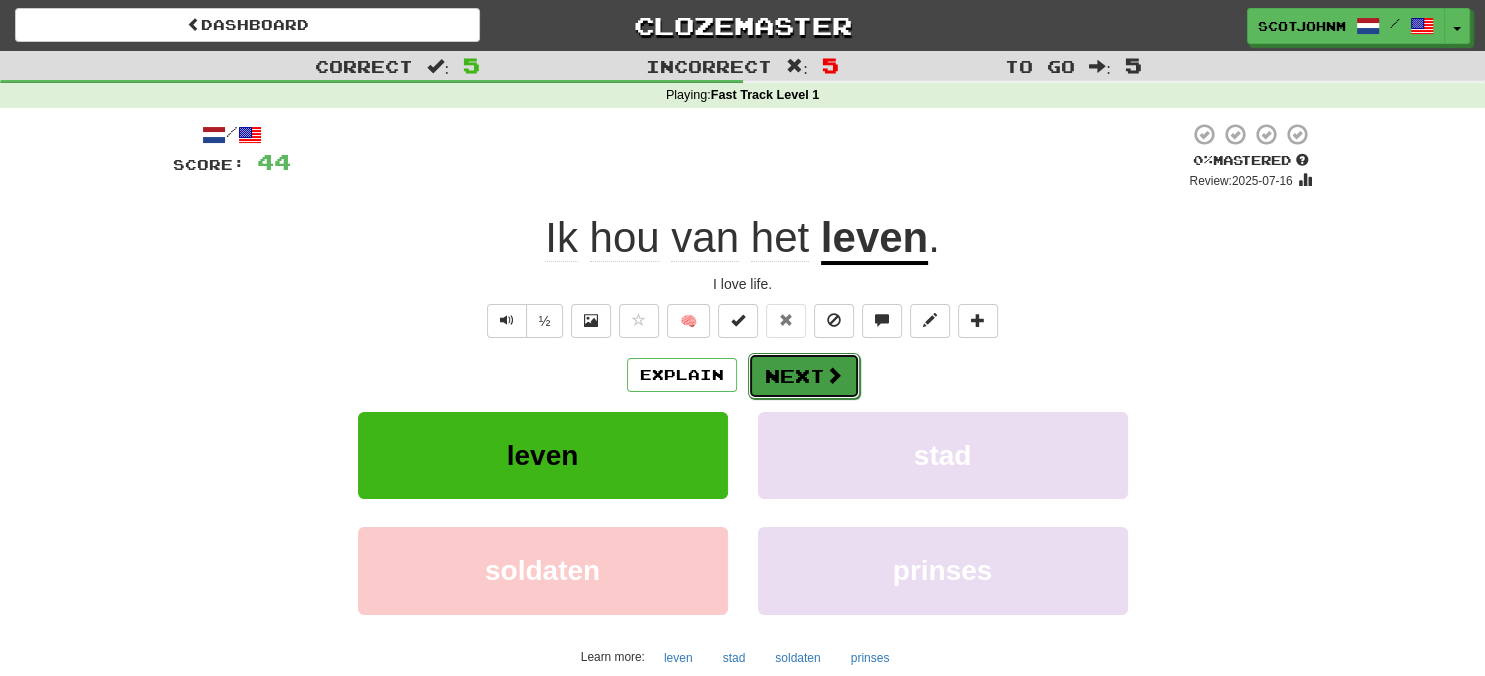 click on "Next" at bounding box center (804, 376) 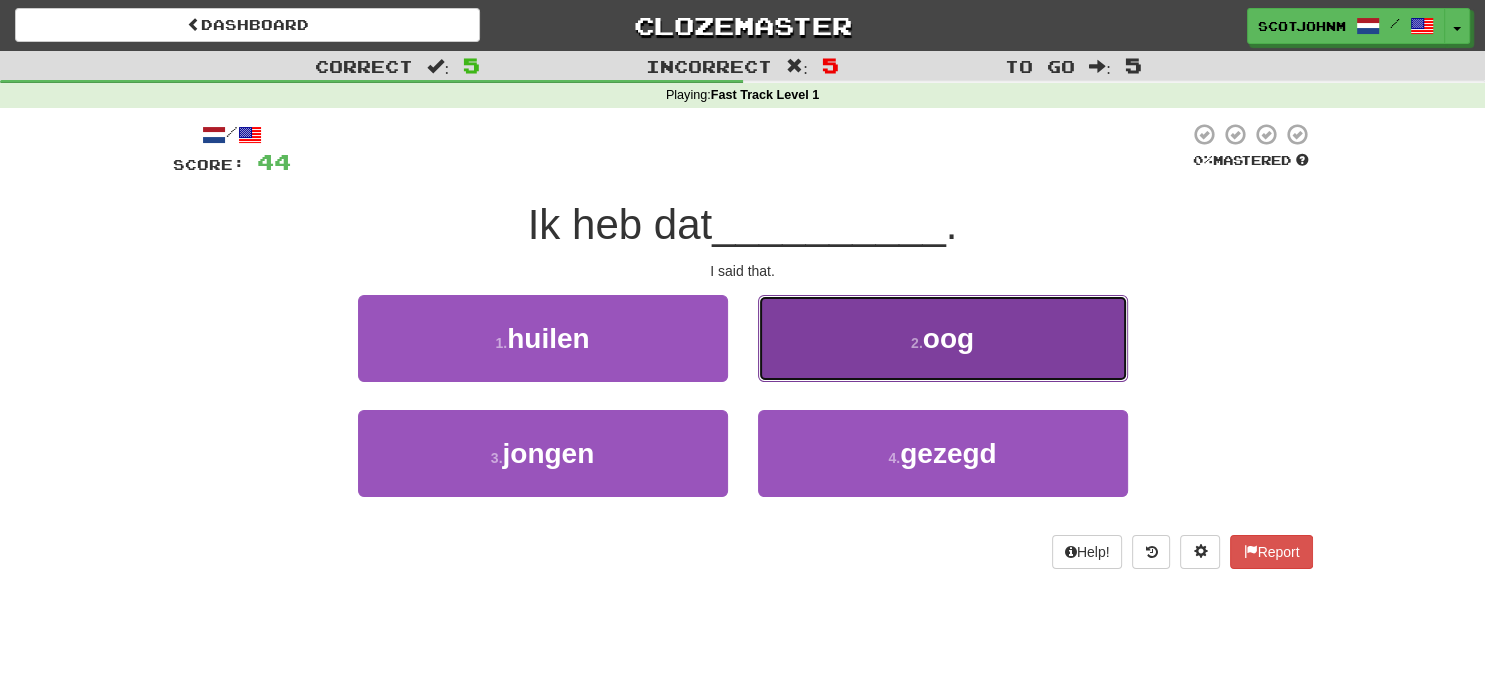 click on "2 .  oog" at bounding box center (943, 338) 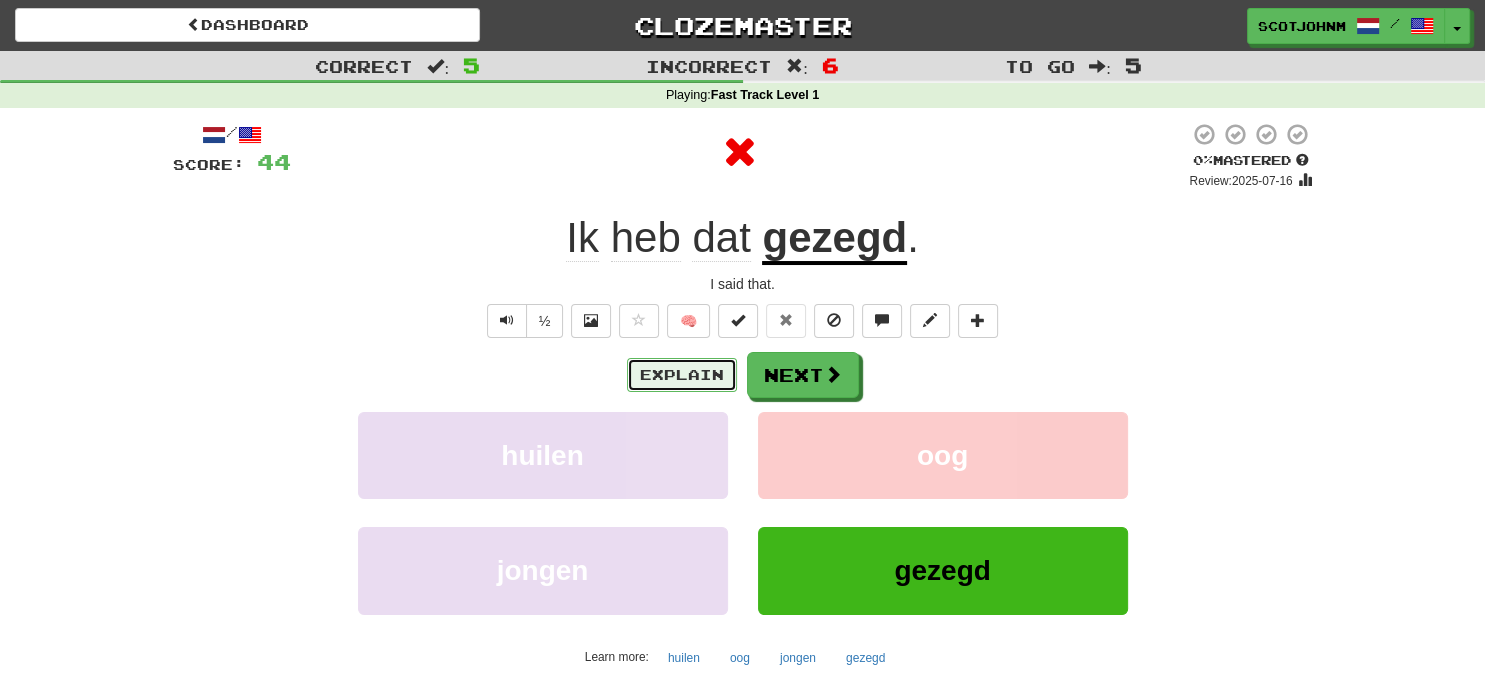 click on "Explain" at bounding box center (682, 375) 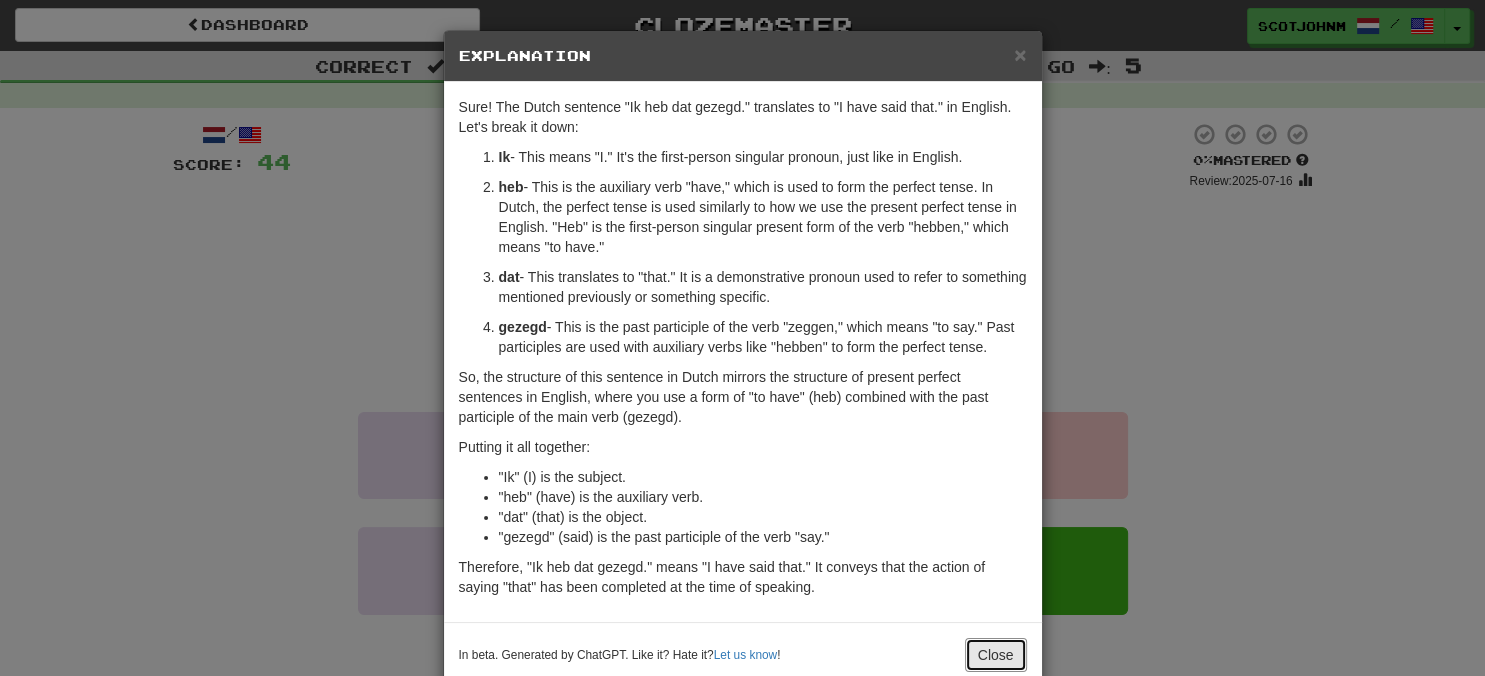 drag, startPoint x: 1006, startPoint y: 664, endPoint x: 1007, endPoint y: 637, distance: 27.018513 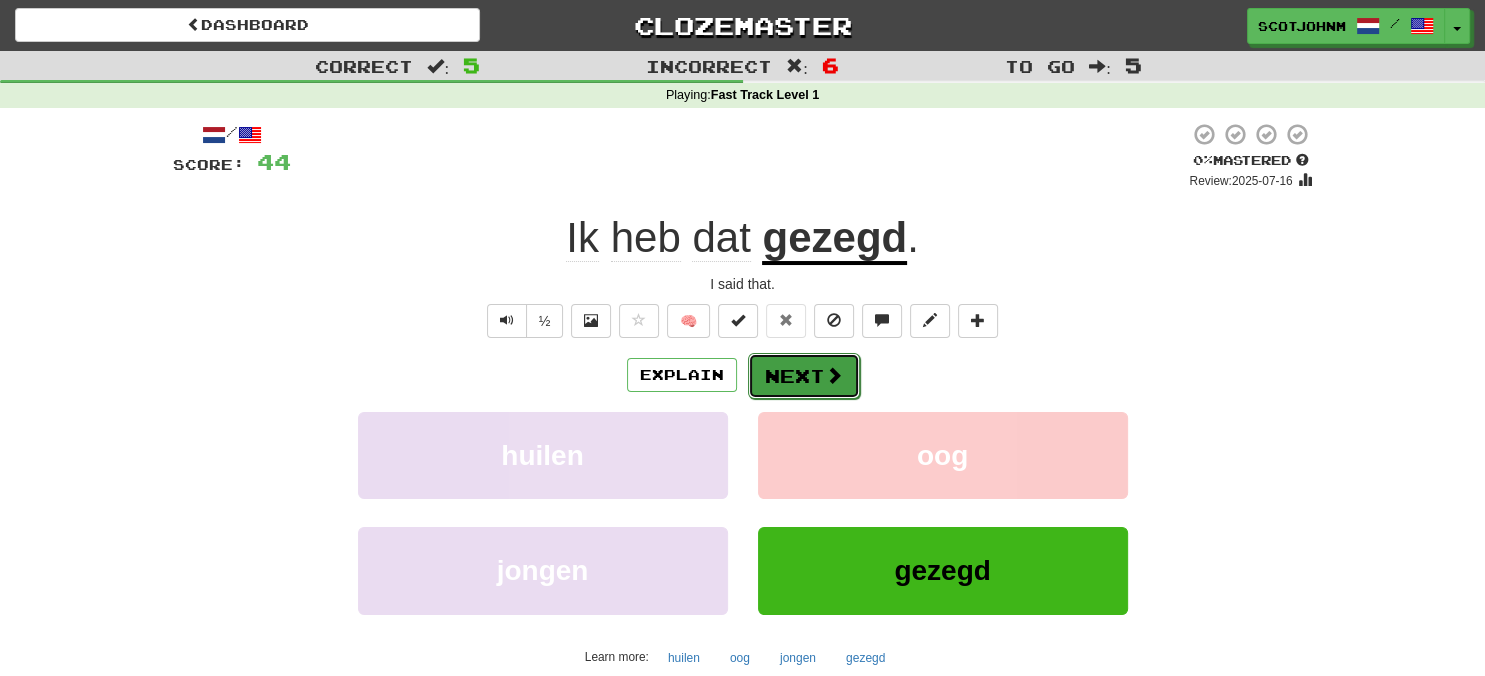 click at bounding box center (834, 375) 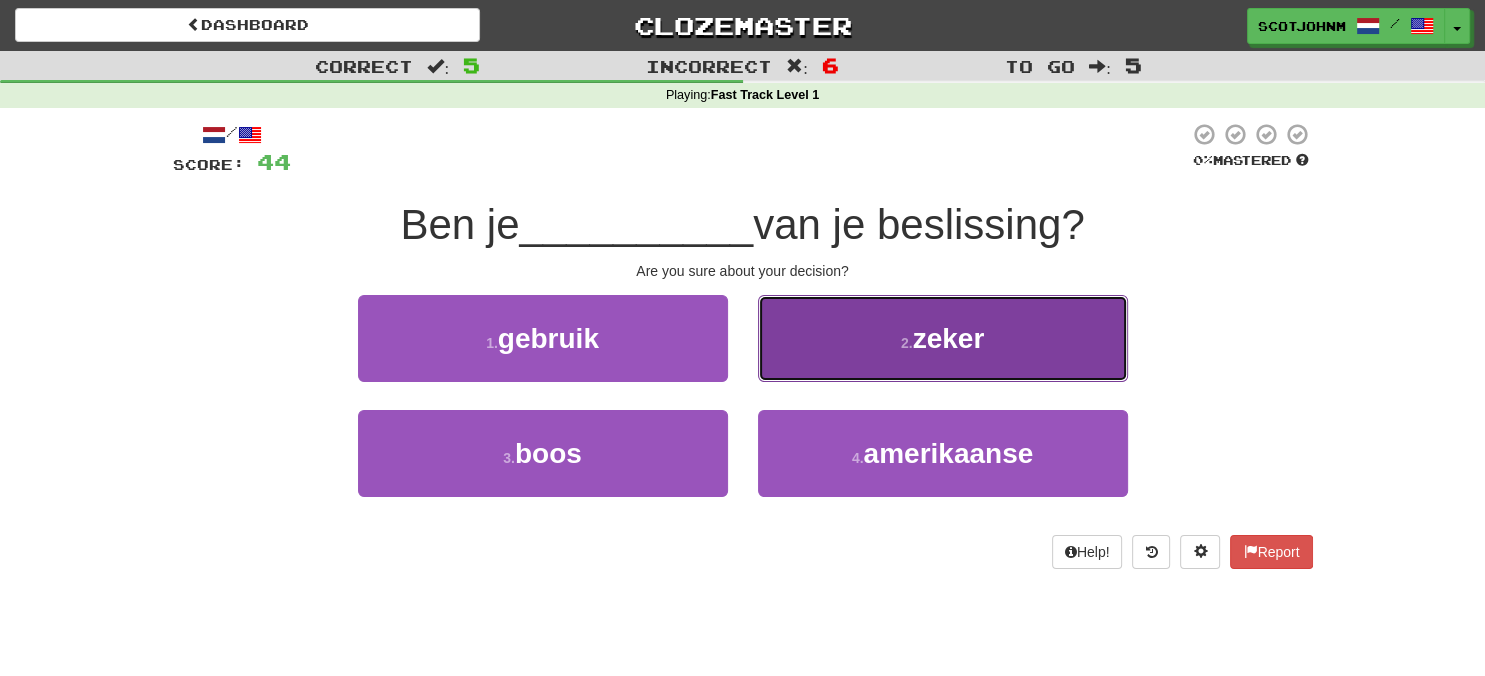 click on "zeker" at bounding box center [949, 338] 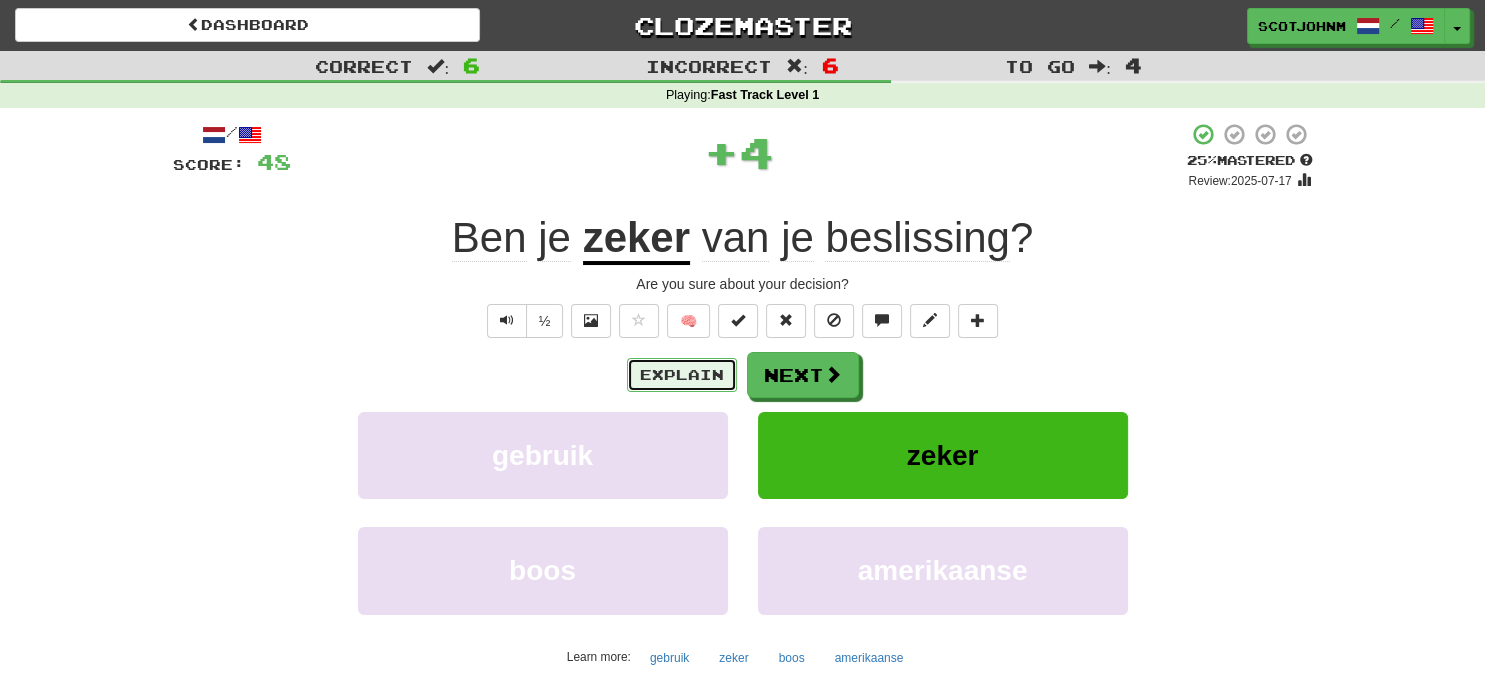 click on "Explain" at bounding box center (682, 375) 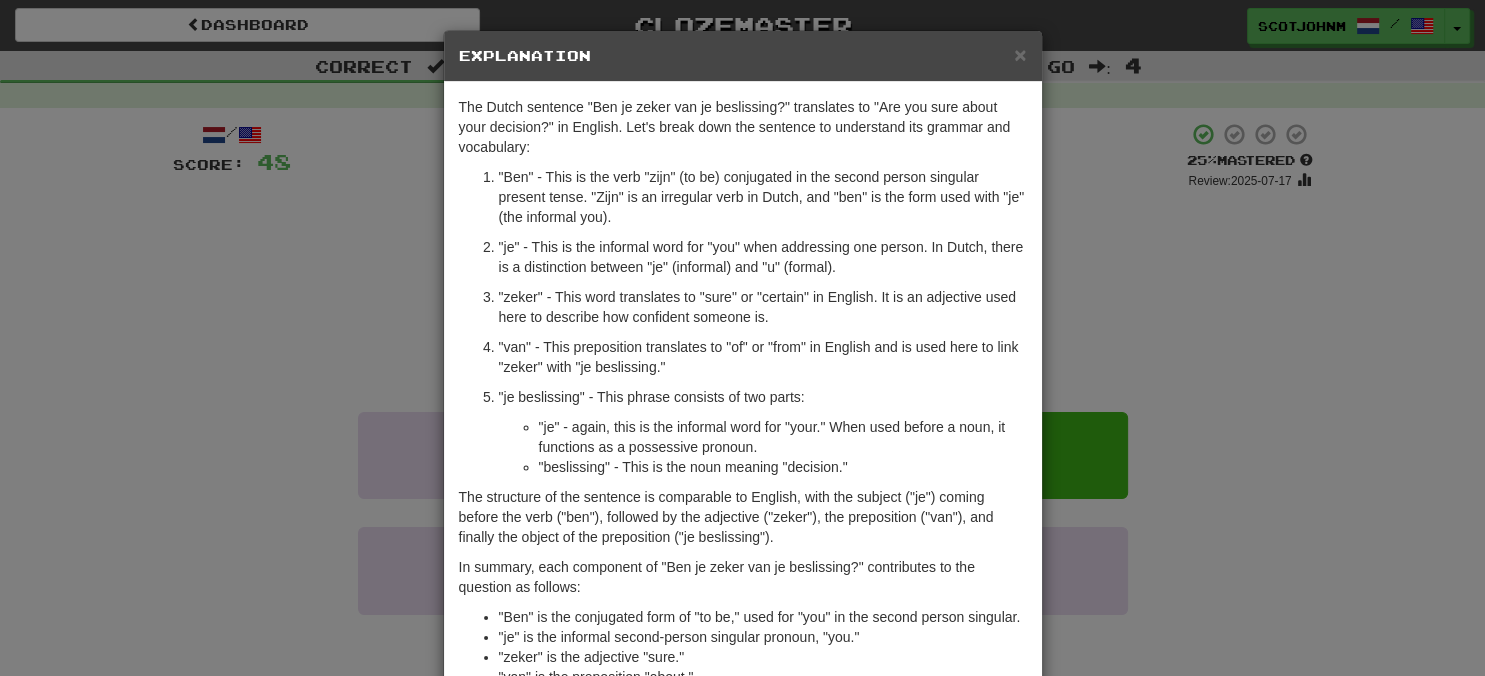 click on "× Explanation The Dutch sentence "Ben je zeker van je beslissing?" translates to "Are you sure about your decision?" in English. Let's break down the sentence to understand its grammar and vocabulary:
"Ben" - This is the verb "zijn" (to be) conjugated in the second person singular present tense. "Zijn" is an irregular verb in Dutch, and "ben" is the form used with "je" (the informal you).
"je" - This is the informal word for "you" when addressing one person. In Dutch, there is a distinction between "je" (informal) and "u" (formal).
"zeker" - This word translates to "sure" or "certain" in English. It is an adjective used here to describe how confident someone is.
"van" - This preposition translates to "of" or "from" in English and is used here to link "zeker" with "je beslissing."
"je beslissing" - This phrase consists of two parts:
"je" - again, this is the informal word for "your." When used before a noun, it functions as a possessive pronoun.
!" at bounding box center [742, 338] 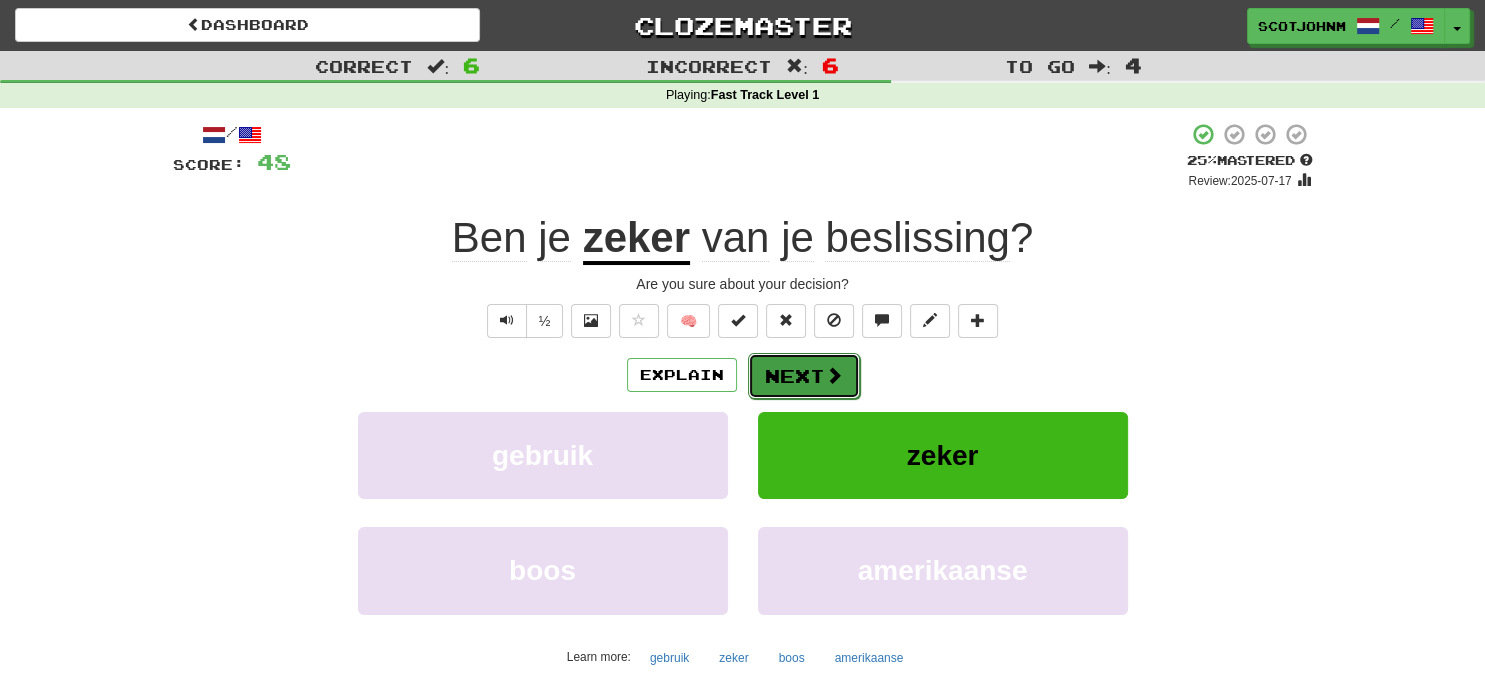click at bounding box center [834, 375] 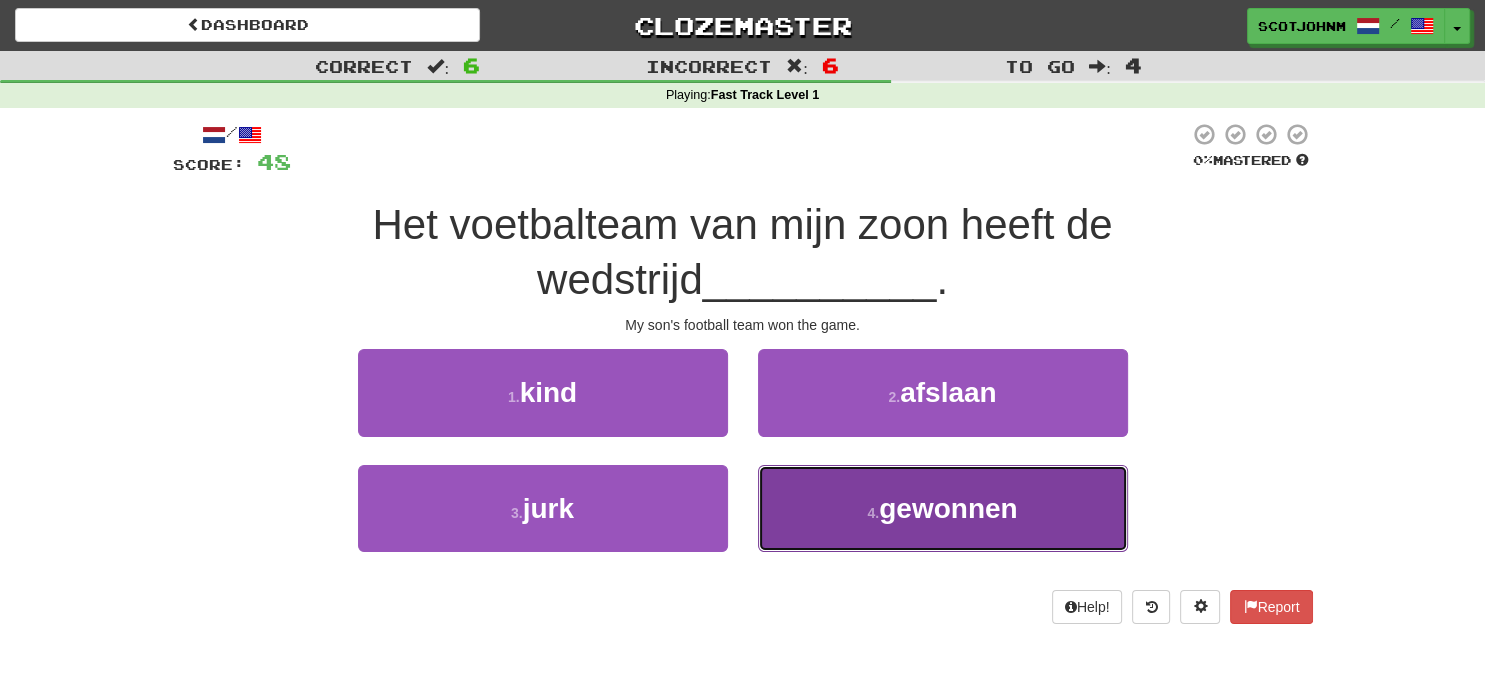 click on "4 .  gewonnen" at bounding box center [943, 508] 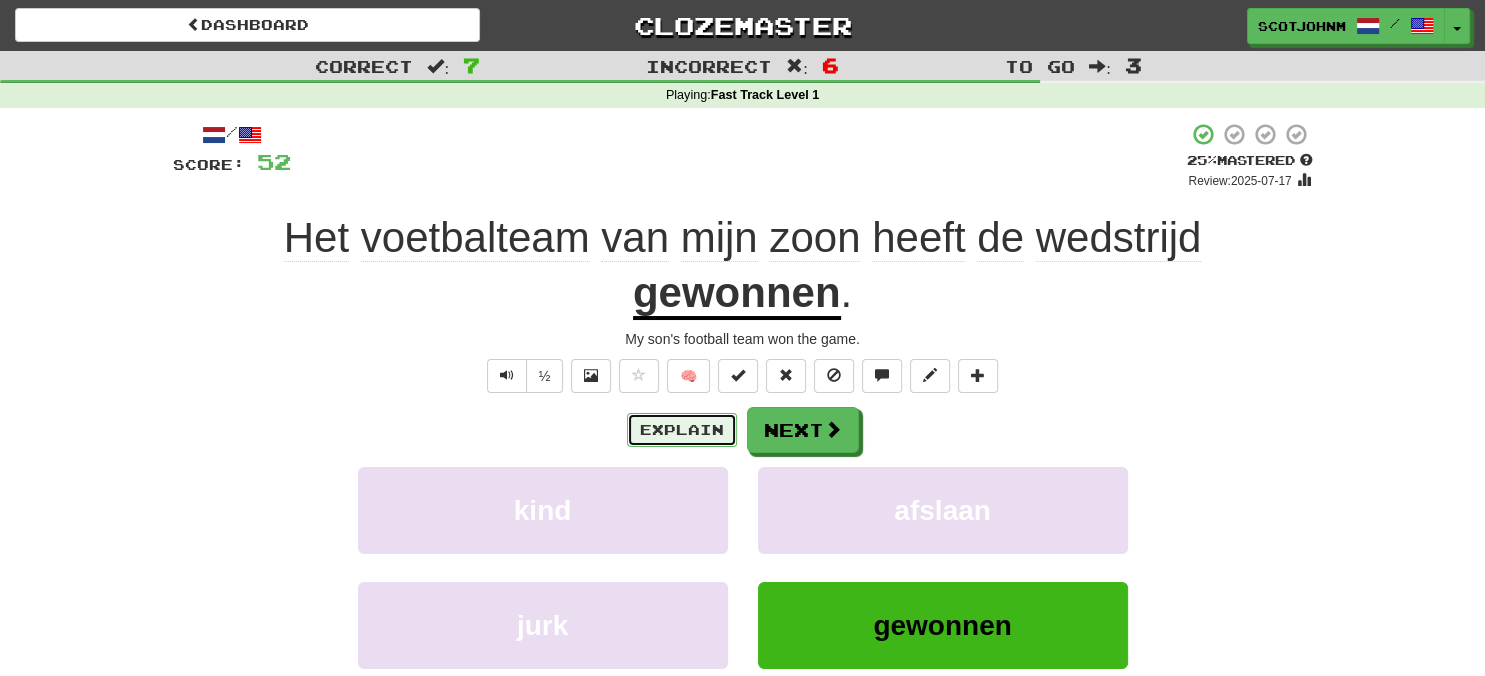 click on "Explain" at bounding box center (682, 430) 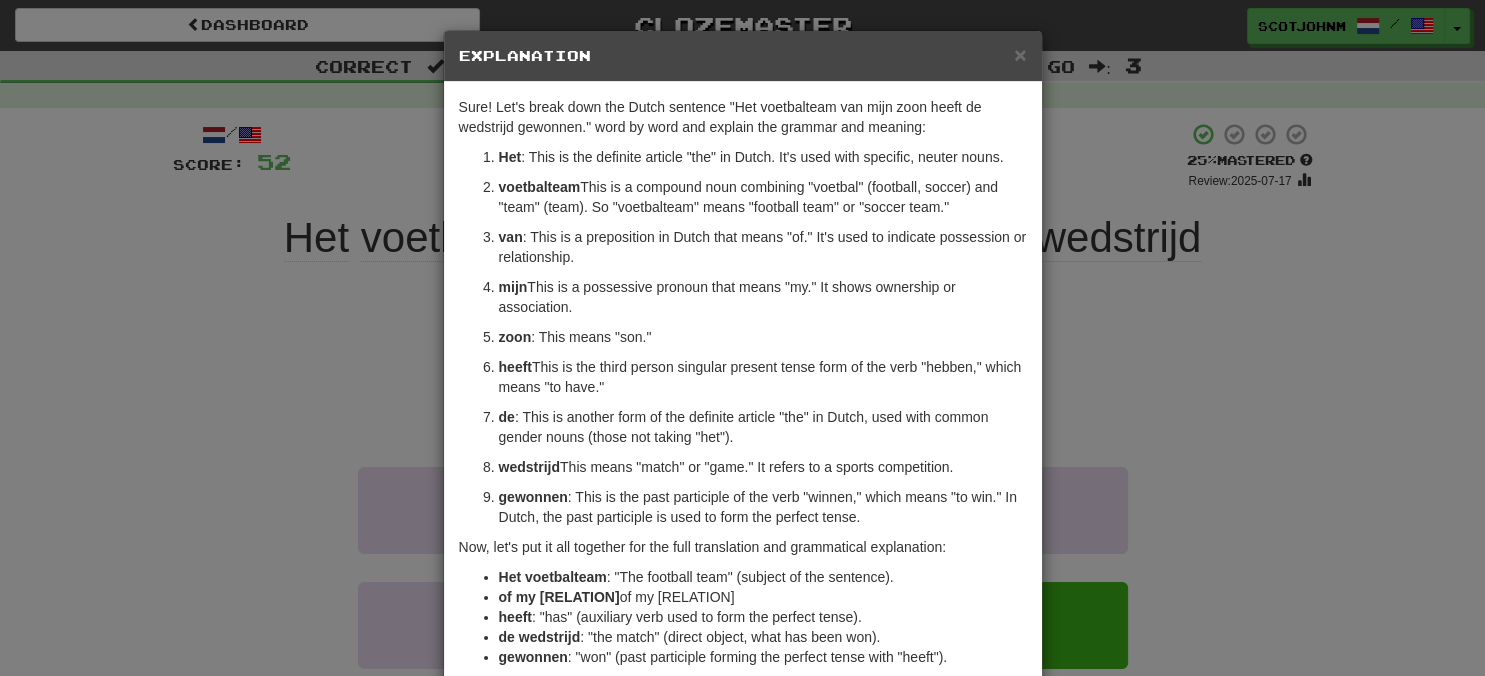 click on "× Explanation Sure! Let's break down the Dutch sentence "Het voetbalteam van mijn zoon heeft de wedstrijd gewonnen." word by word and explain the grammar and meaning:
Het : This is the definite article "the" in Dutch. It's used with specific, neuter nouns.
voetbalteam : This is a compound noun combining "voetbal" (football, soccer) and "team" (team). So "voetbalteam" means "football team" or "soccer team."
van : This is a preposition in Dutch that means "of." It's used to indicate possession or relationship.
mijn : This is a possessive pronoun that means "my." It shows ownership or association.
zoon : This means "son."
heeft : This is the third person singular present tense form of the verb "hebben," which means "to have."
de : This is another form of the definite article "the" in Dutch, used with common gender nouns (those not taking "het").
wedstrijd : This means "match" or "game." It refers to a sports competition.
gewonnen
Het voetbalteam" at bounding box center [742, 338] 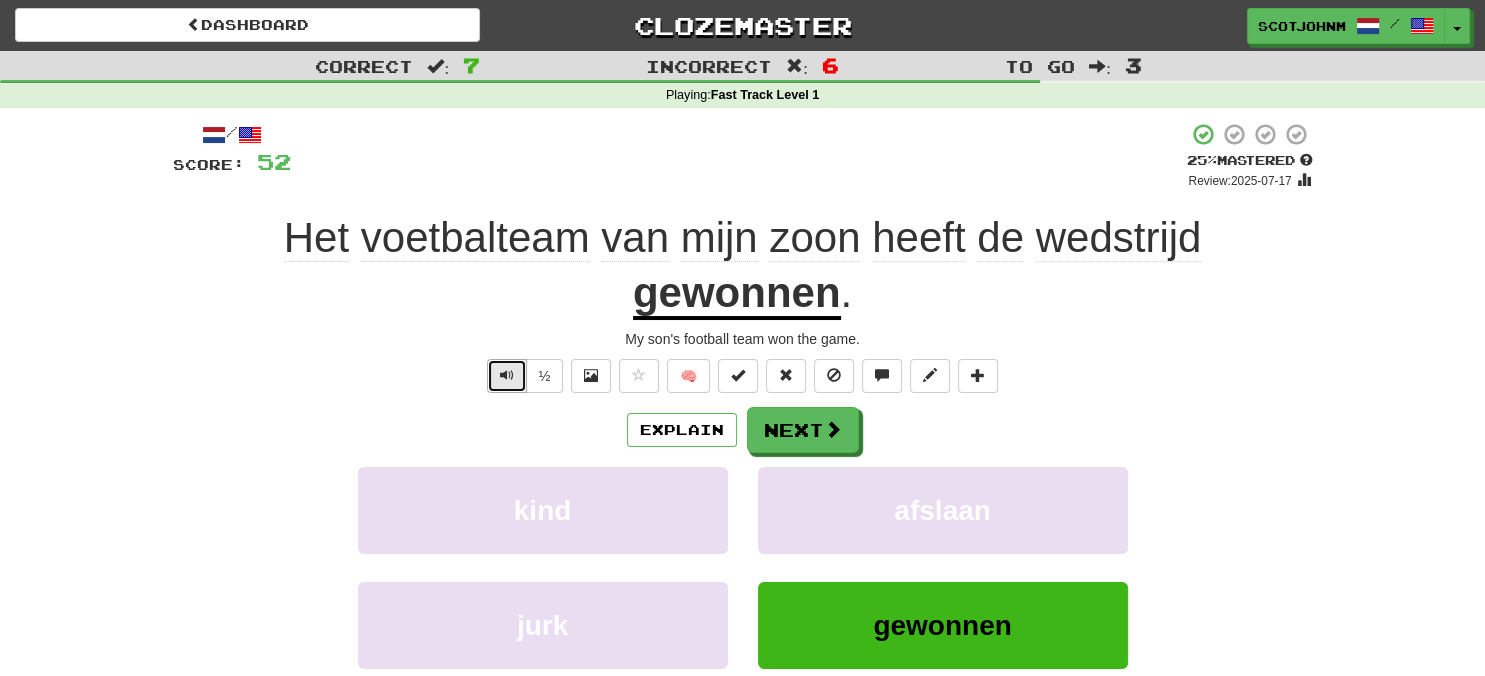click at bounding box center [507, 375] 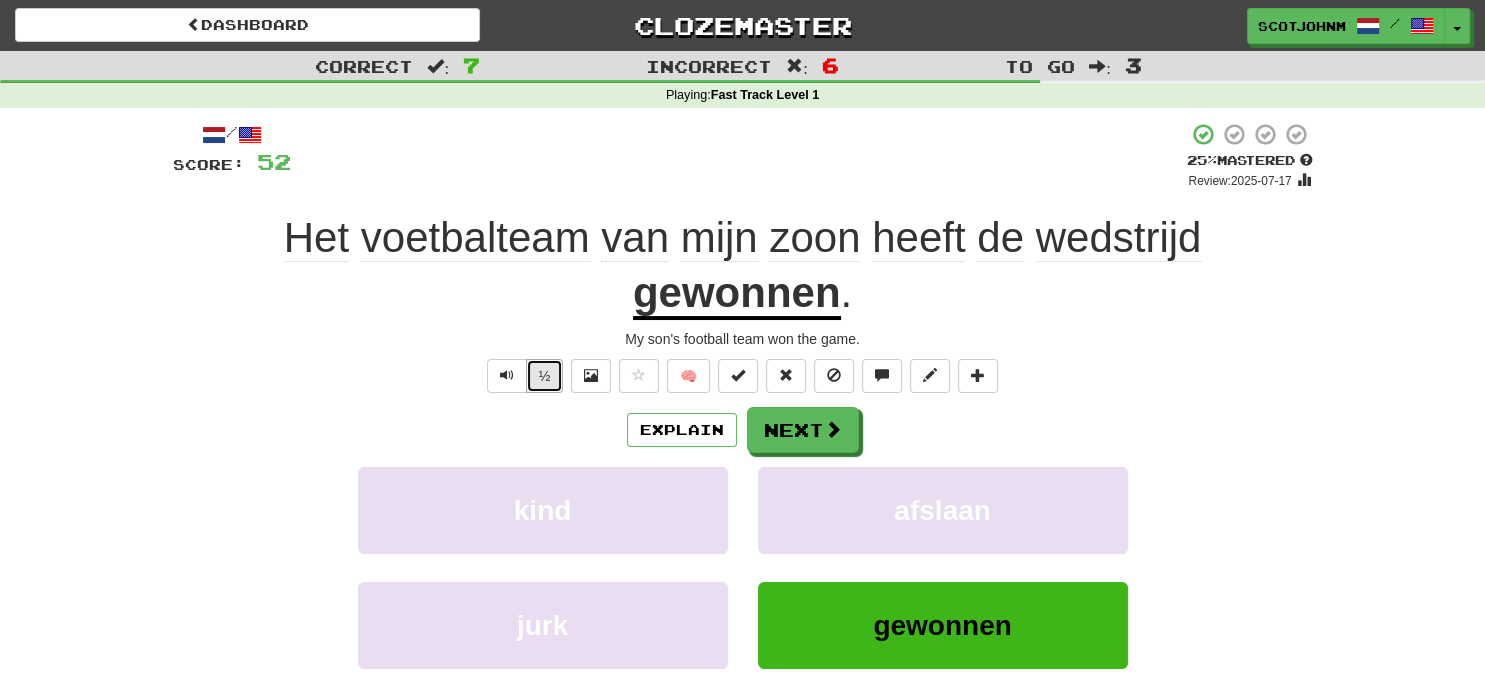 click on "½" at bounding box center (545, 376) 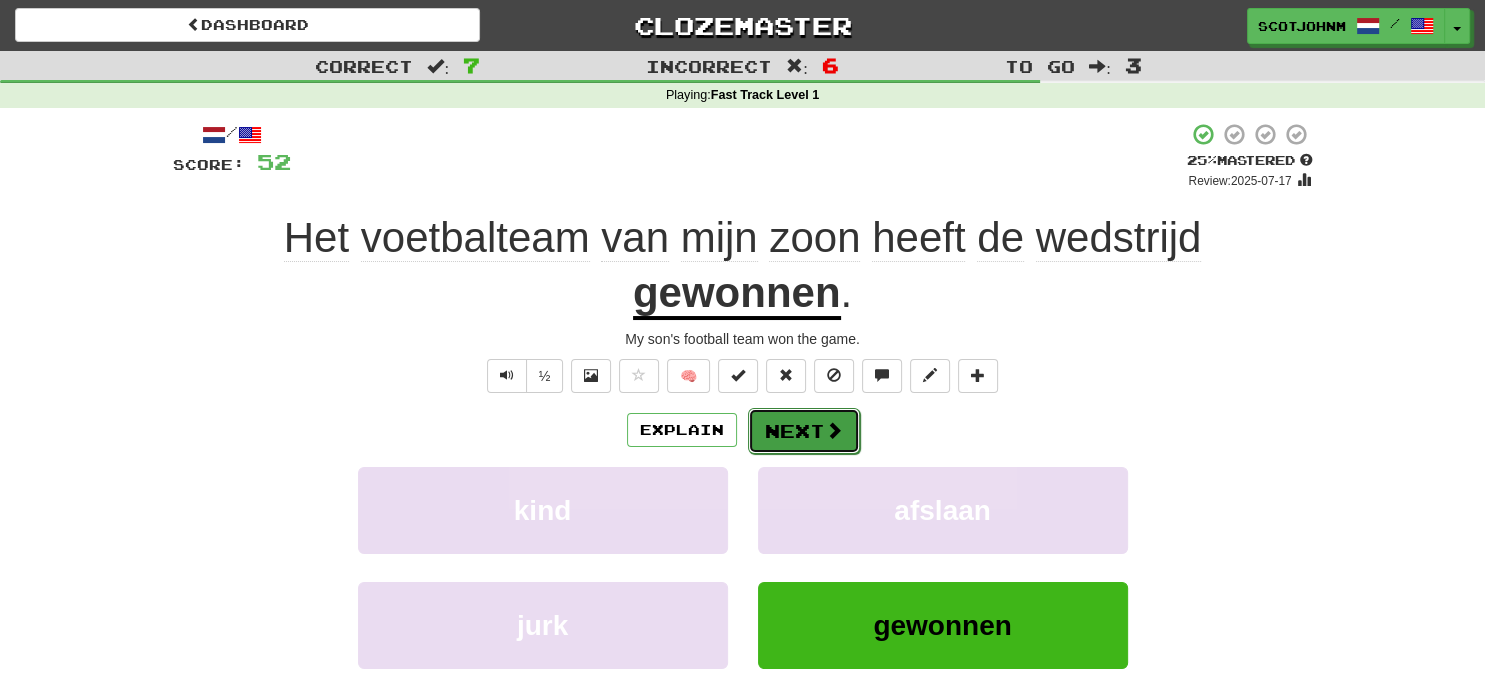 click on "Next" at bounding box center [804, 431] 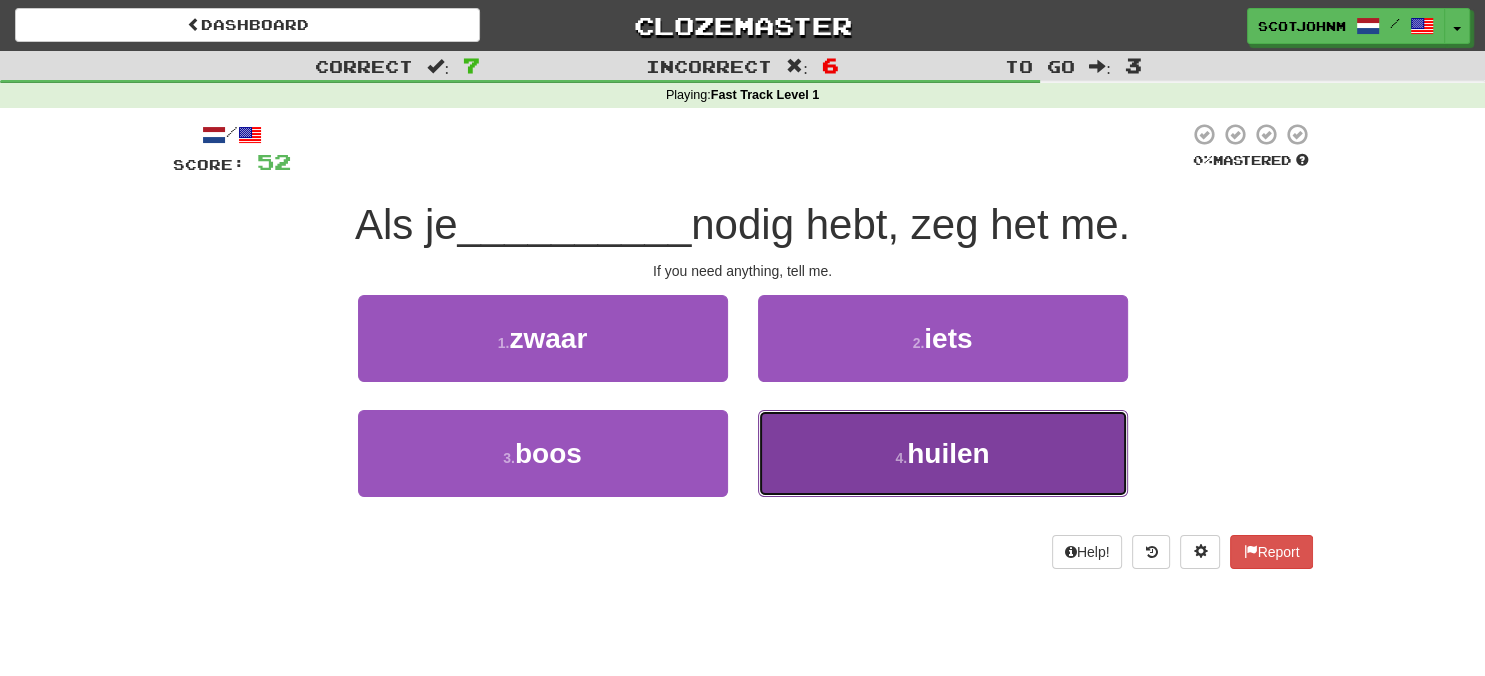 click on "huilen" at bounding box center [948, 453] 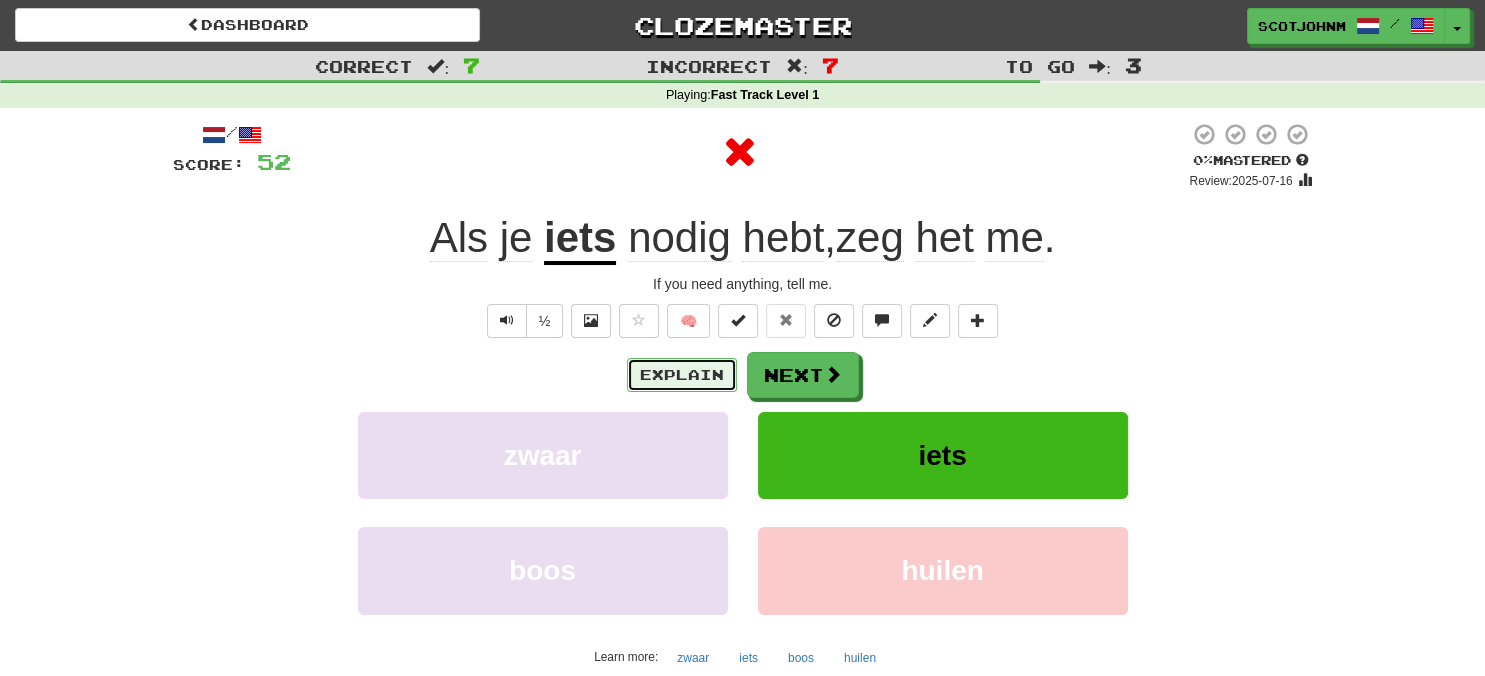 click on "Explain" at bounding box center (682, 375) 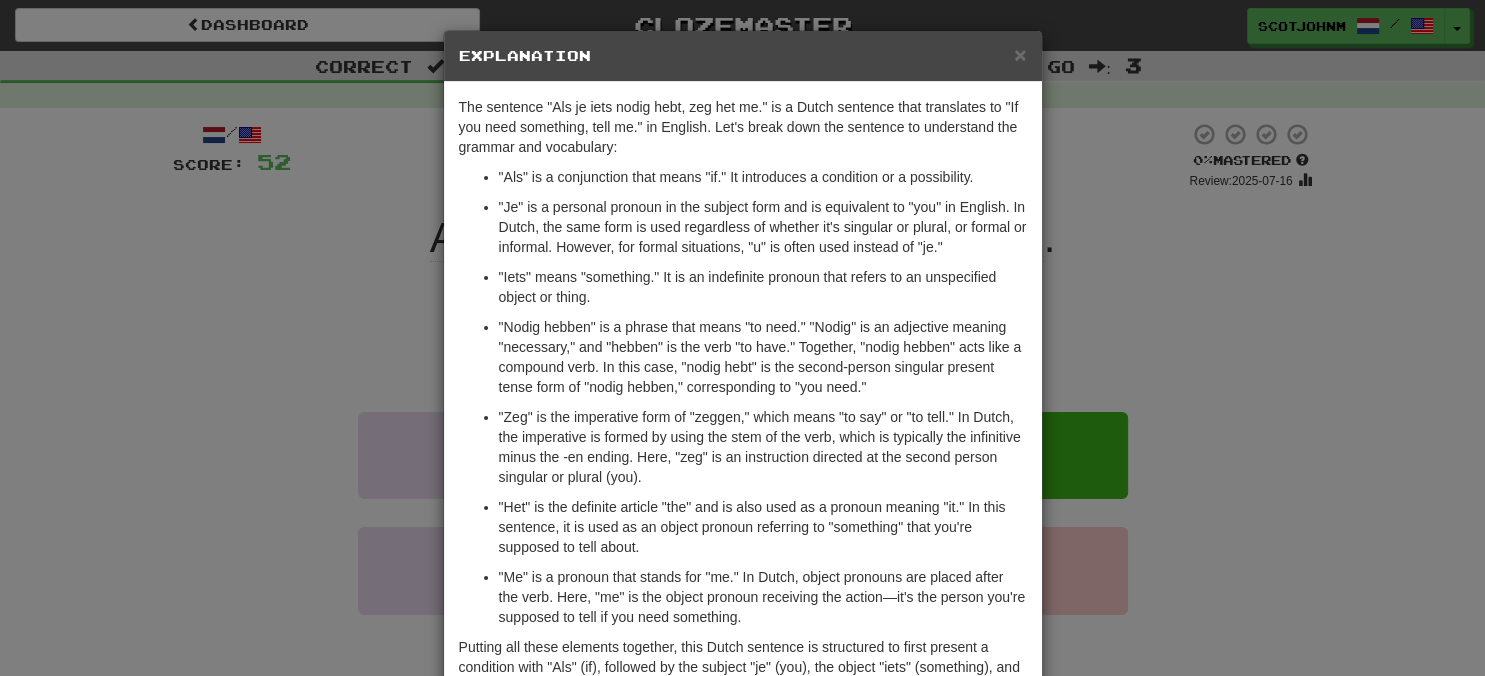 click on "× Explanation The sentence "Als je iets nodig hebt, zeg het me." is a Dutch sentence that translates to "If you need something, tell me." in English. Let's break down the sentence to understand the grammar and vocabulary:
"Als" is a conjunction that means "if." It introduces a condition or a possibility.
"Je" is a personal pronoun in the subject form and is equivalent to "you" in English. In Dutch, the same form is used regardless of whether it's singular or plural, or formal or informal. However, for formal situations, "u" is often used instead of "je."
"Iets" means "something." It is an indefinite pronoun that refers to an unspecified object or thing.
"Nodig hebben" is a phrase that means "to need." "Nodig" is an adjective meaning "necessary," and "hebben" is the verb "to have." Together, "nodig hebben" acts like a compound verb. In this case, "nodig hebt" is the second-person singular present tense form of "nodig hebben," corresponding to "you need."
!" at bounding box center (742, 338) 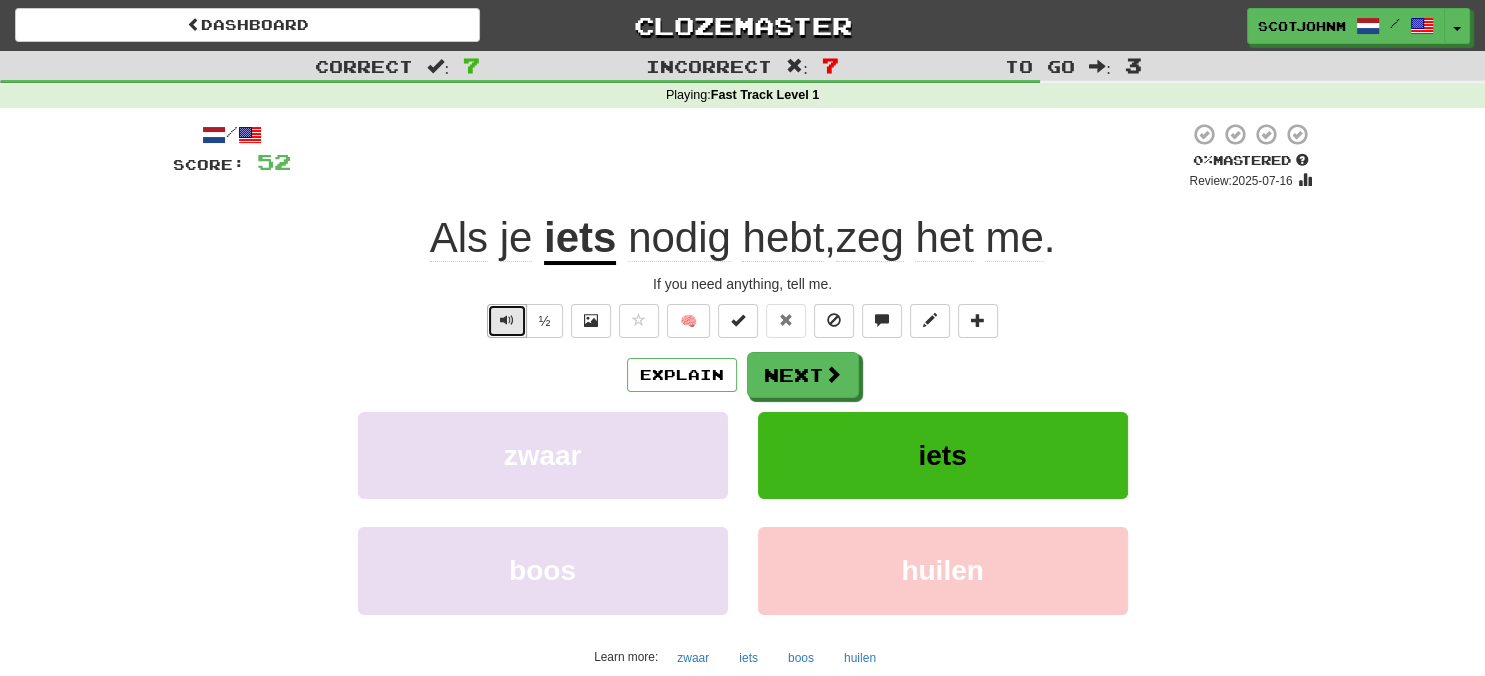 click at bounding box center (507, 320) 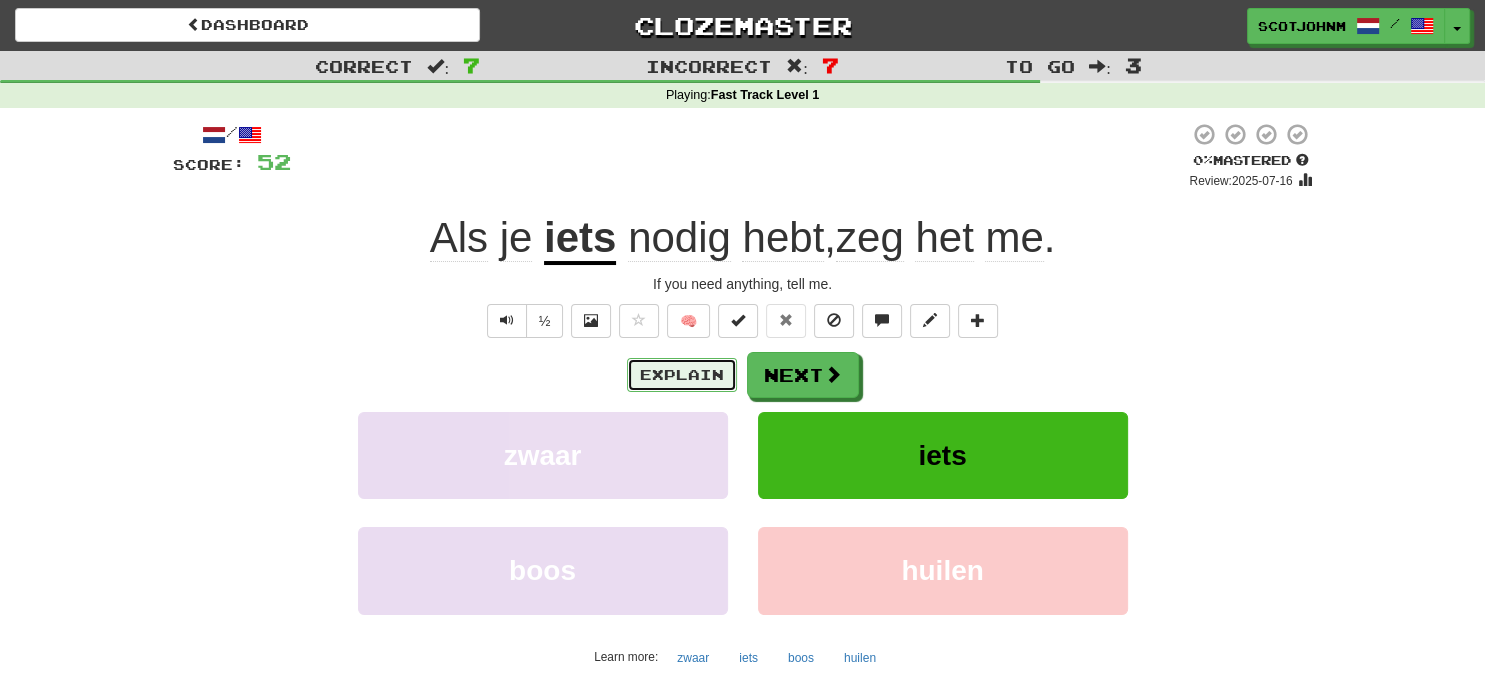 click on "Explain" at bounding box center (682, 375) 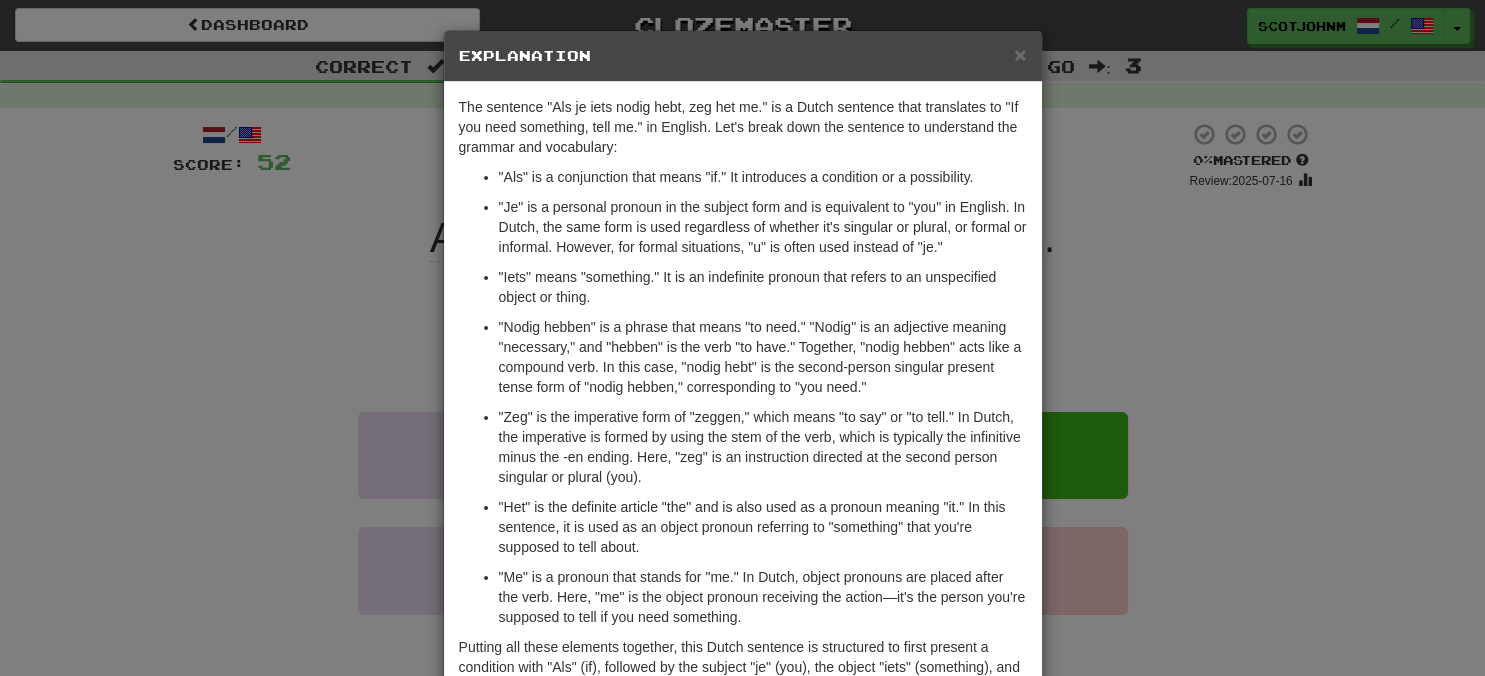 click on "× Explanation The sentence "Als je iets nodig hebt, zeg het me." is a Dutch sentence that translates to "If you need something, tell me." in English. Let's break down the sentence to understand the grammar and vocabulary:
"Als" is a conjunction that means "if." It introduces a condition or a possibility.
"Je" is a personal pronoun in the subject form and is equivalent to "you" in English. In Dutch, the same form is used regardless of whether it's singular or plural, or formal or informal. However, for formal situations, "u" is often used instead of "je."
"Iets" means "something." It is an indefinite pronoun that refers to an unspecified object or thing.
"Nodig hebben" is a phrase that means "to need." "Nodig" is an adjective meaning "necessary," and "hebben" is the verb "to have." Together, "nodig hebben" acts like a compound verb. In this case, "nodig hebt" is the second-person singular present tense form of "nodig hebben," corresponding to "you need."
!" at bounding box center (742, 338) 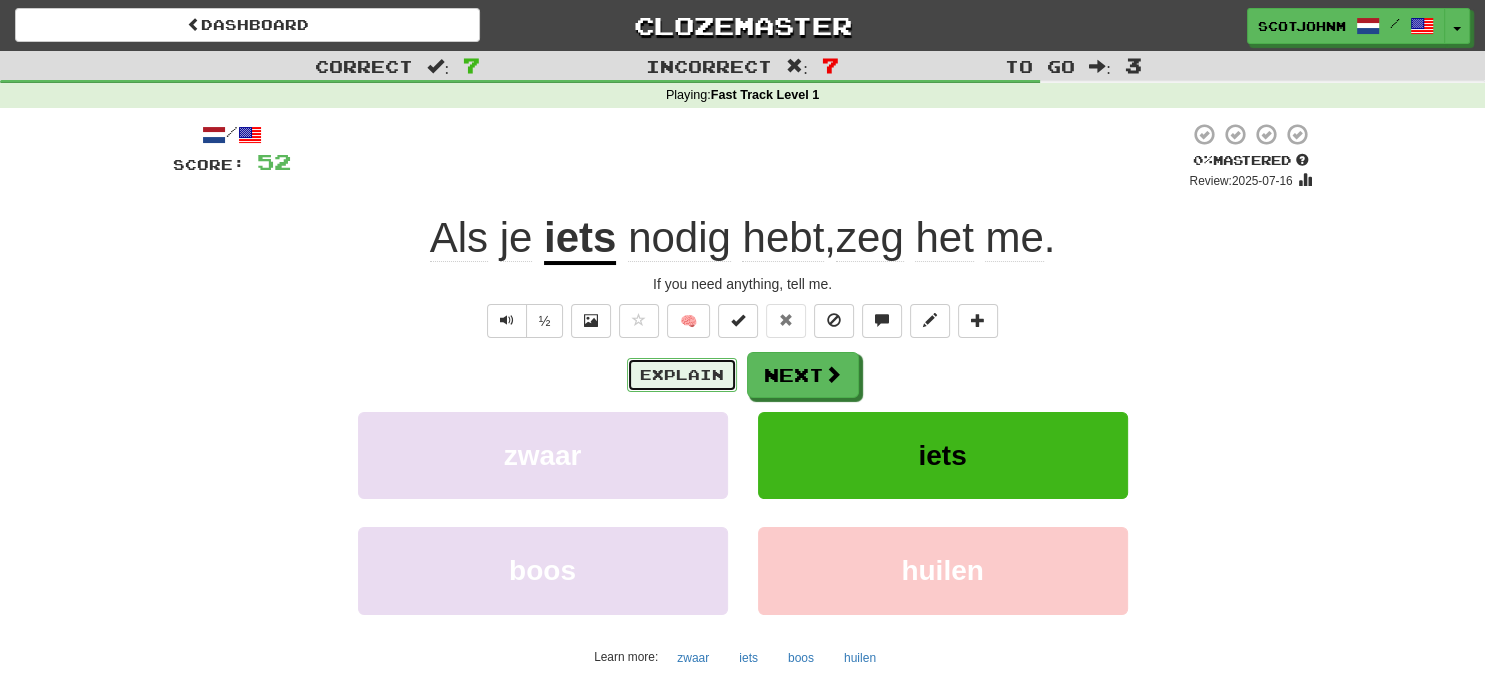 click on "Explain" at bounding box center [682, 375] 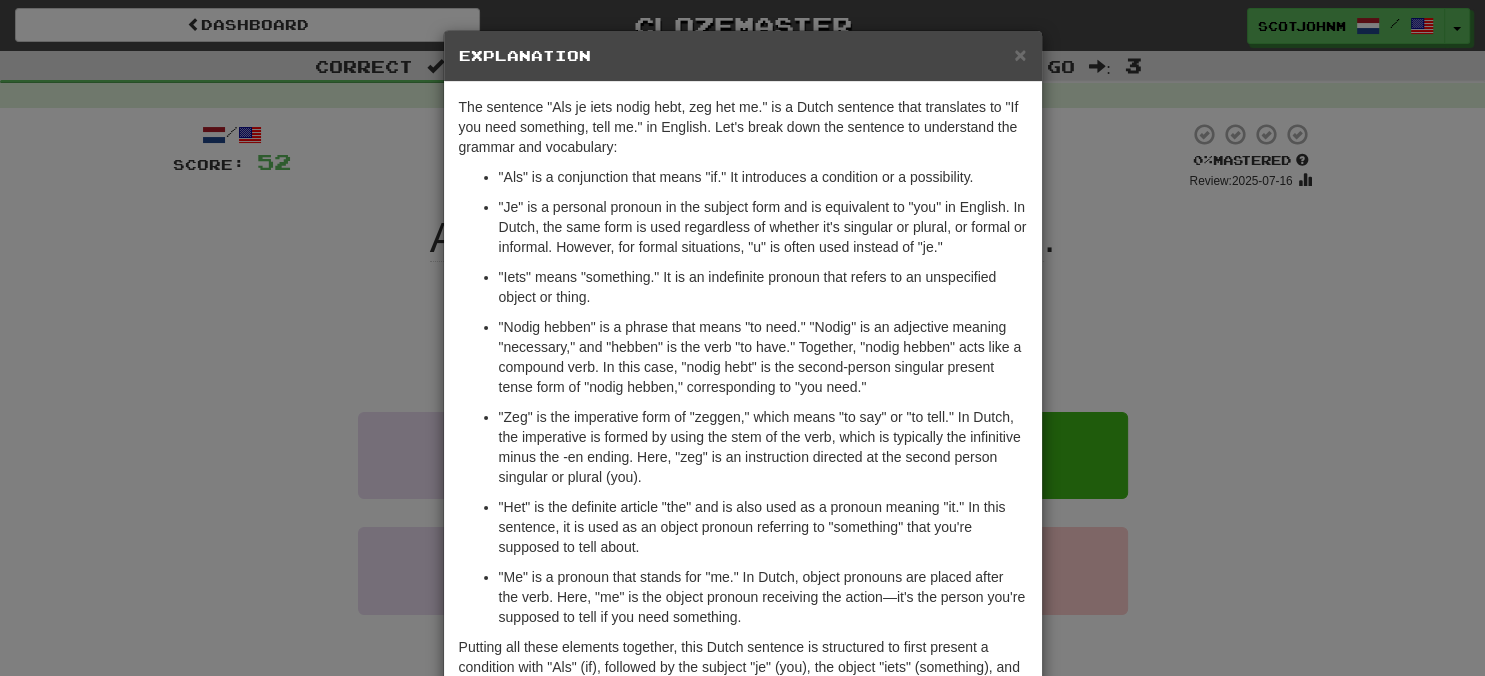 click on "× Explanation The sentence "Als je iets nodig hebt, zeg het me." is a Dutch sentence that translates to "If you need something, tell me." in English. Let's break down the sentence to understand the grammar and vocabulary:
"Als" is a conjunction that means "if." It introduces a condition or a possibility.
"Je" is a personal pronoun in the subject form and is equivalent to "you" in English. In Dutch, the same form is used regardless of whether it's singular or plural, or formal or informal. However, for formal situations, "u" is often used instead of "je."
"Iets" means "something." It is an indefinite pronoun that refers to an unspecified object or thing.
"Nodig hebben" is a phrase that means "to need." "Nodig" is an adjective meaning "necessary," and "hebben" is the verb "to have." Together, "nodig hebben" acts like a compound verb. In this case, "nodig hebt" is the second-person singular present tense form of "nodig hebben," corresponding to "you need."
!" at bounding box center [742, 338] 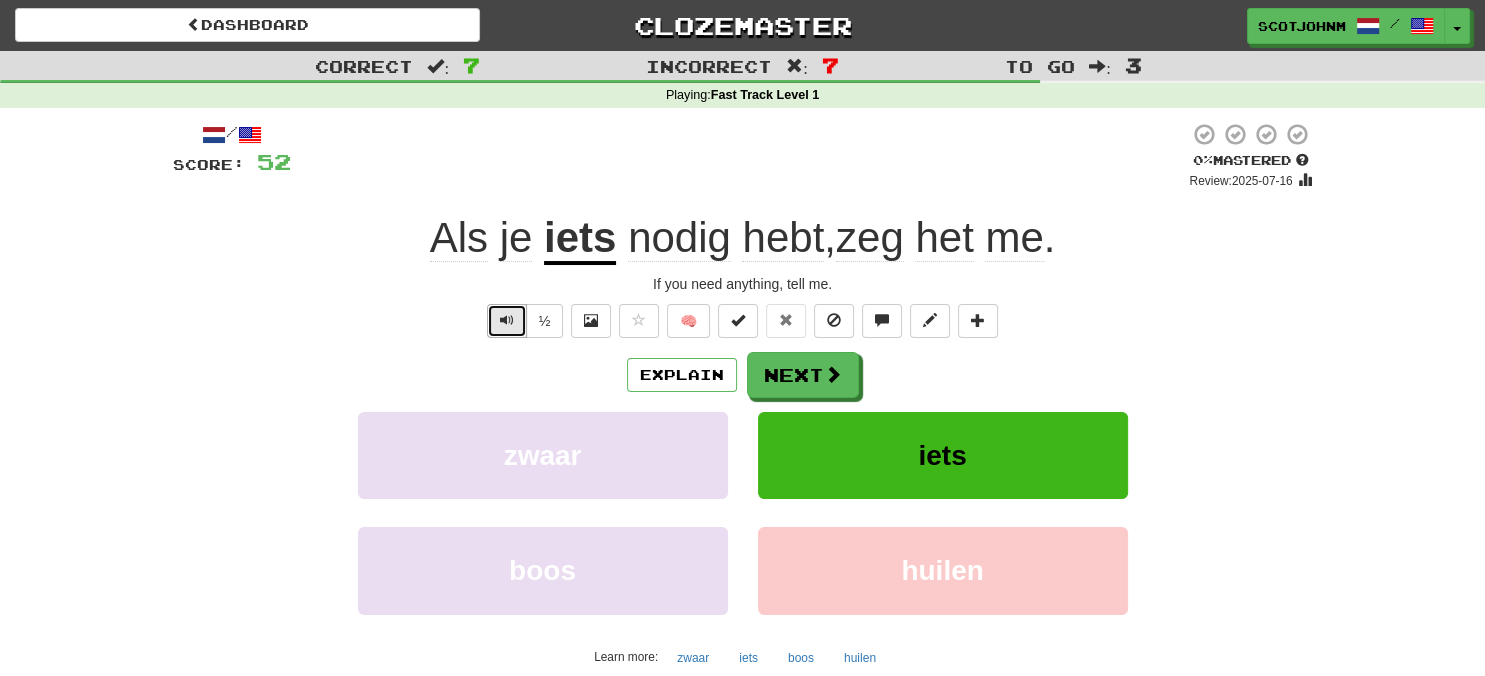 click at bounding box center (507, 320) 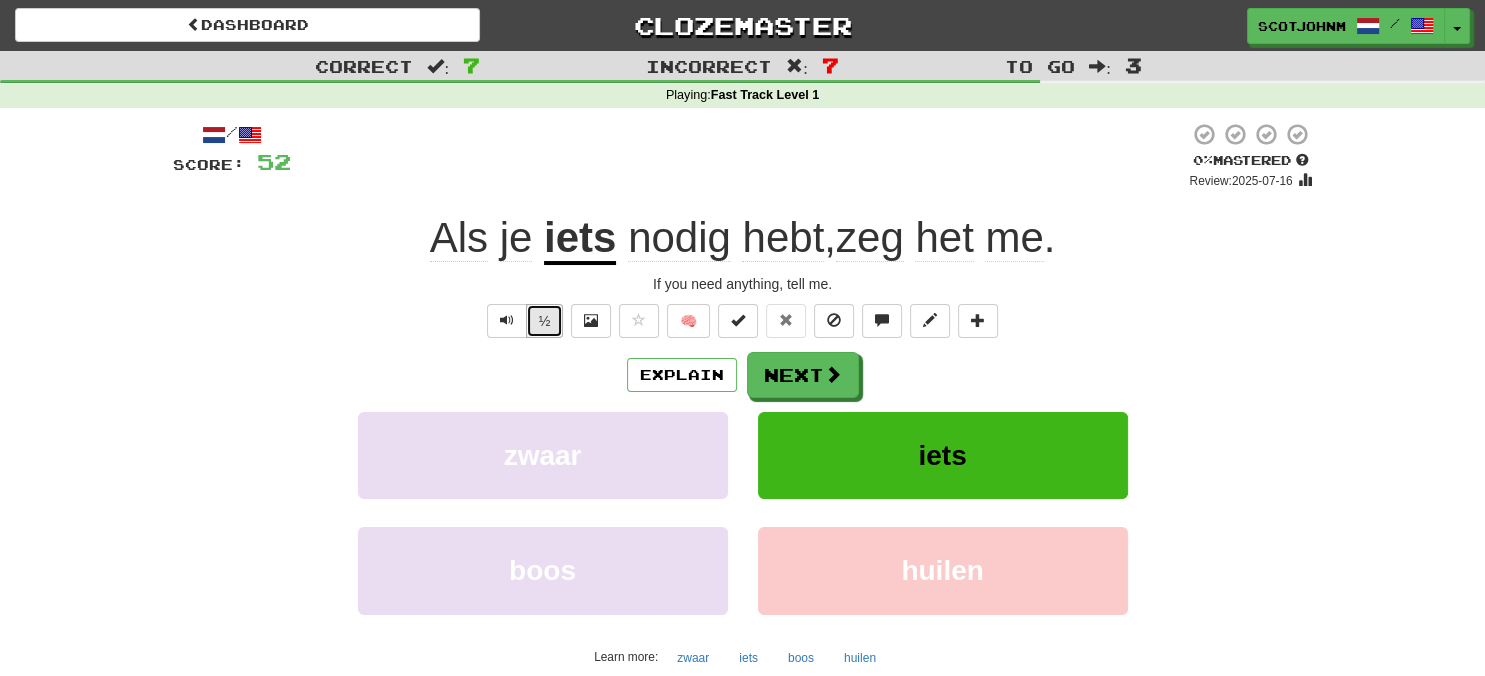 click on "½" at bounding box center (545, 321) 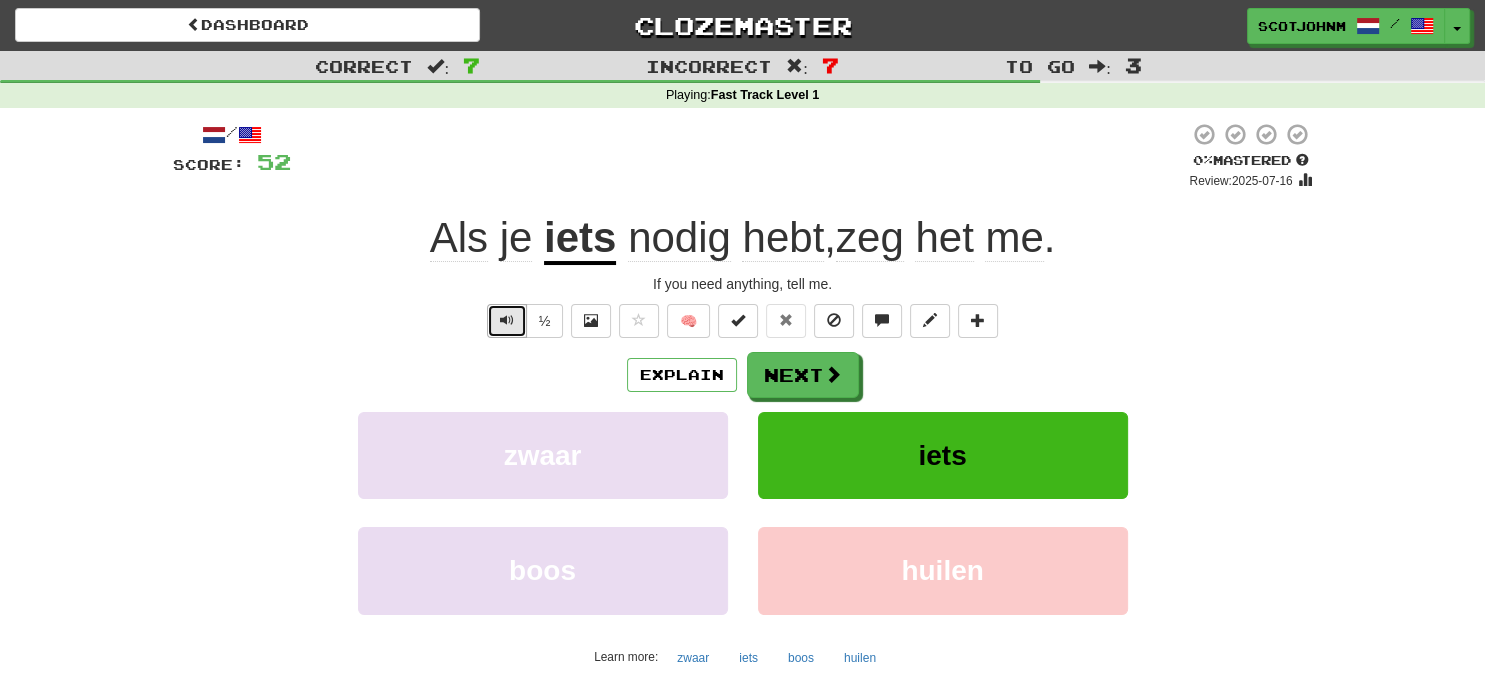 click at bounding box center [507, 320] 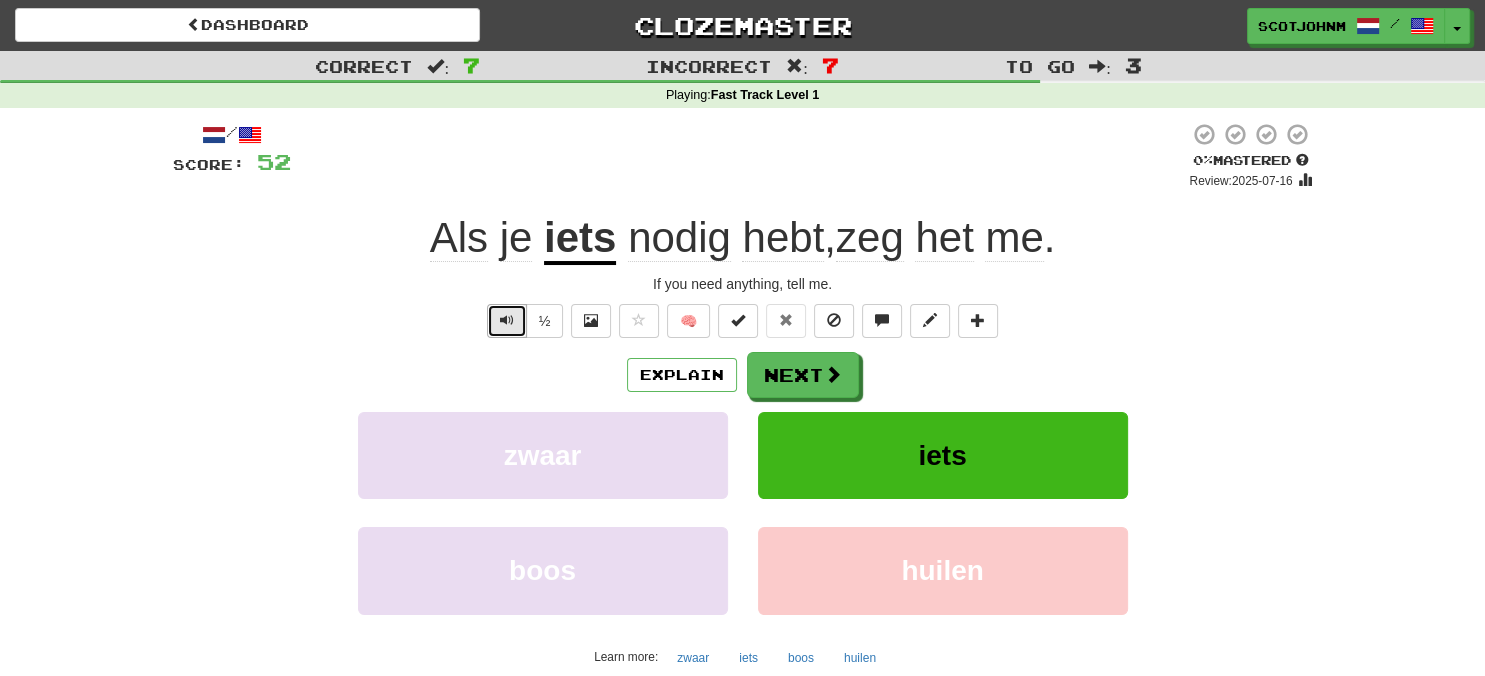 click at bounding box center (507, 320) 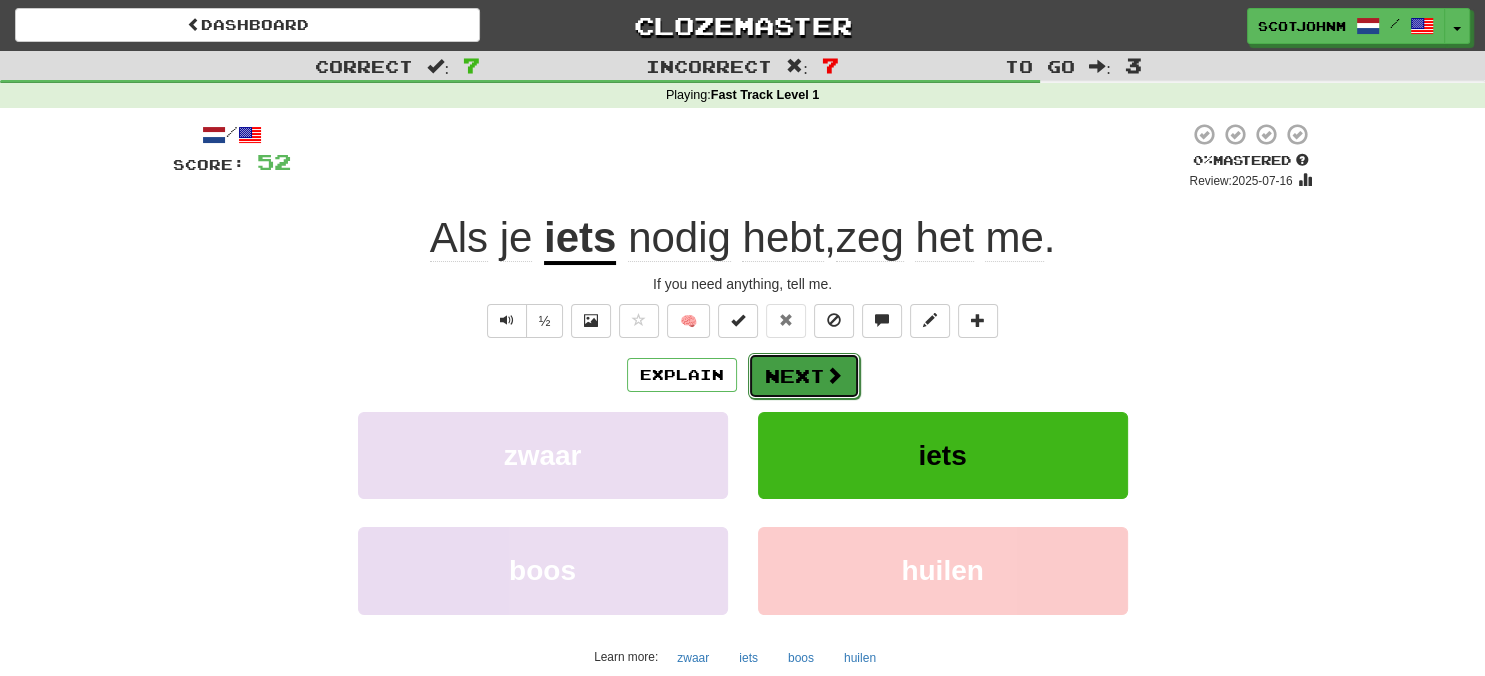 click on "Next" at bounding box center (804, 376) 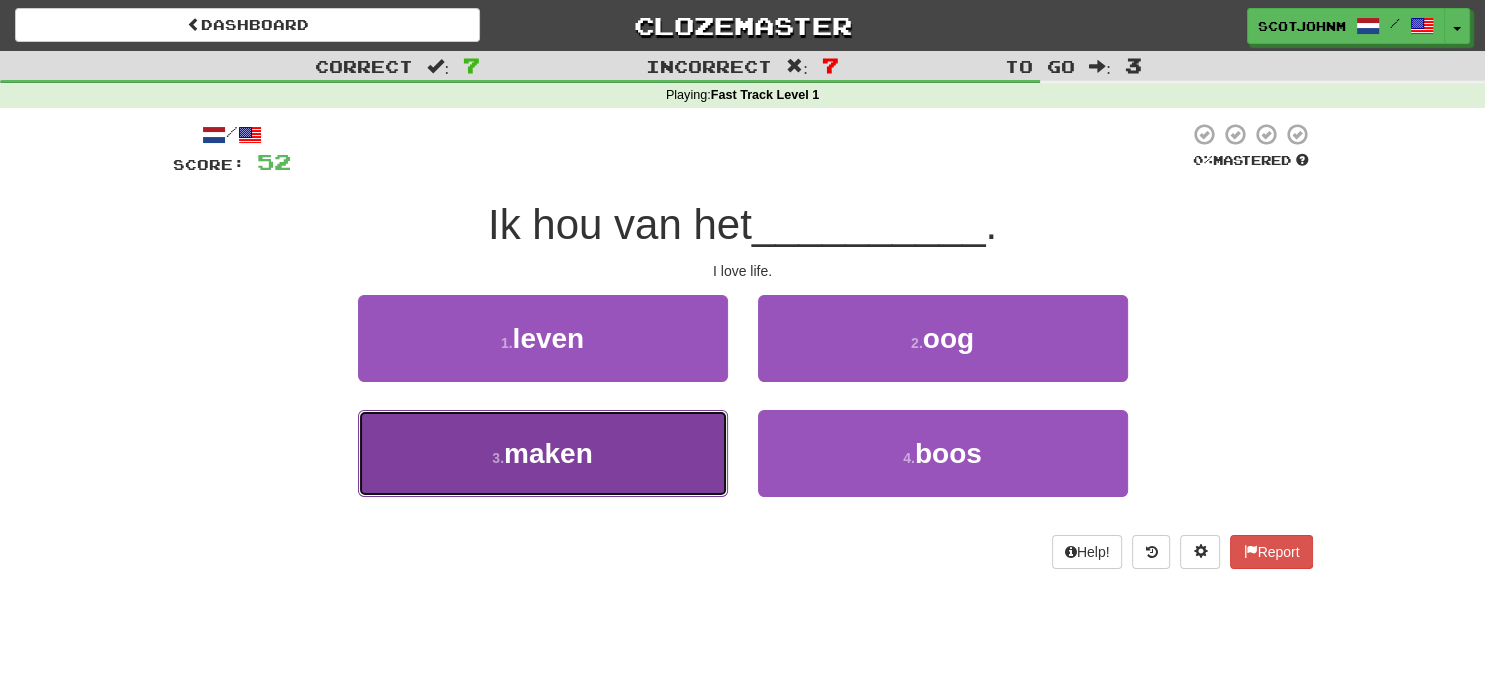 click on "3 .  maken" at bounding box center [543, 453] 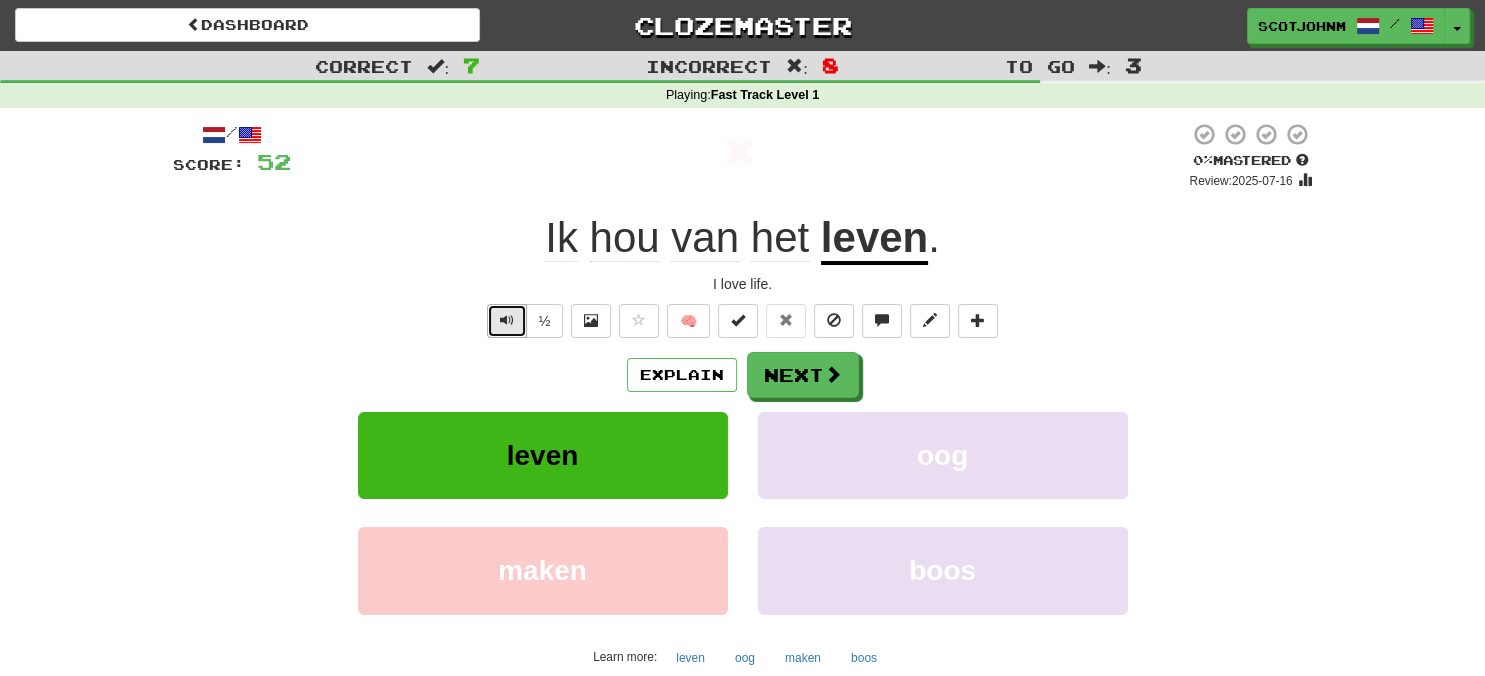 click at bounding box center [507, 320] 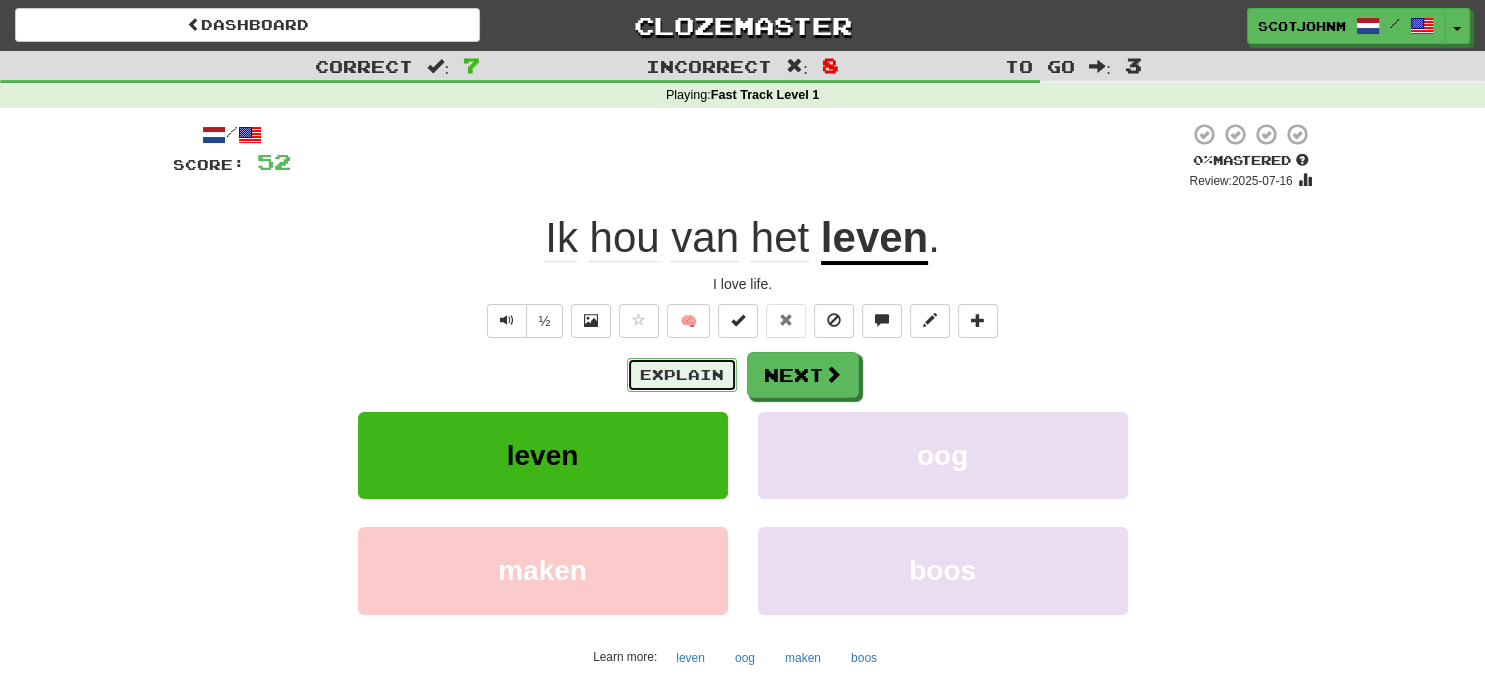 click on "Explain" at bounding box center (682, 375) 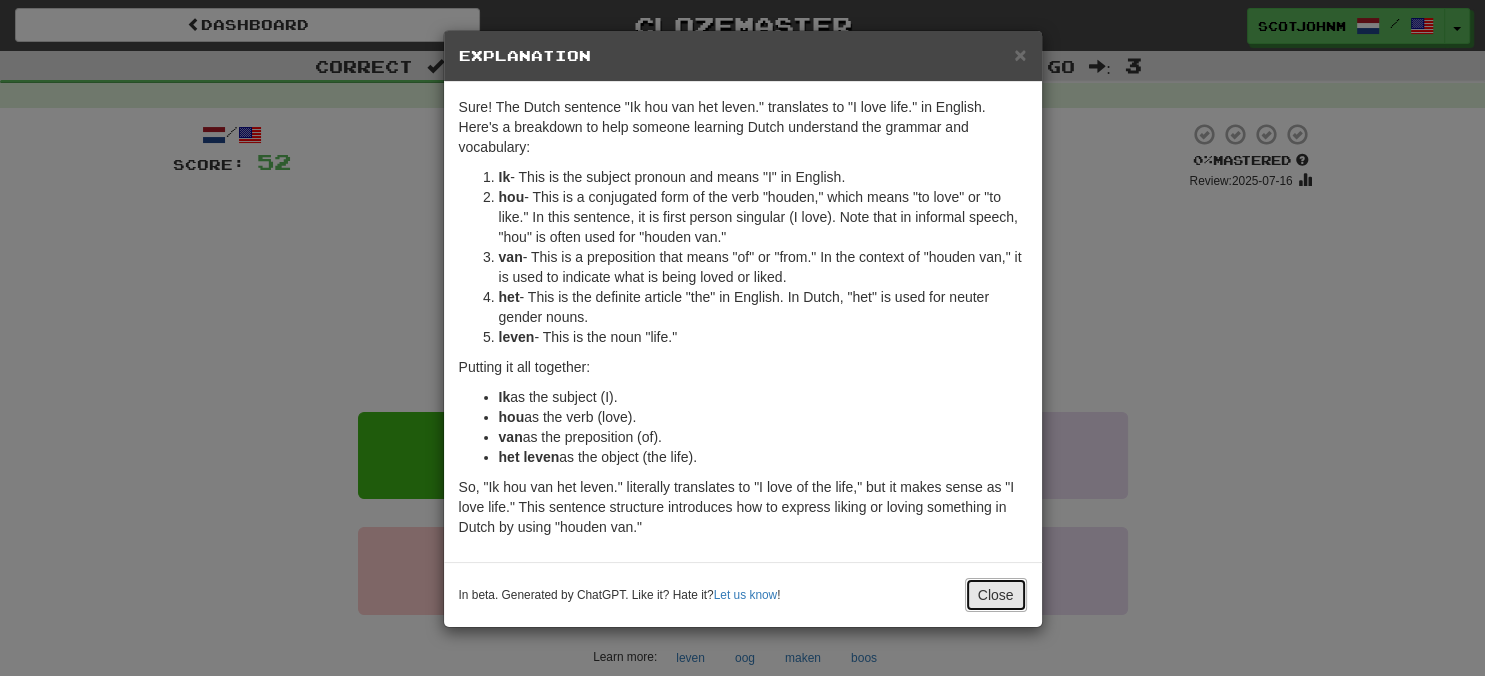drag, startPoint x: 1007, startPoint y: 589, endPoint x: 984, endPoint y: 559, distance: 37.802116 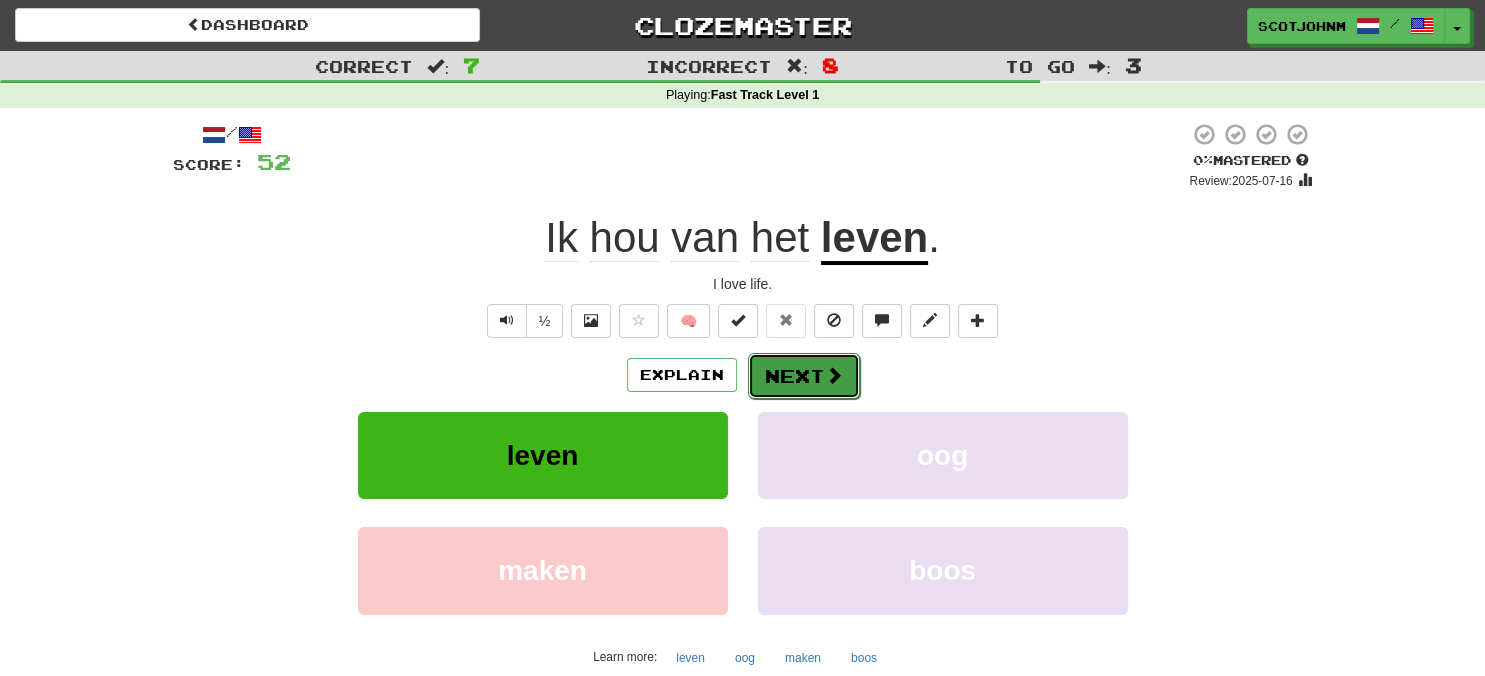click on "Next" at bounding box center [804, 376] 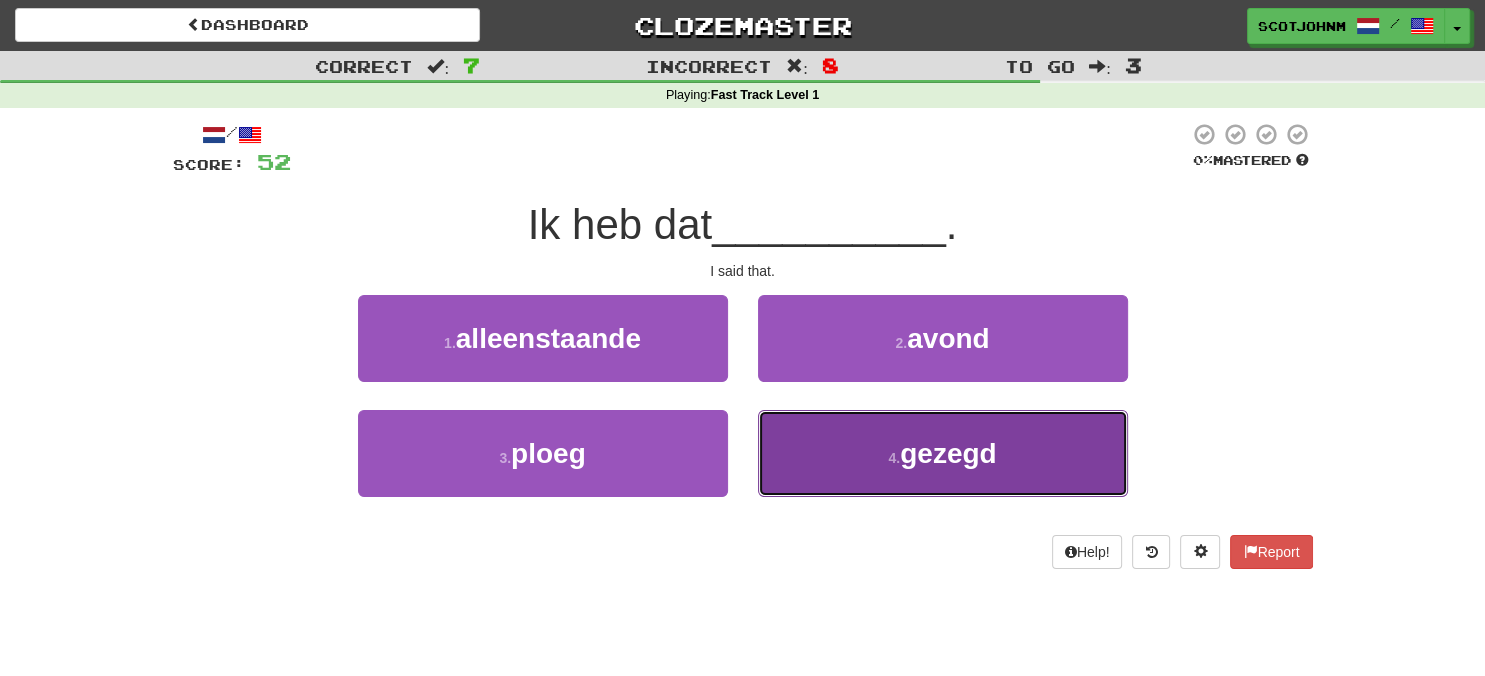 click on "4 ." at bounding box center [894, 458] 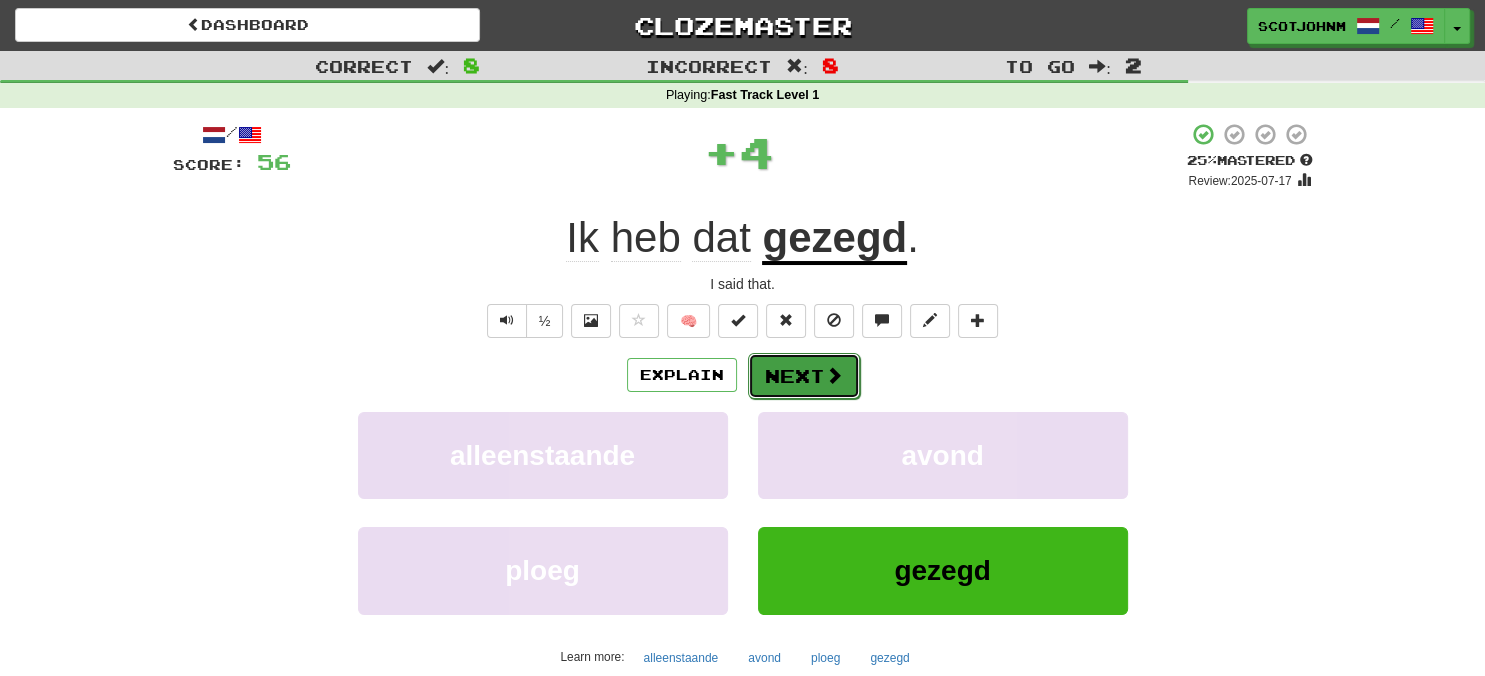 click on "Next" at bounding box center (804, 376) 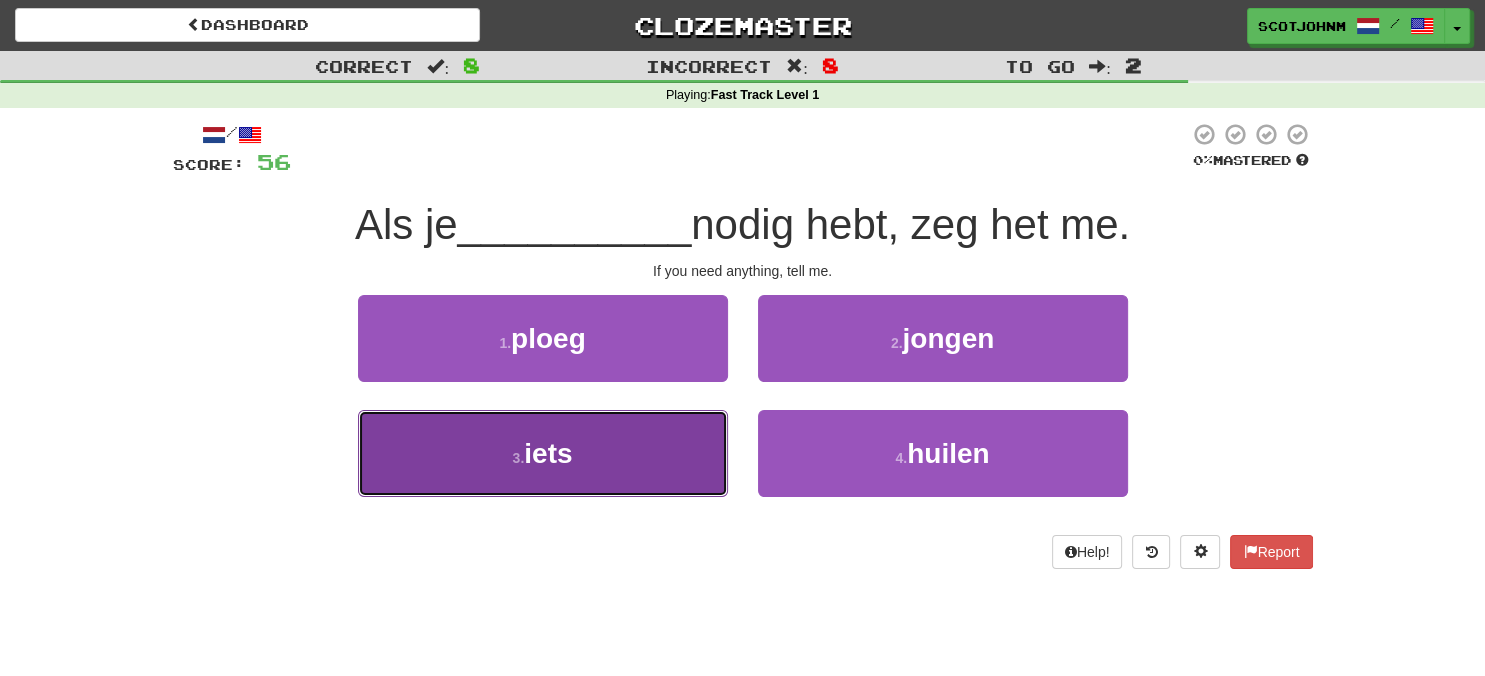 click on "iets" at bounding box center (548, 453) 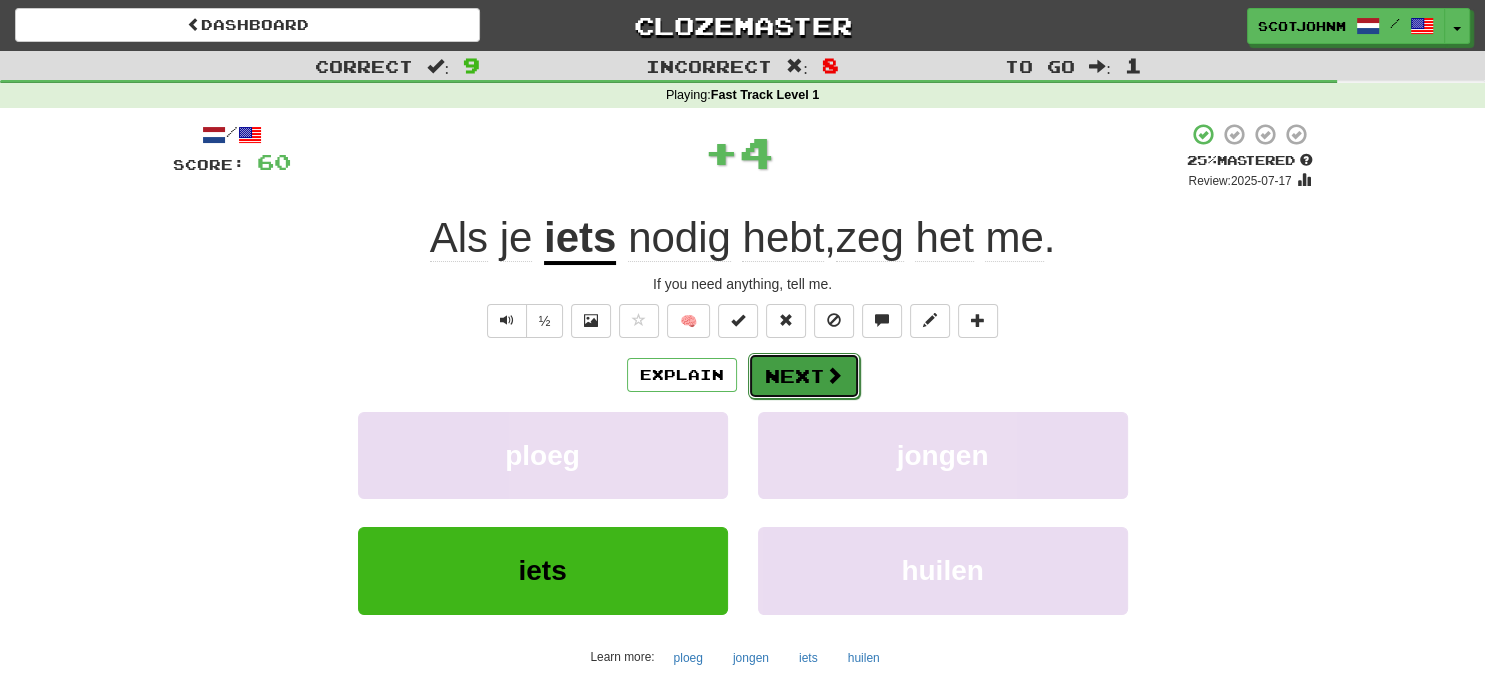 click on "Next" at bounding box center [804, 376] 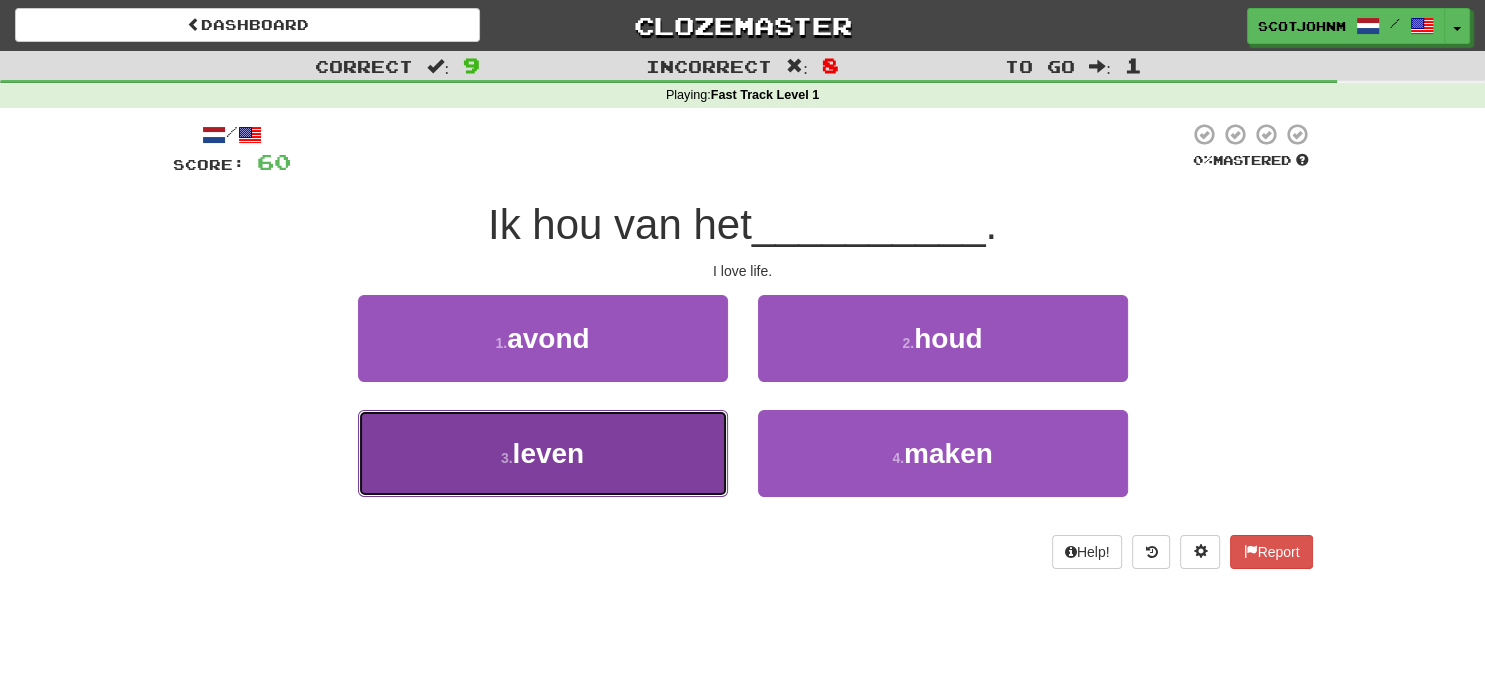 click on "leven" at bounding box center [549, 453] 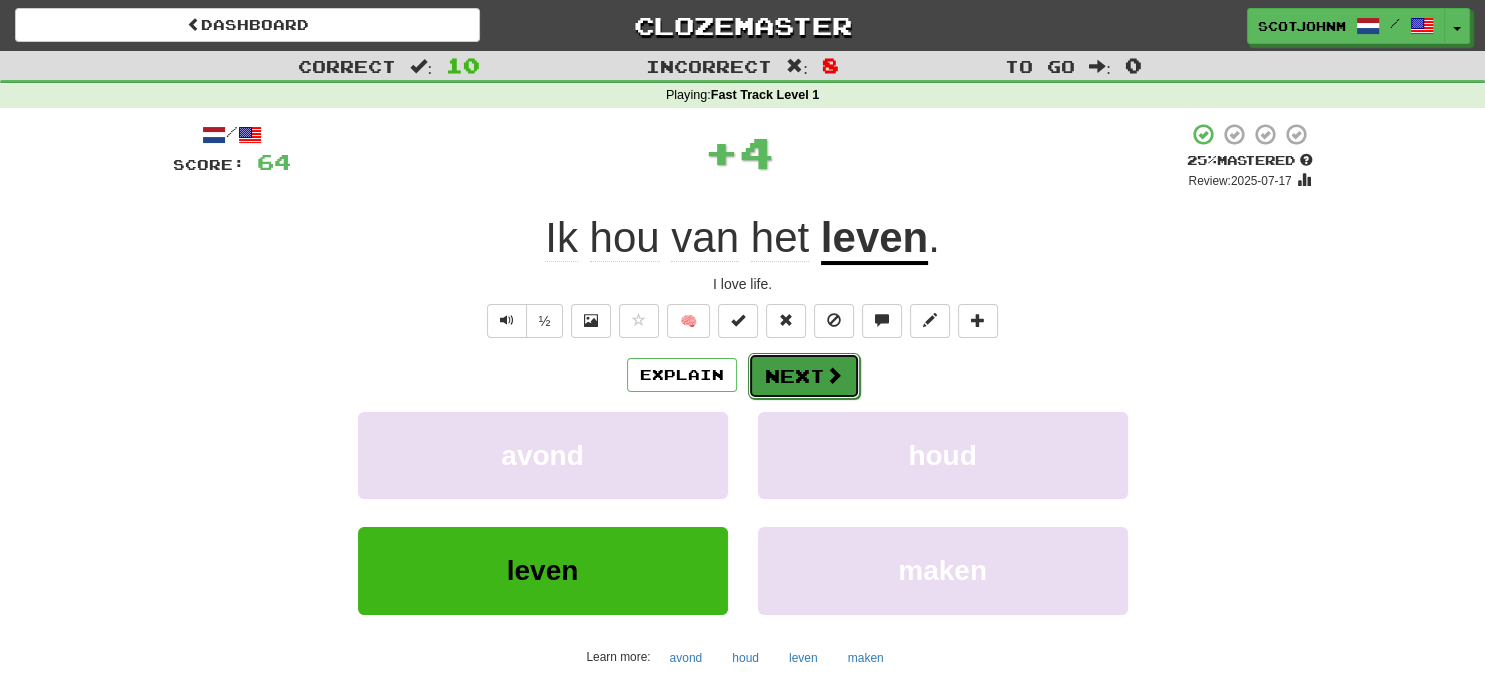 click on "Next" at bounding box center [804, 376] 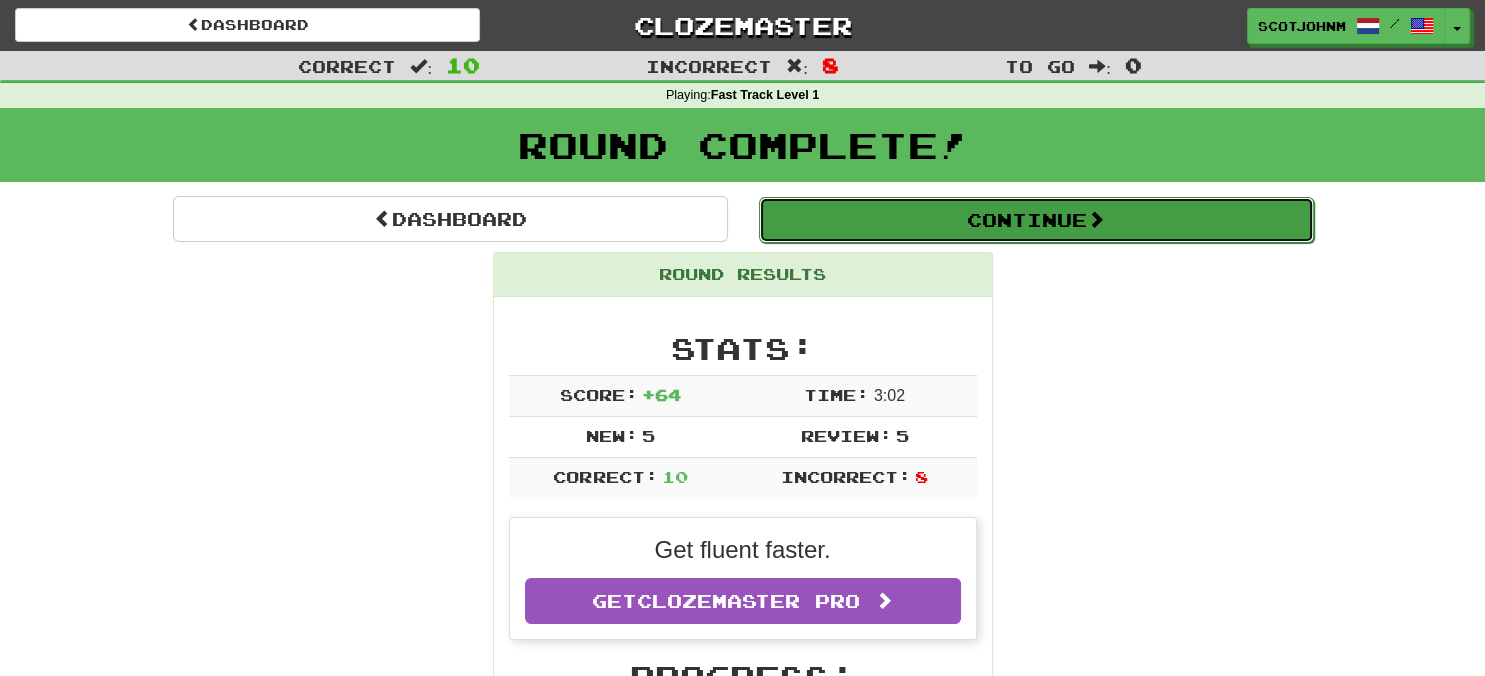 click on "Continue" at bounding box center (1036, 220) 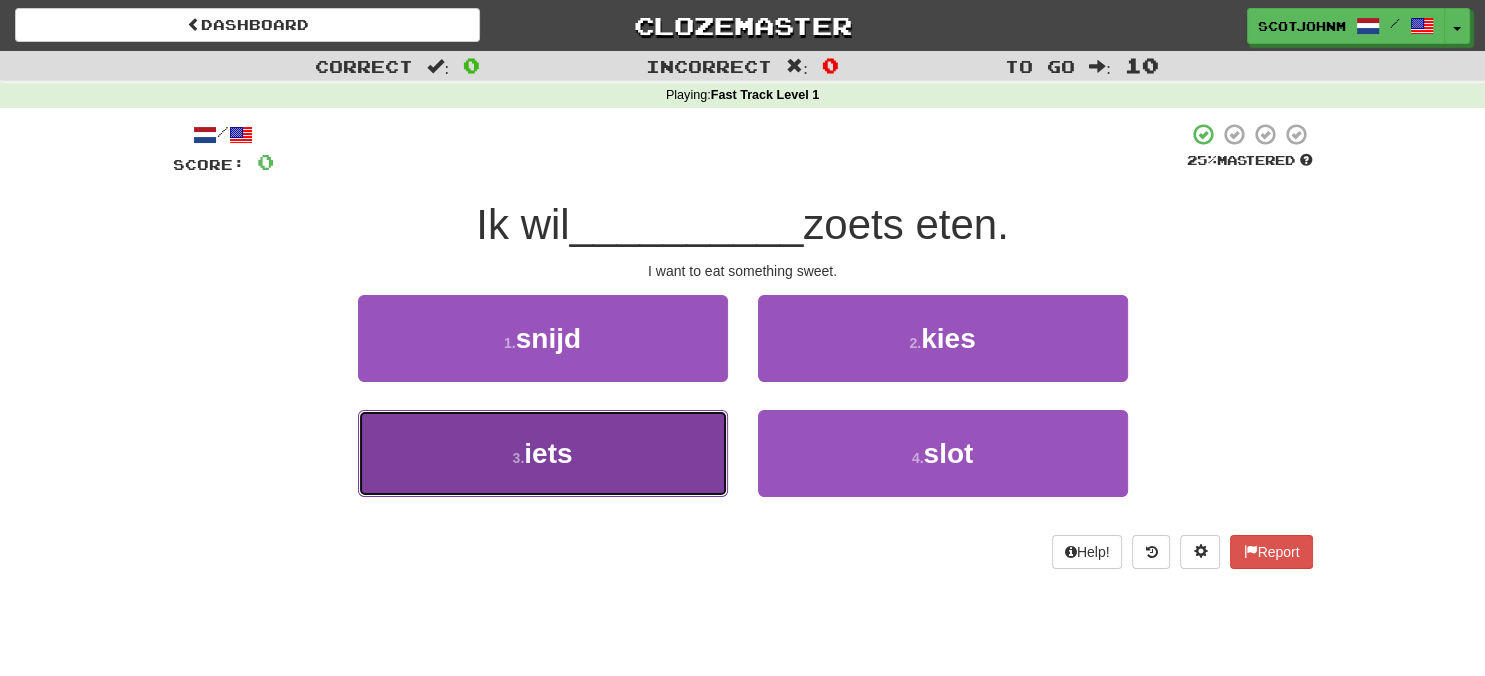 click on "3 .  iets" at bounding box center (543, 453) 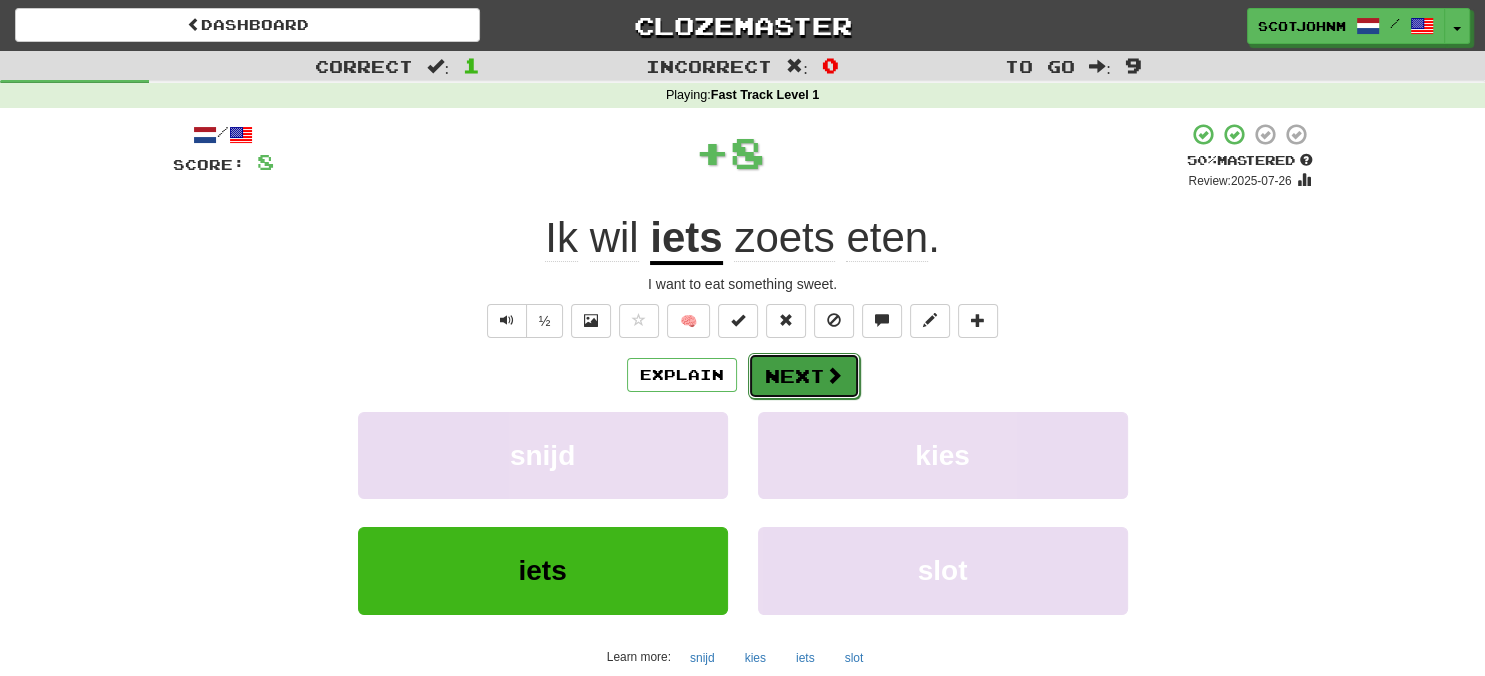 click on "Next" at bounding box center (804, 376) 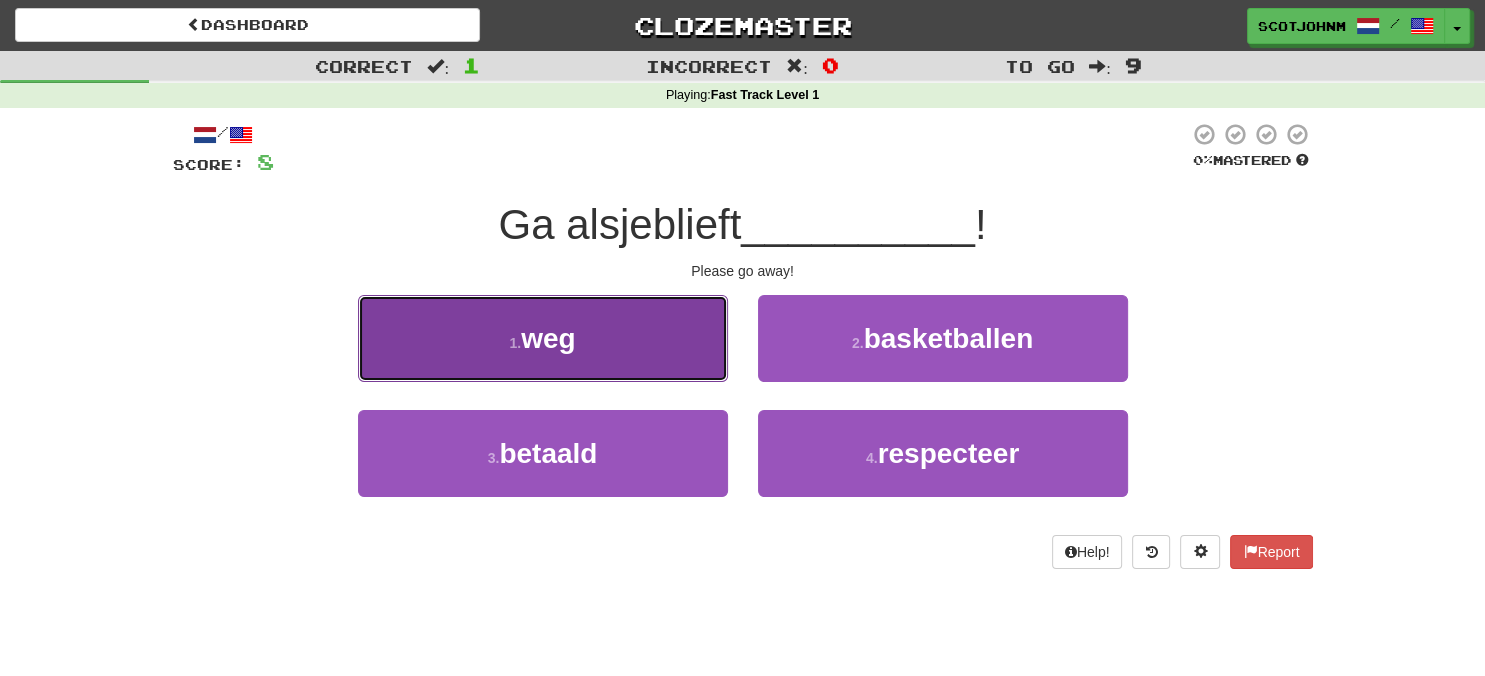 click on "1 .  weg" at bounding box center [543, 338] 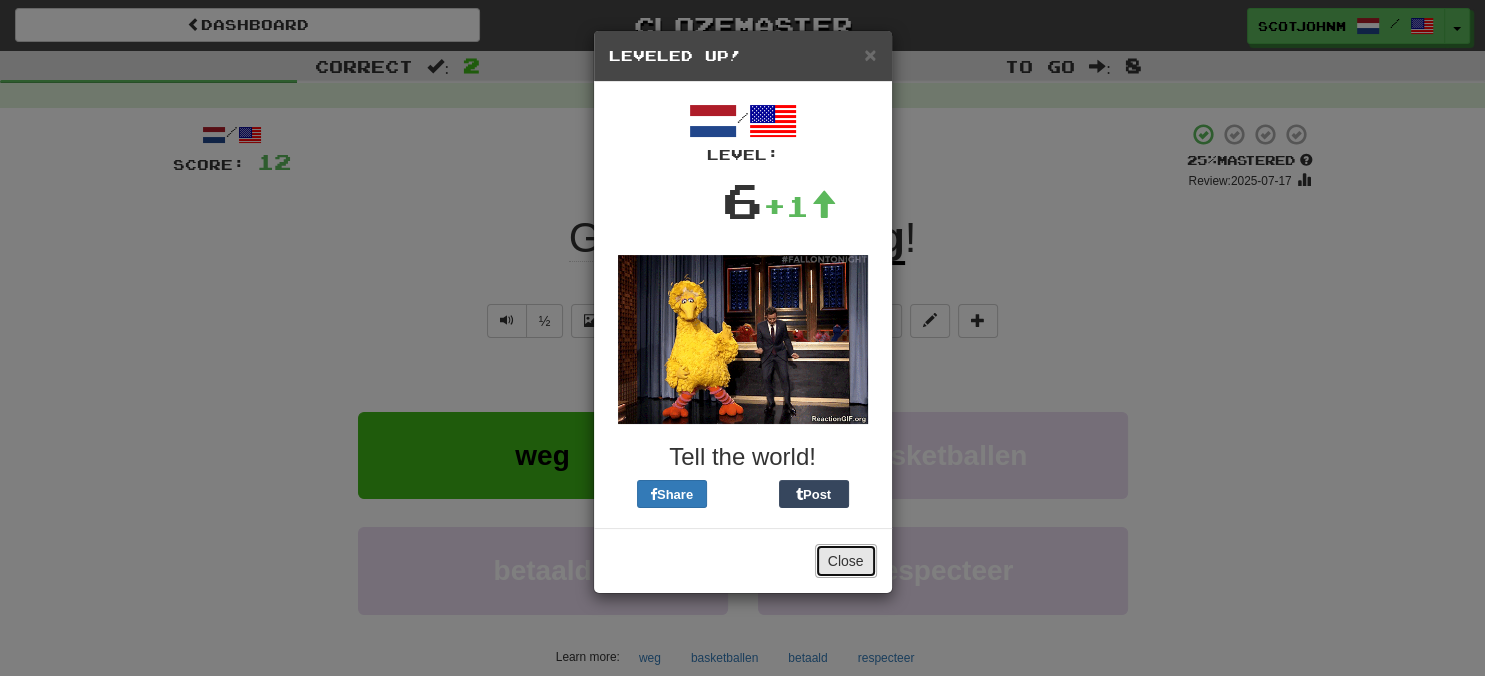 click on "Close" at bounding box center (846, 561) 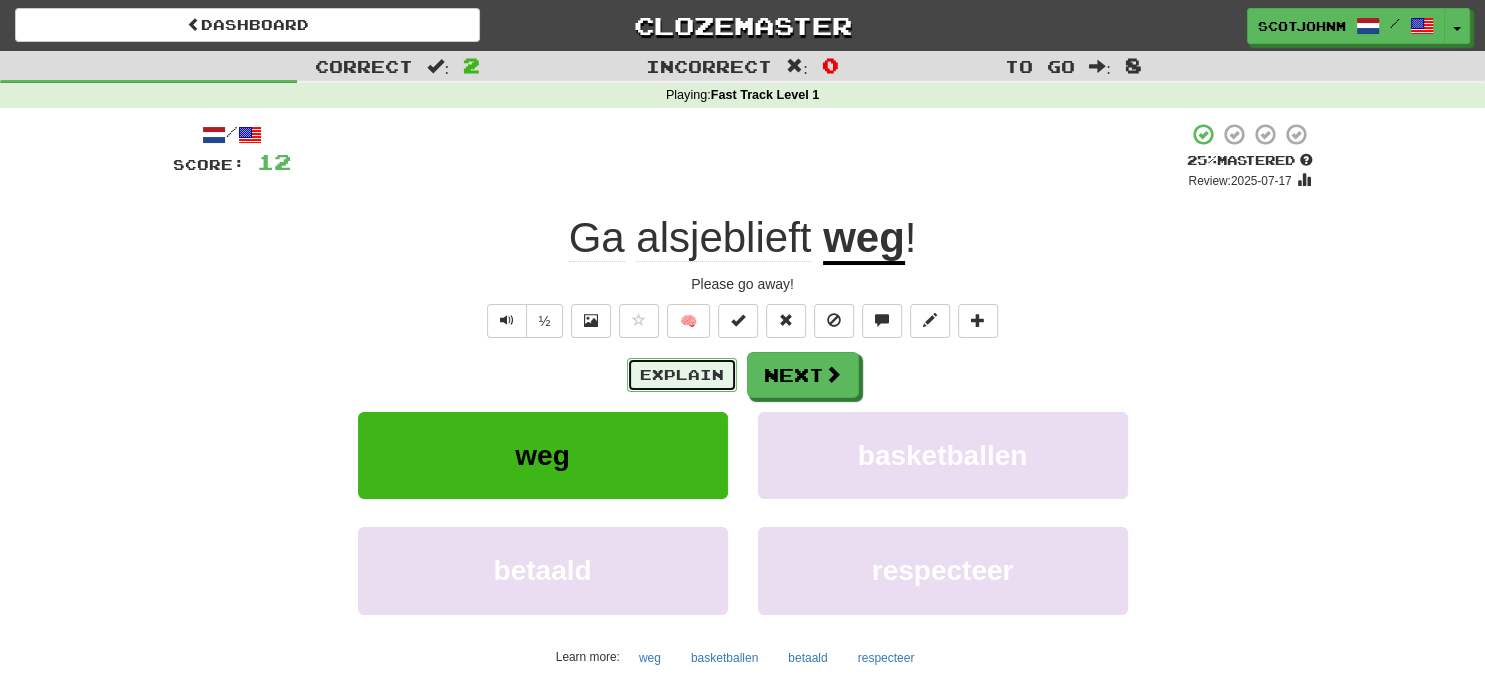 click on "Explain" at bounding box center [682, 375] 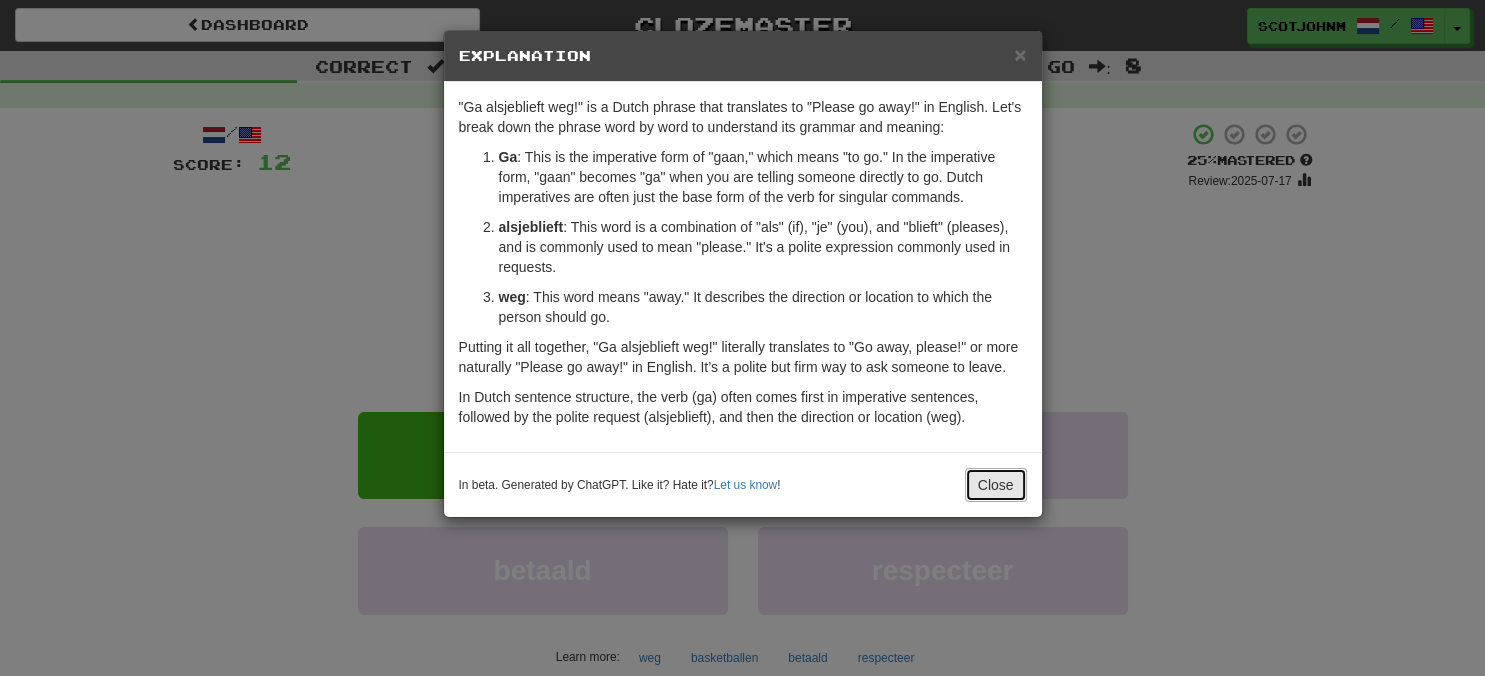 click on "Close" at bounding box center [996, 485] 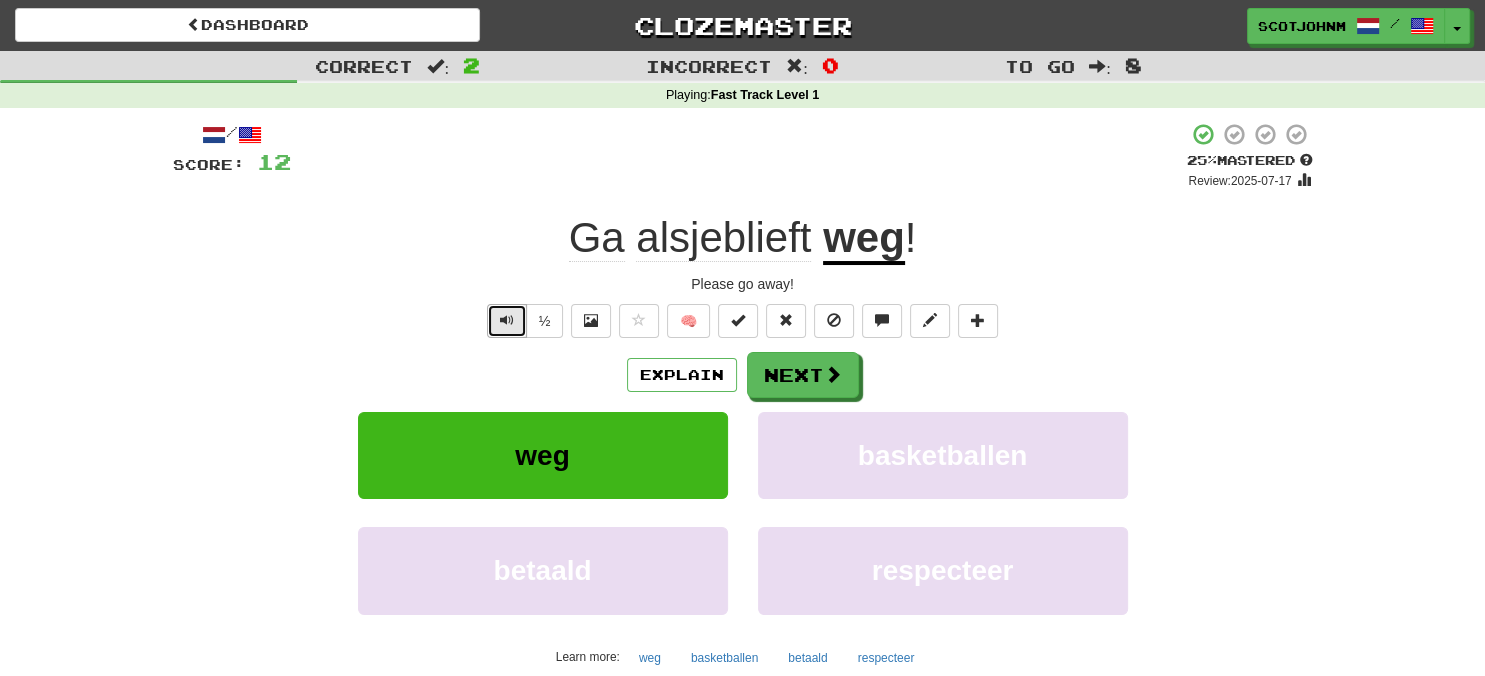click at bounding box center (507, 320) 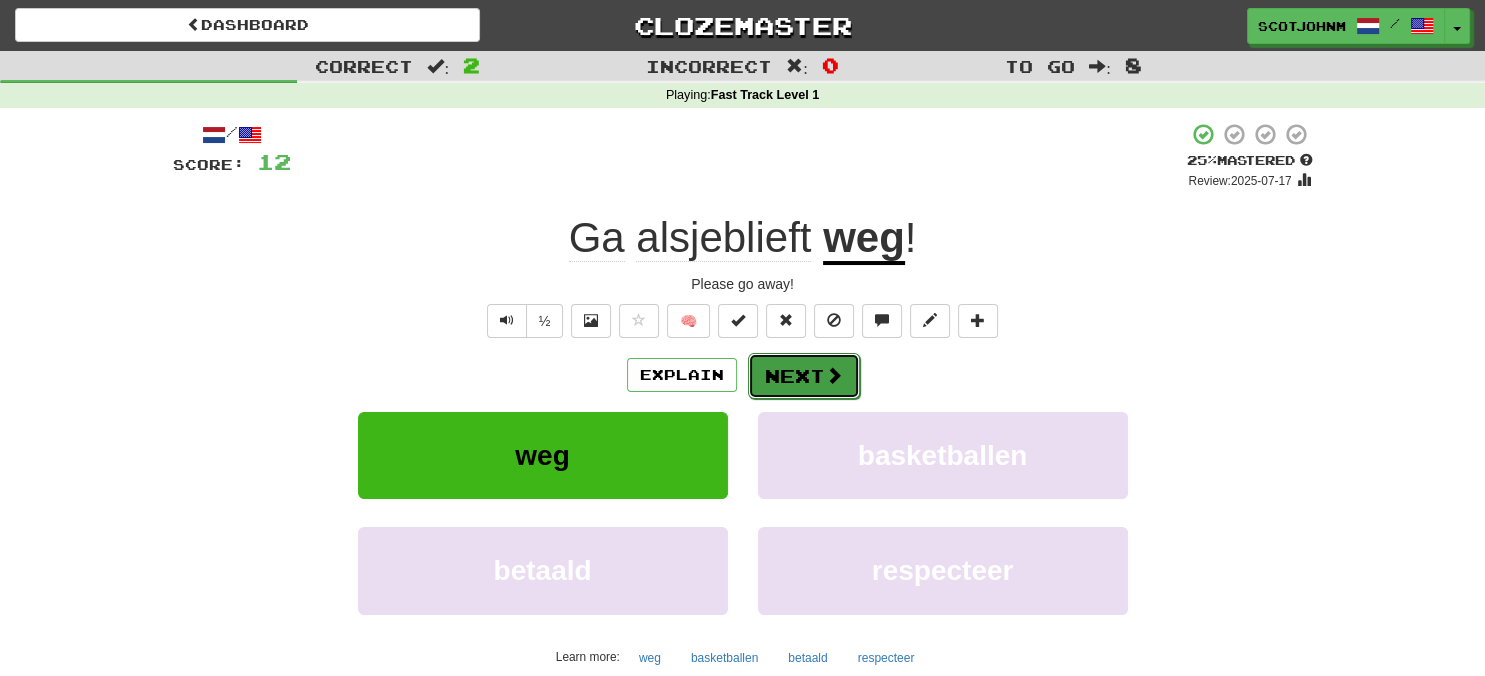 click on "Next" at bounding box center (804, 376) 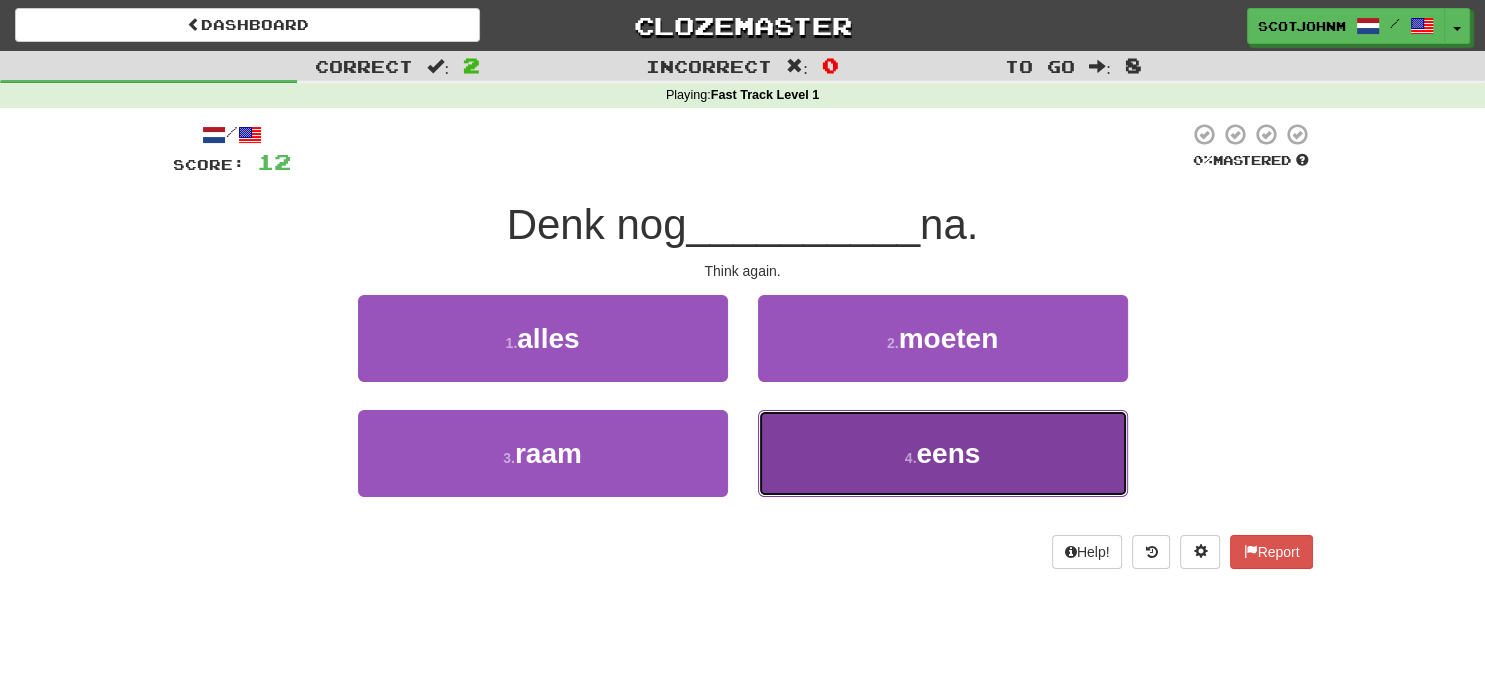 click on "4 ." at bounding box center [911, 458] 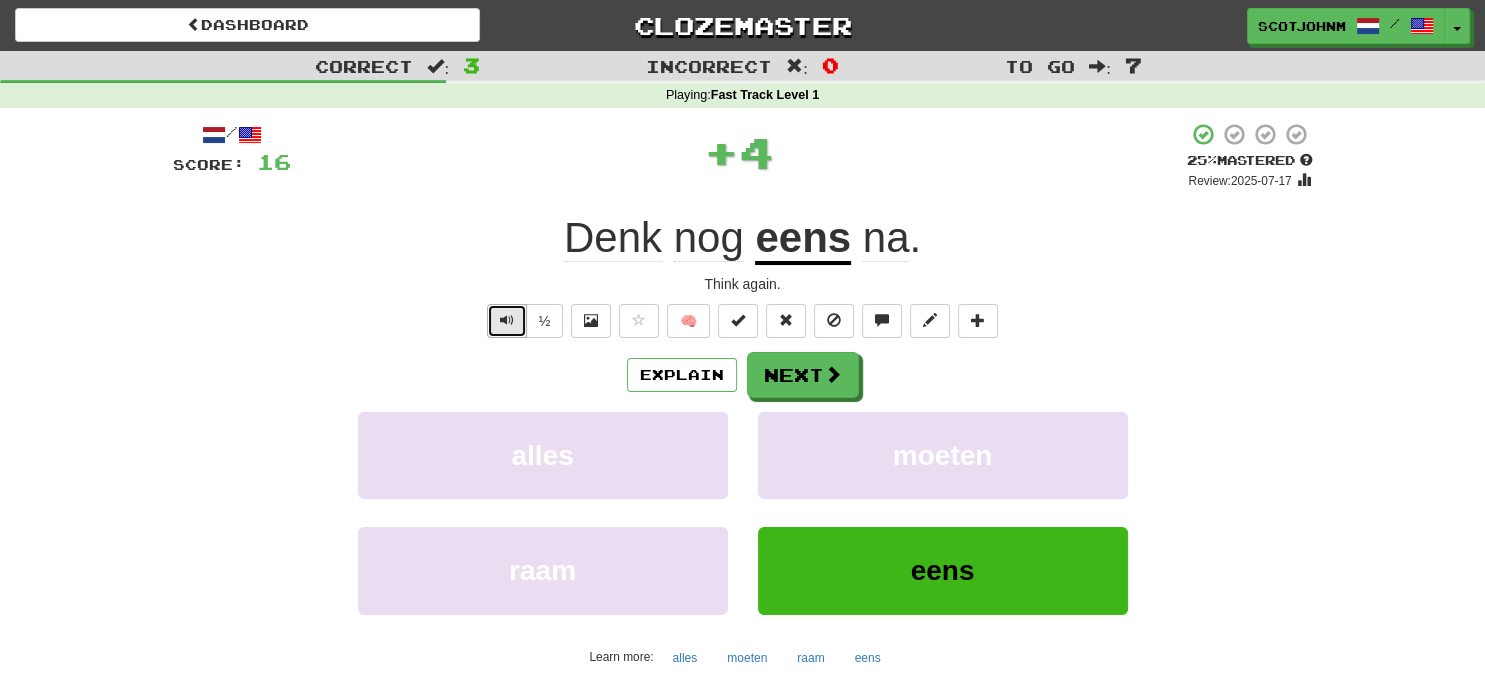 click at bounding box center (507, 320) 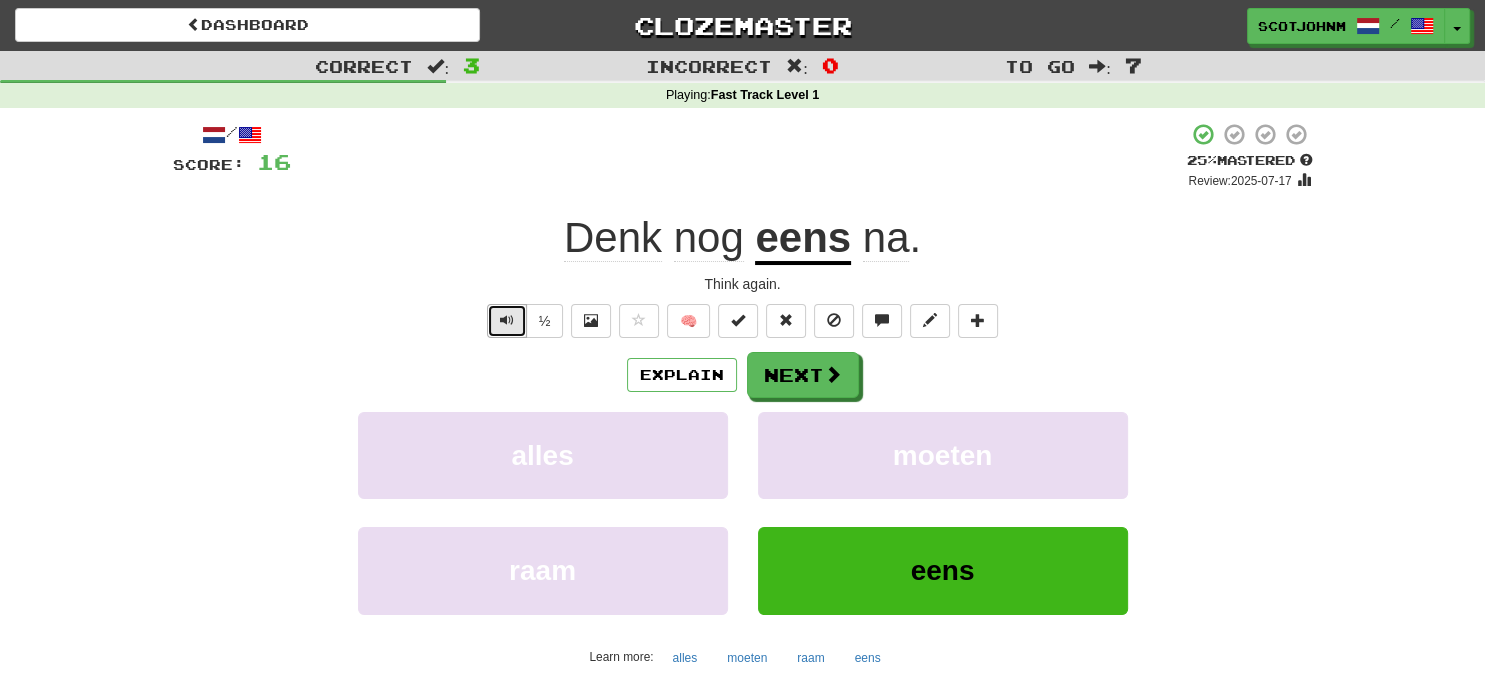 click at bounding box center (507, 320) 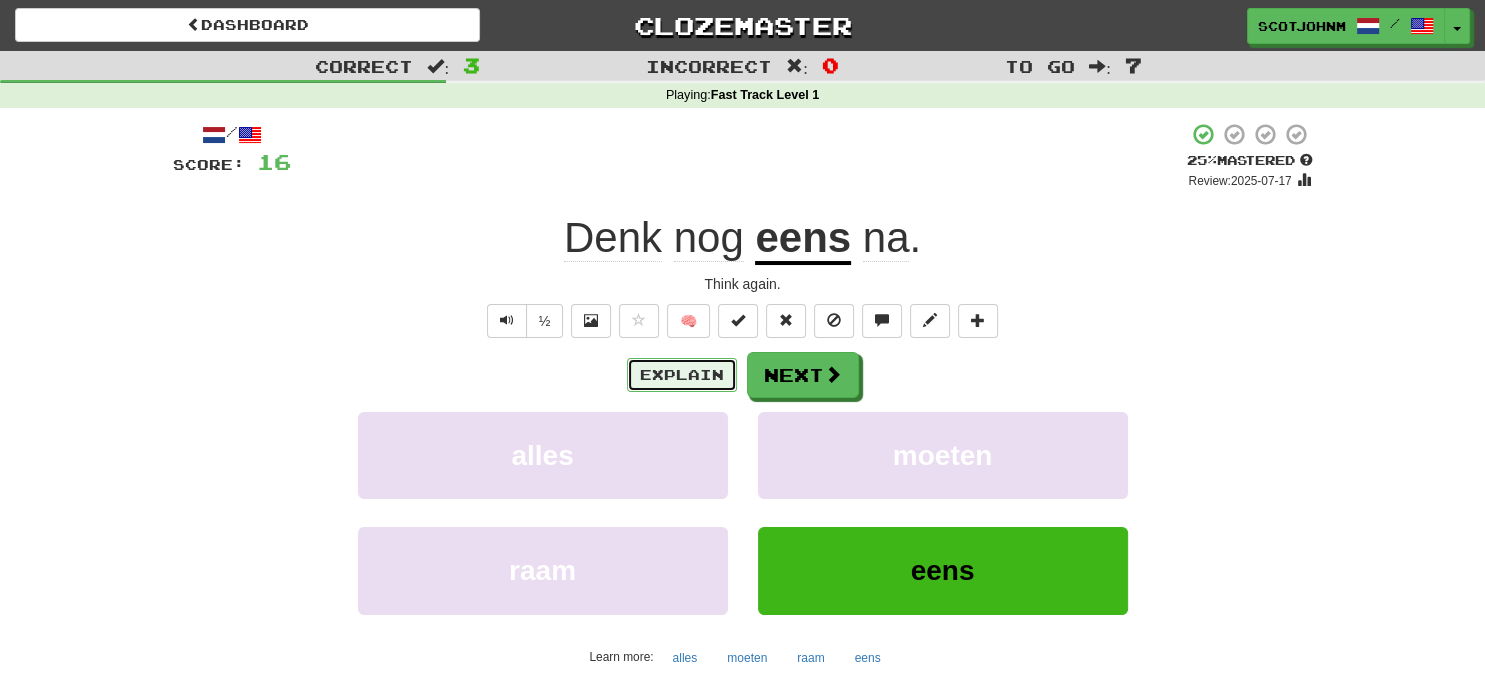 click on "Explain" at bounding box center (682, 375) 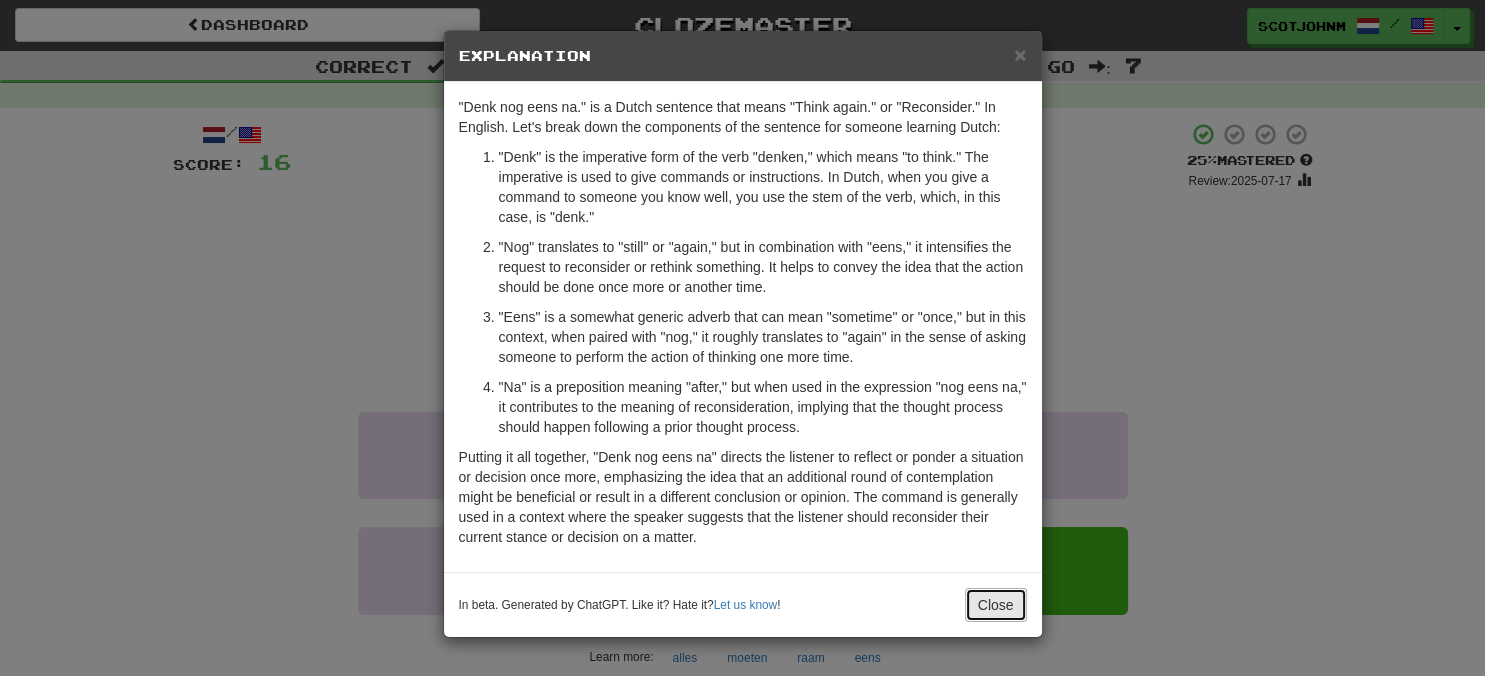 click on "Close" at bounding box center (996, 605) 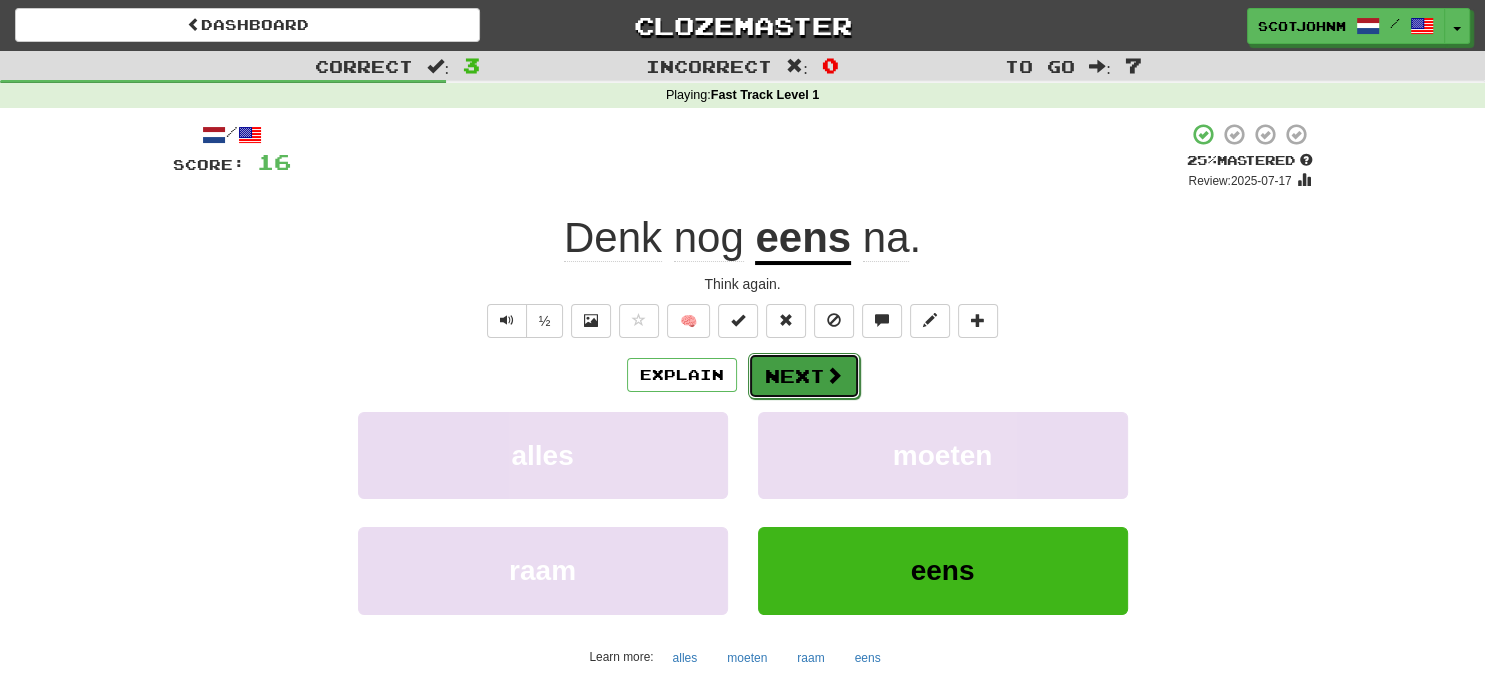 click on "Next" at bounding box center (804, 376) 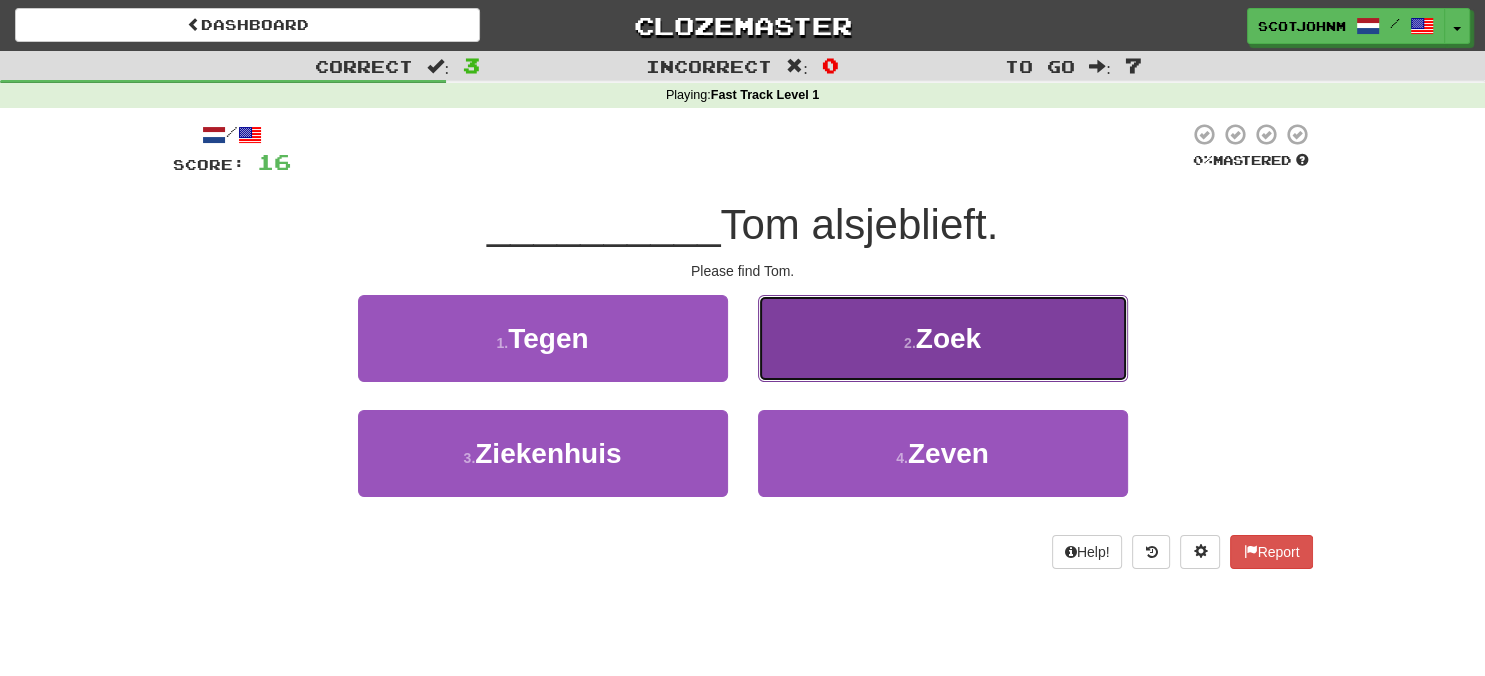 click on "2 .  Zoek" at bounding box center [943, 338] 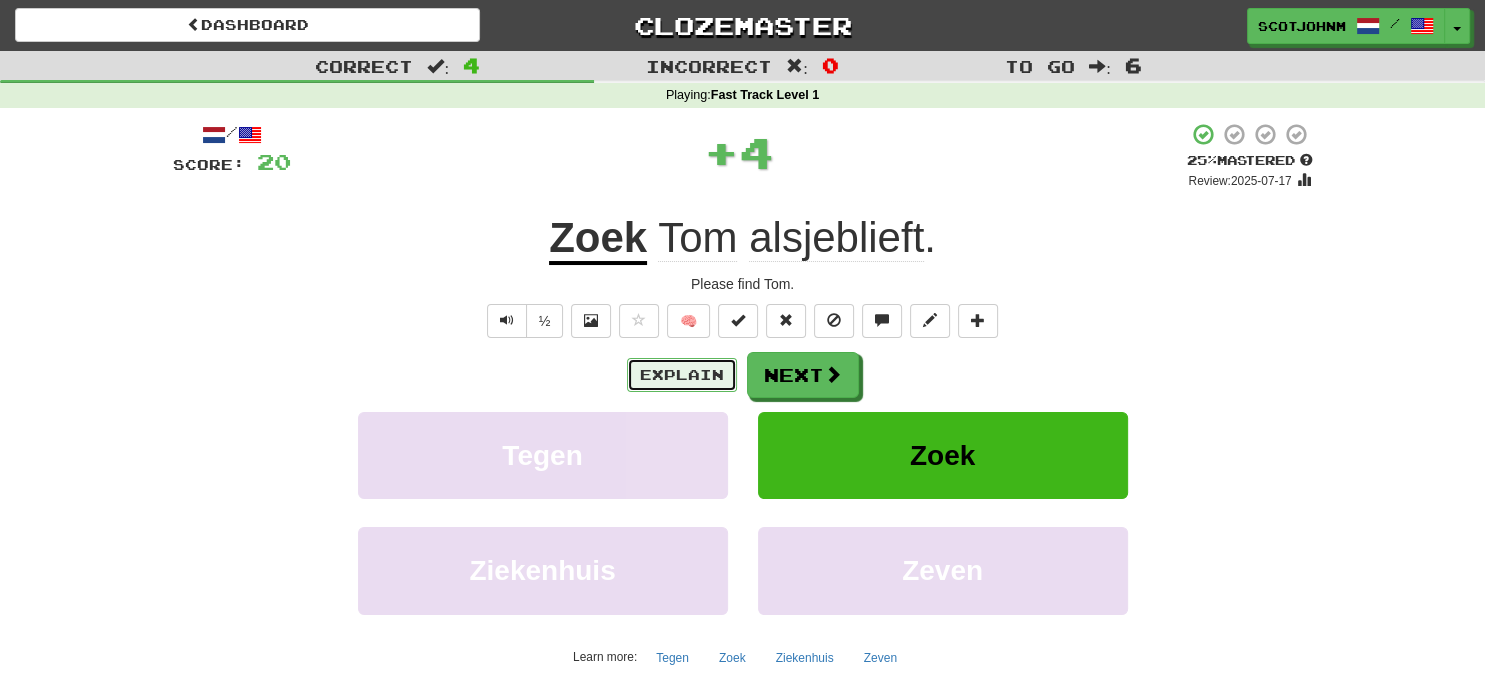 click on "Explain" at bounding box center (682, 375) 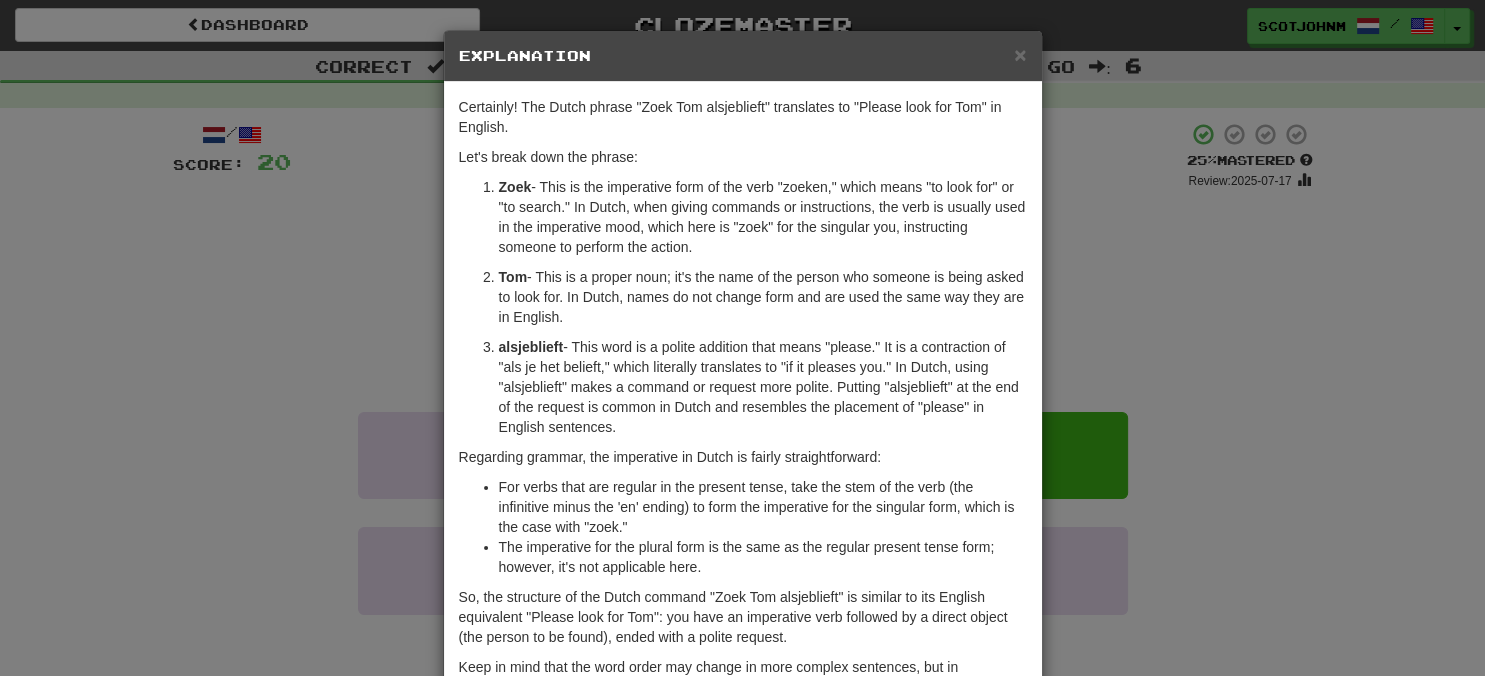 click on "× Explanation Certainly! The Dutch phrase "Zoek Tom alsjeblieft" translates to "Please look for Tom" in English.
Let's break down the phrase:
Zoek  - This is the imperative form of the verb "zoeken," which means "to look for" or "to search." In Dutch, when giving commands or instructions, the verb is usually used in the imperative mood, which here is "zoek" for the singular you, instructing someone to perform the action.
Tom  - This is a proper noun; it's the name of the person who someone is being asked to look for. In Dutch, names do not change form and are used the same way they are in English.
alsjeblieft  - This word is a polite addition that means "please." It is a contraction of "als je het belieft," which literally translates to "if it pleases you." In Dutch, using "alsjeblieft" makes a command or request more polite. Putting "alsjeblieft" at the end of the request is common in Dutch and resembles the placement of "please" in English sentences.
Let us know !" at bounding box center (742, 338) 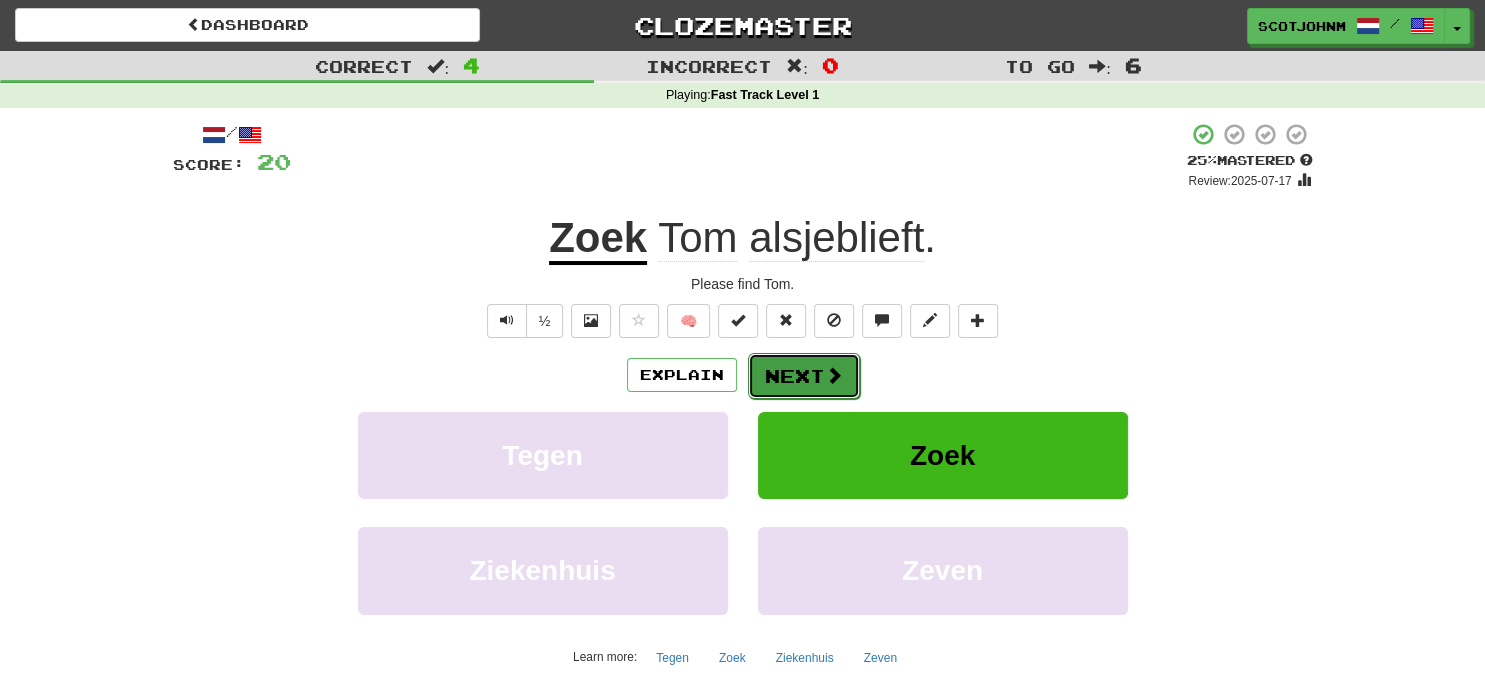 click on "Next" at bounding box center [804, 376] 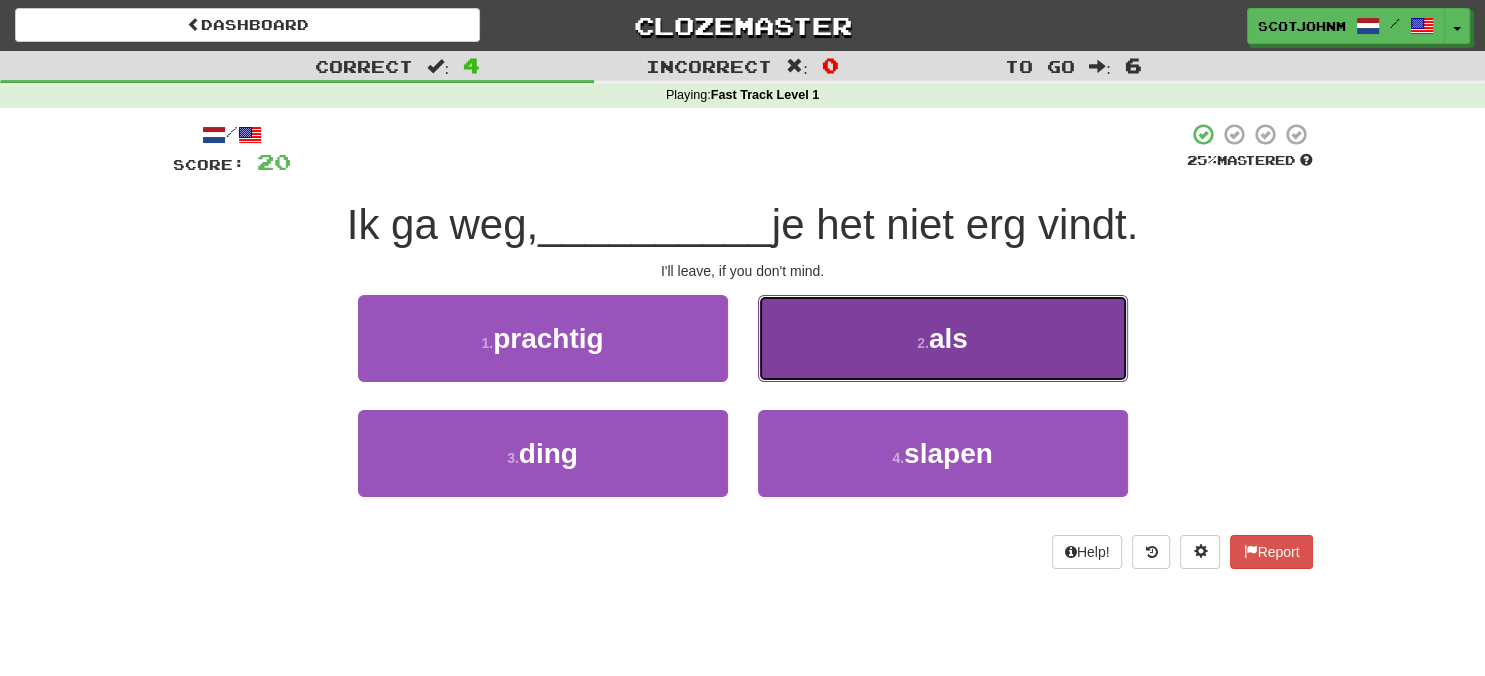 click on "als" at bounding box center (948, 338) 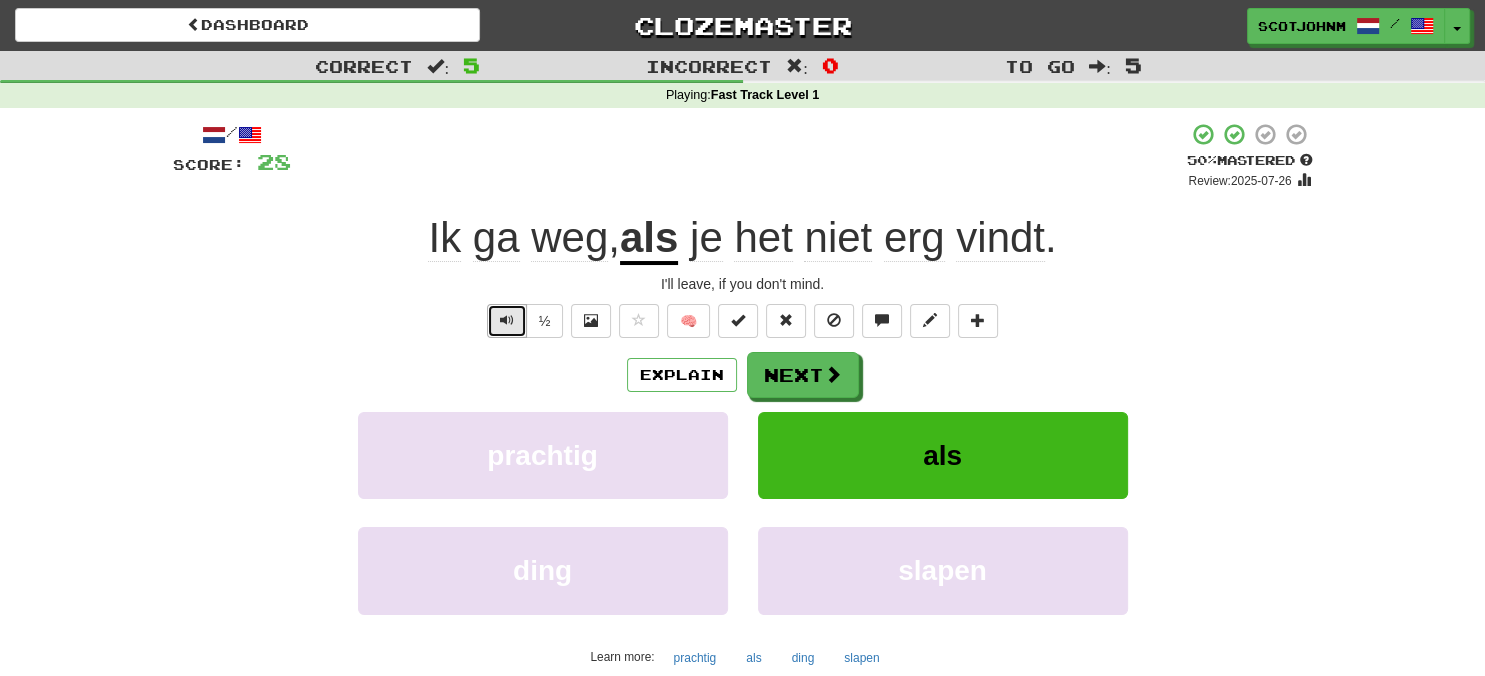 click at bounding box center (507, 320) 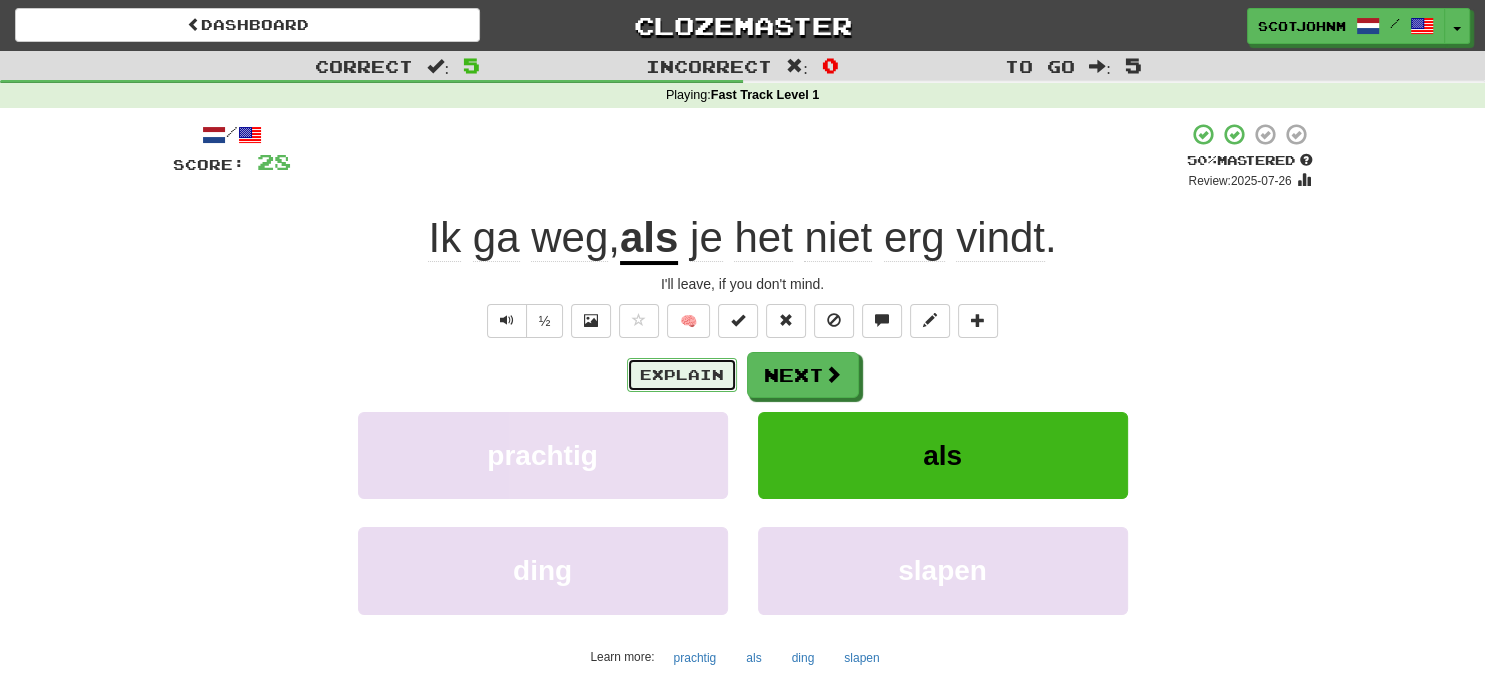click on "Explain" at bounding box center [682, 375] 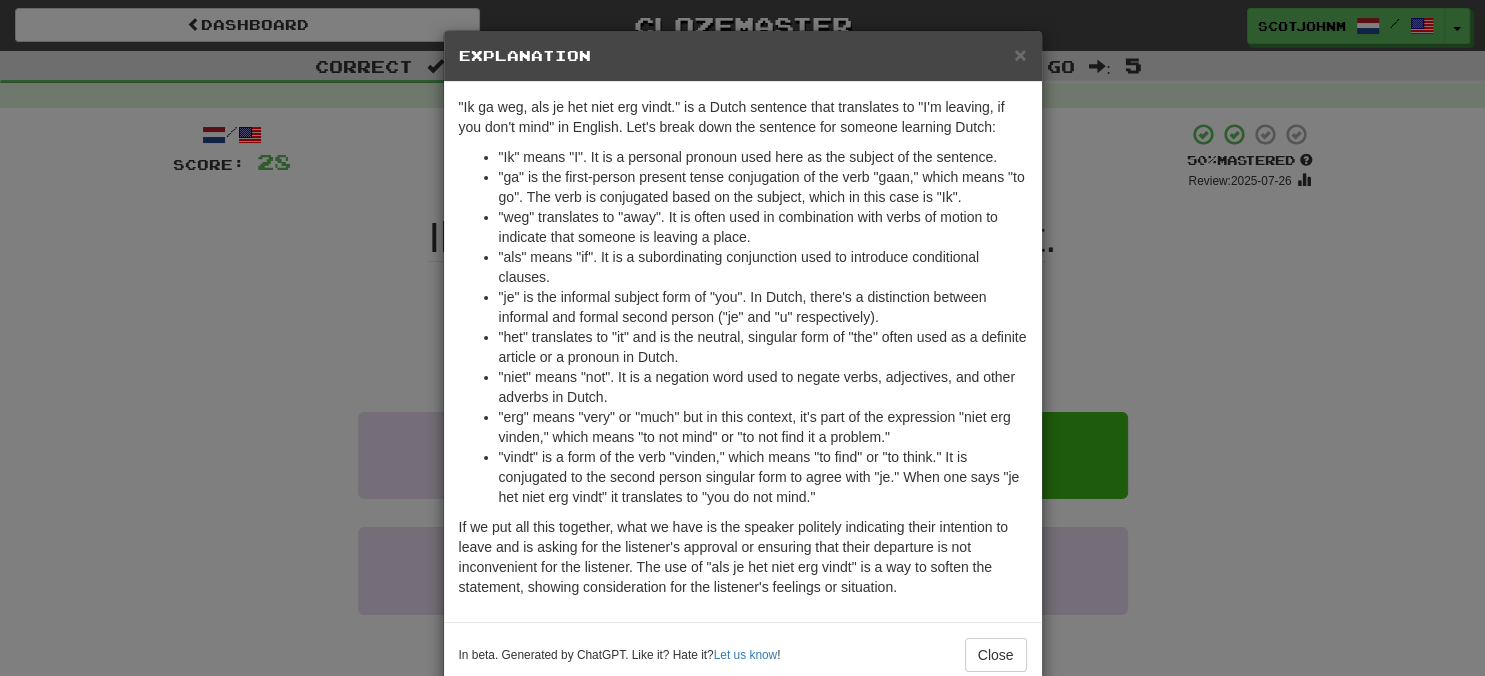 drag, startPoint x: 1363, startPoint y: 370, endPoint x: 1350, endPoint y: 370, distance: 13 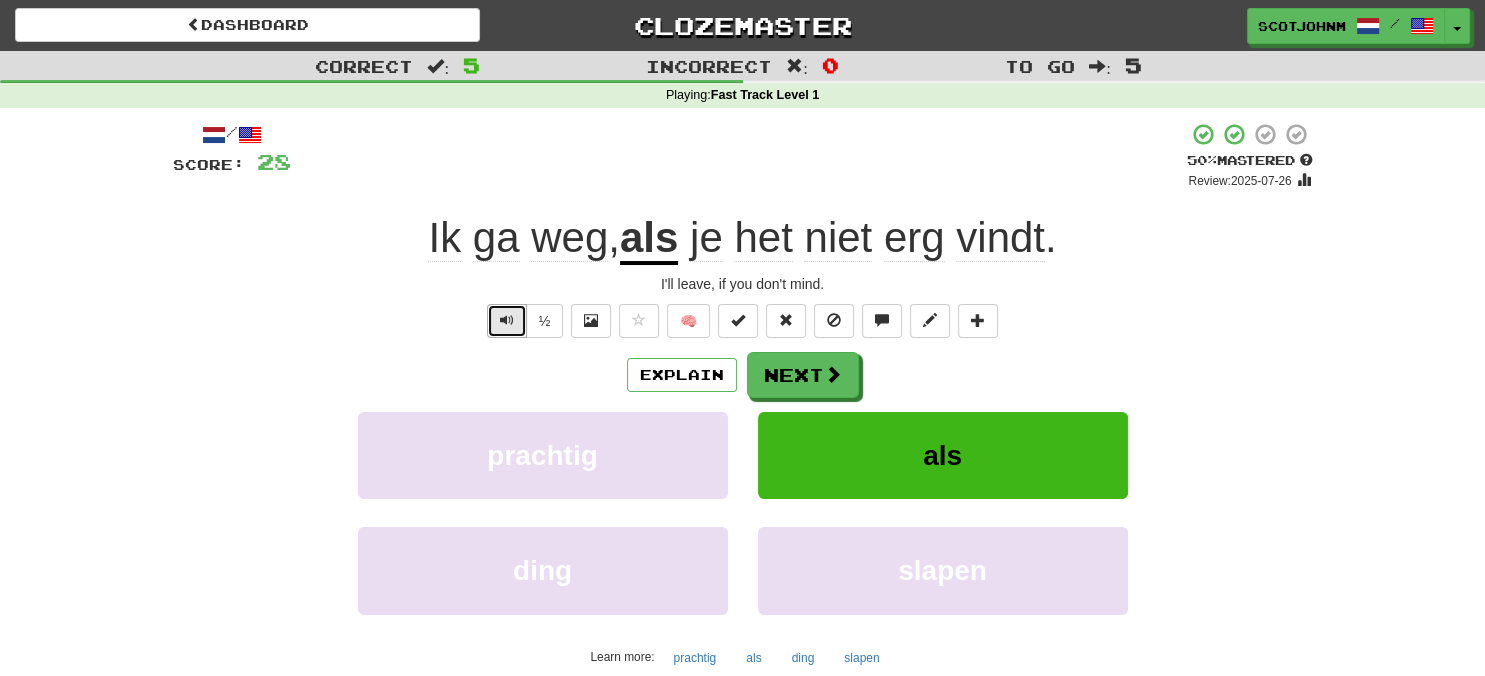 click at bounding box center [507, 320] 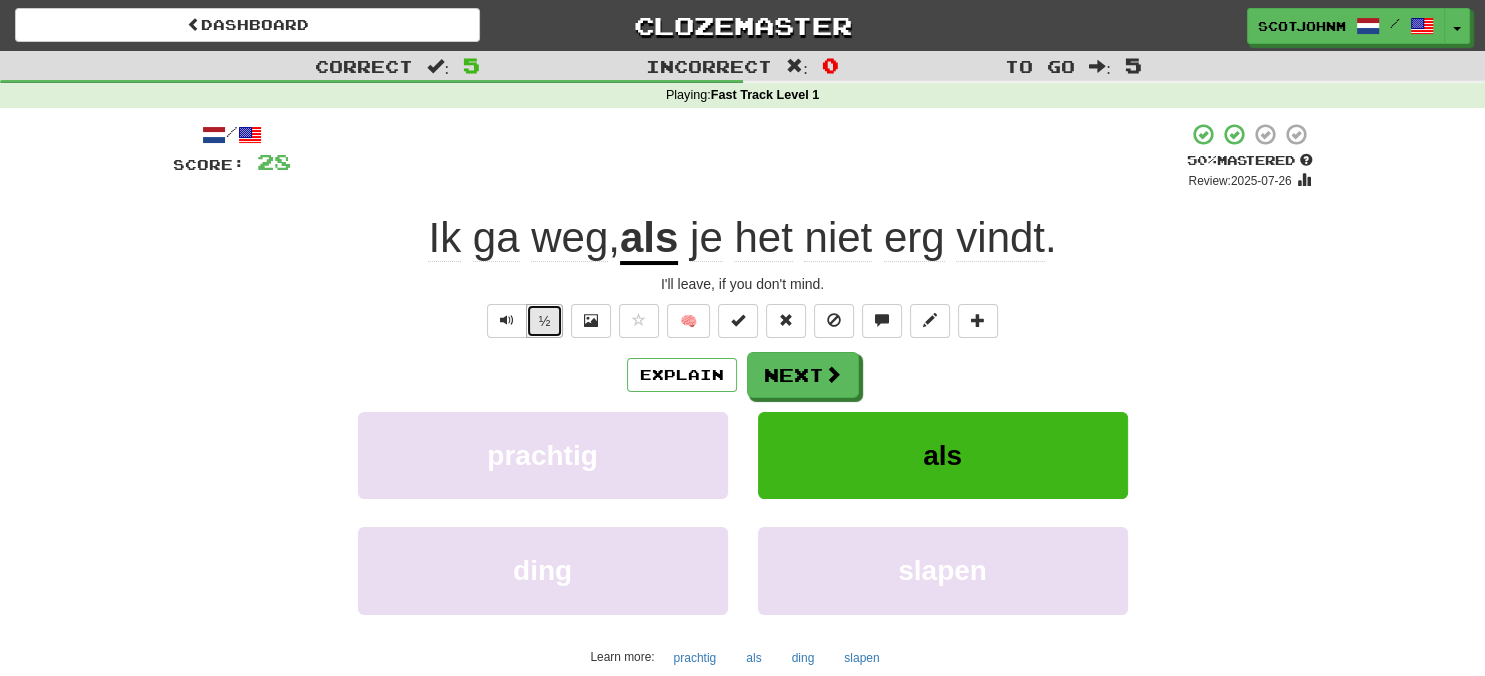 click on "½" at bounding box center (545, 321) 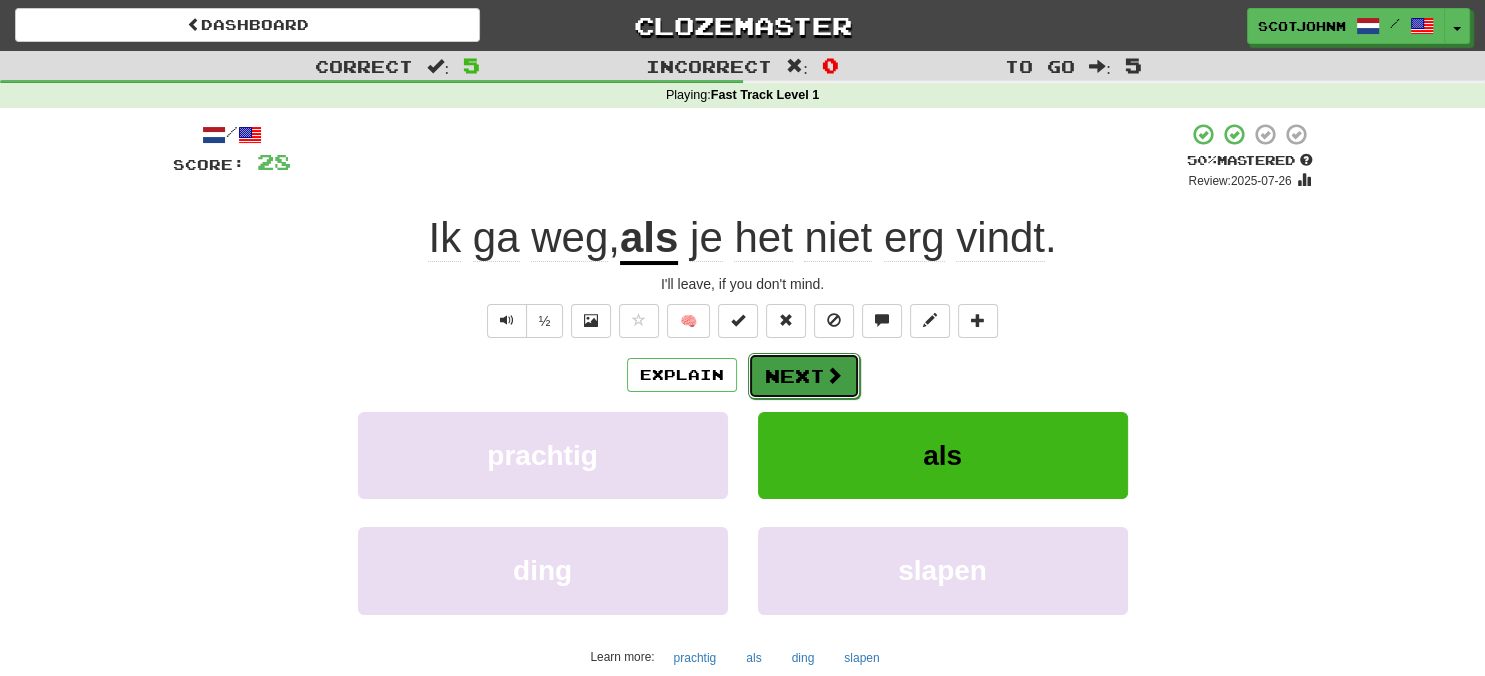 click on "Next" at bounding box center (804, 376) 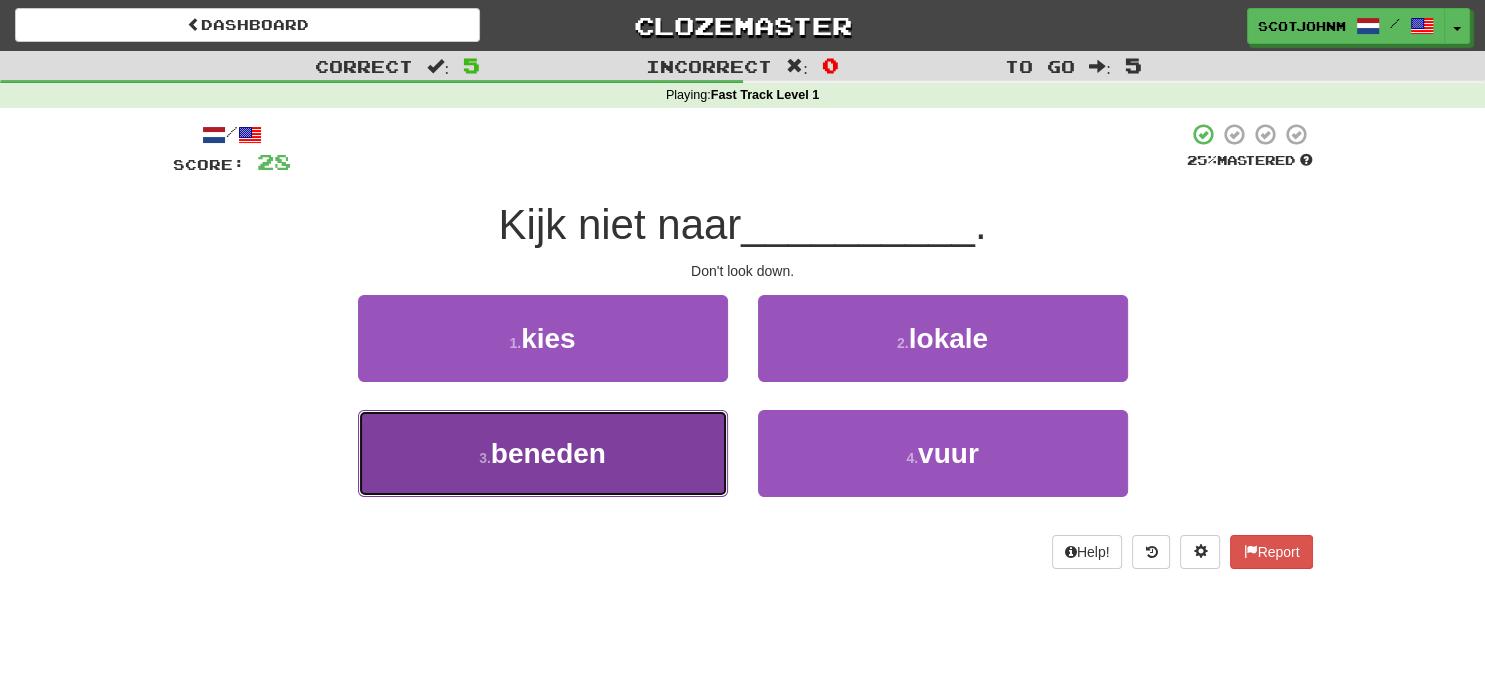 click on "beneden" at bounding box center (548, 453) 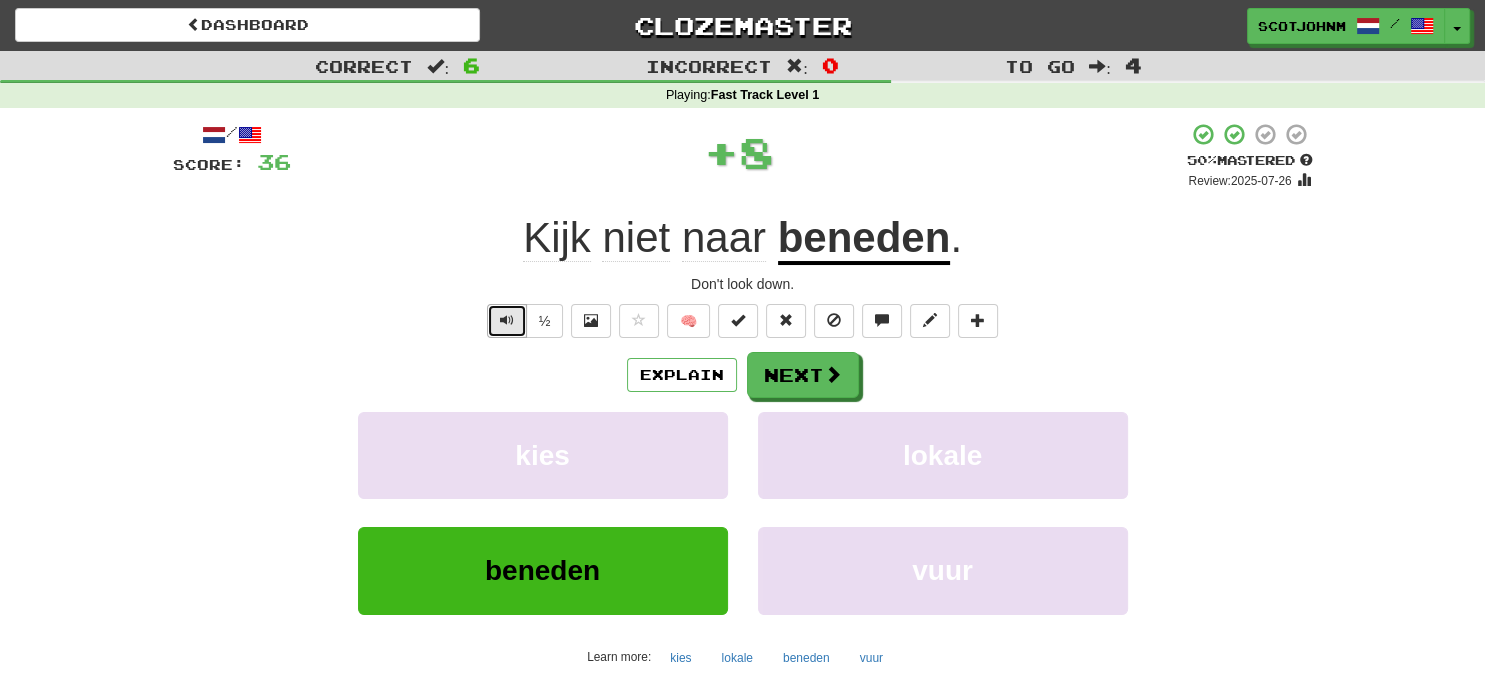 click at bounding box center [507, 320] 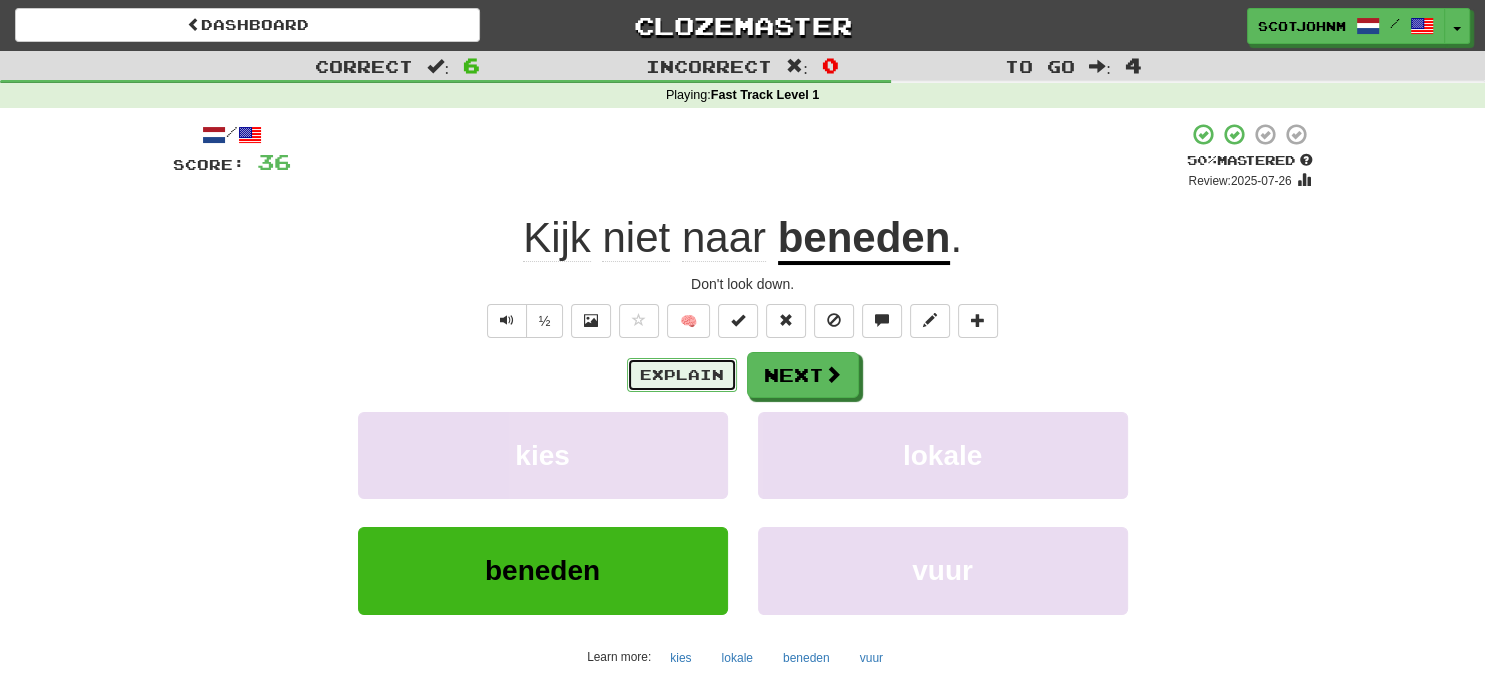 click on "Explain" at bounding box center (682, 375) 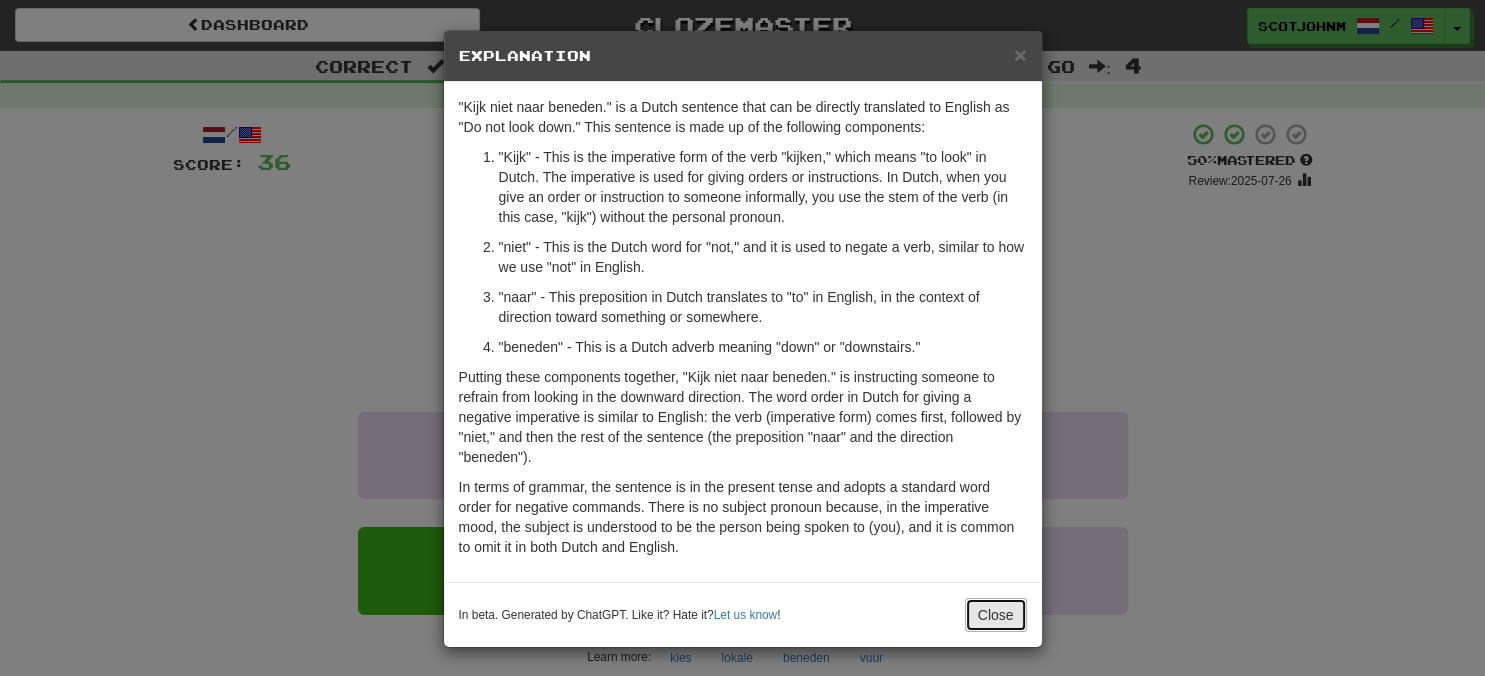 click on "Close" at bounding box center [996, 615] 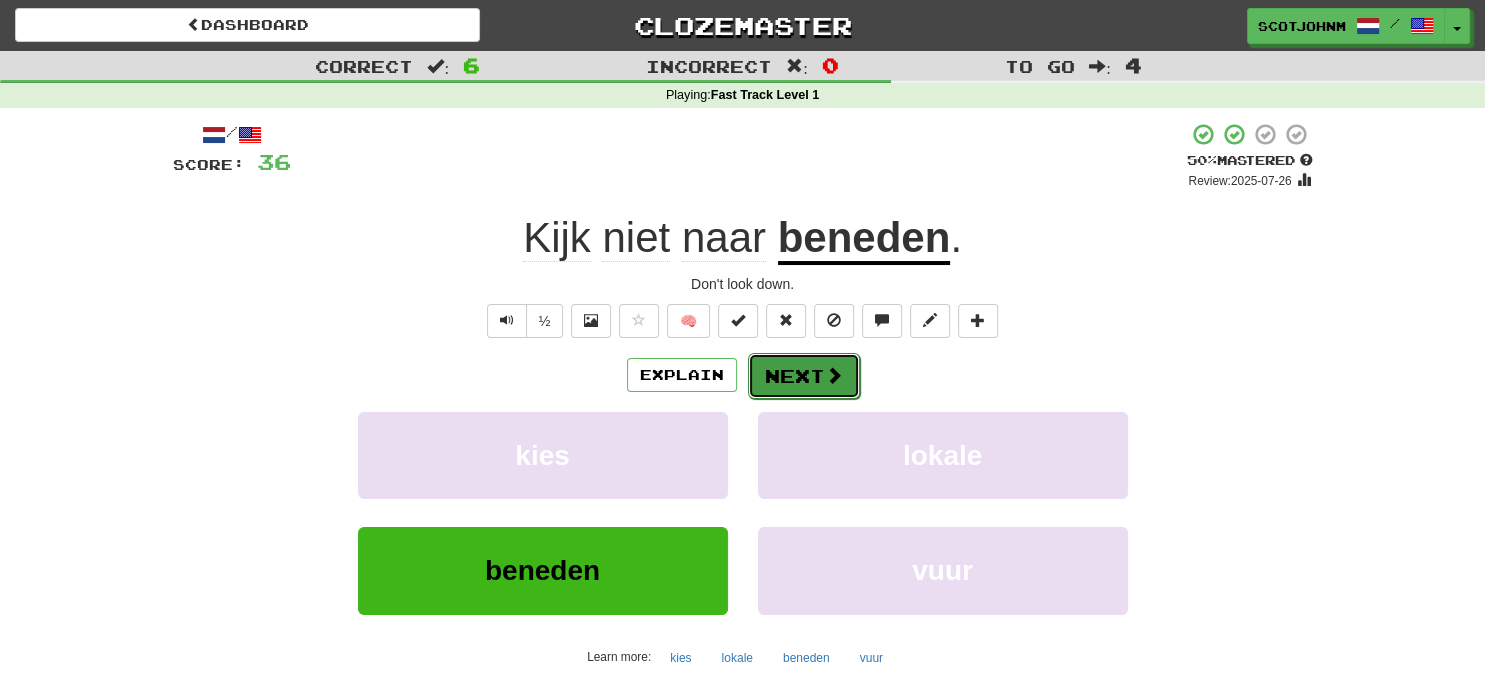click on "Next" at bounding box center (804, 376) 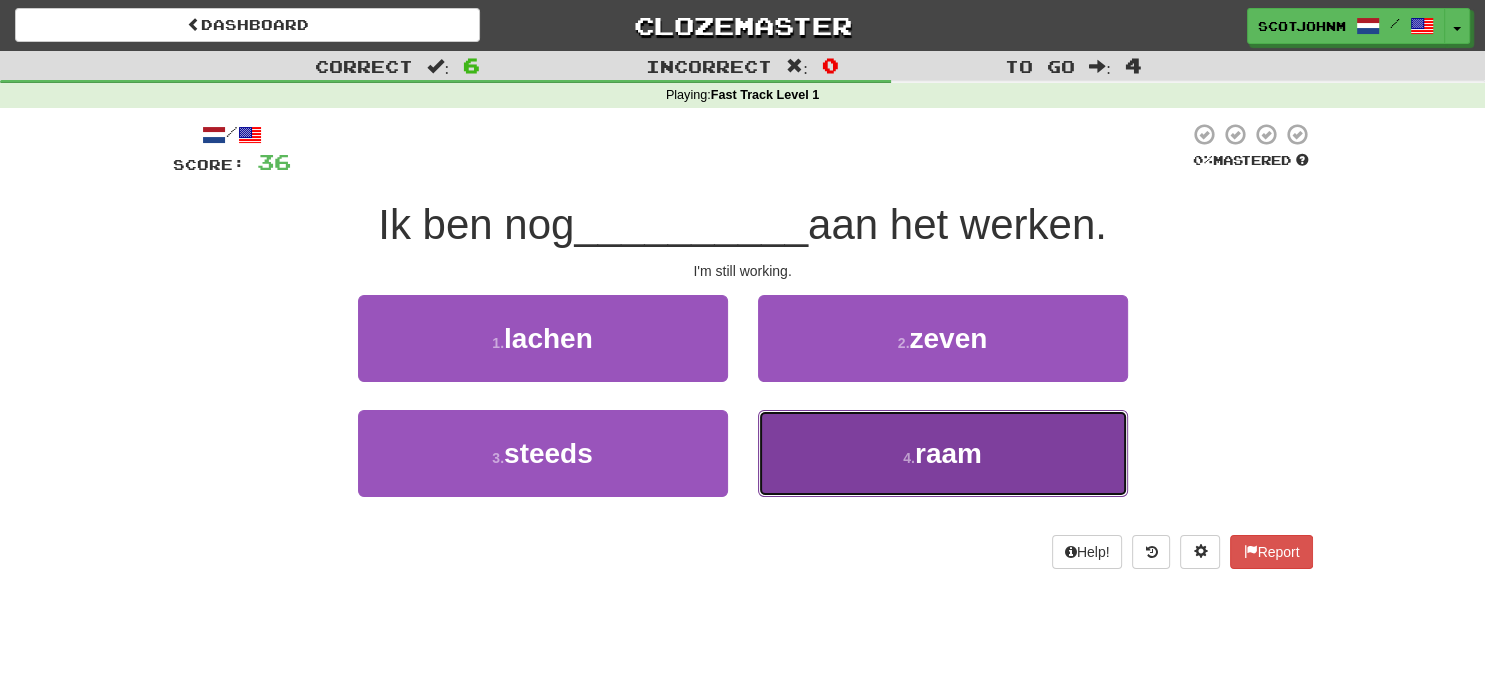 click on "raam" at bounding box center (948, 453) 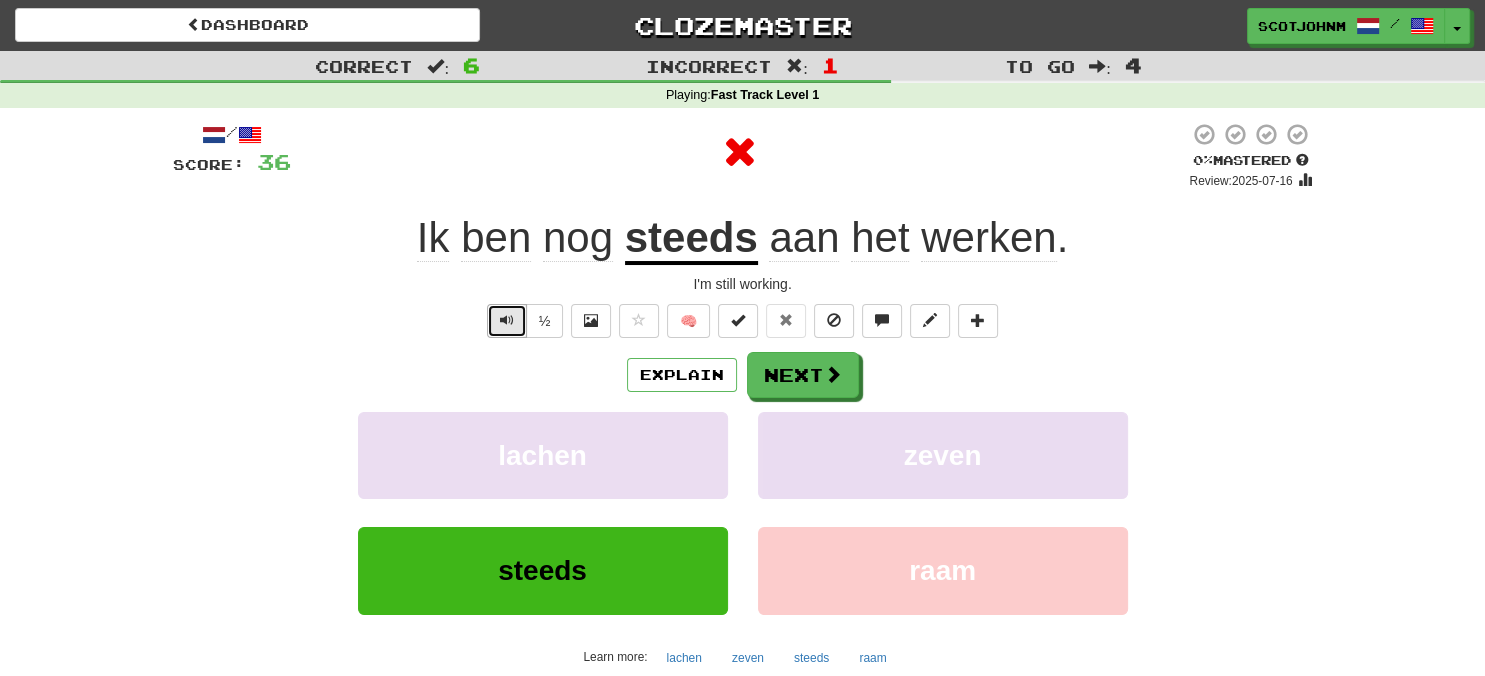 click at bounding box center [507, 320] 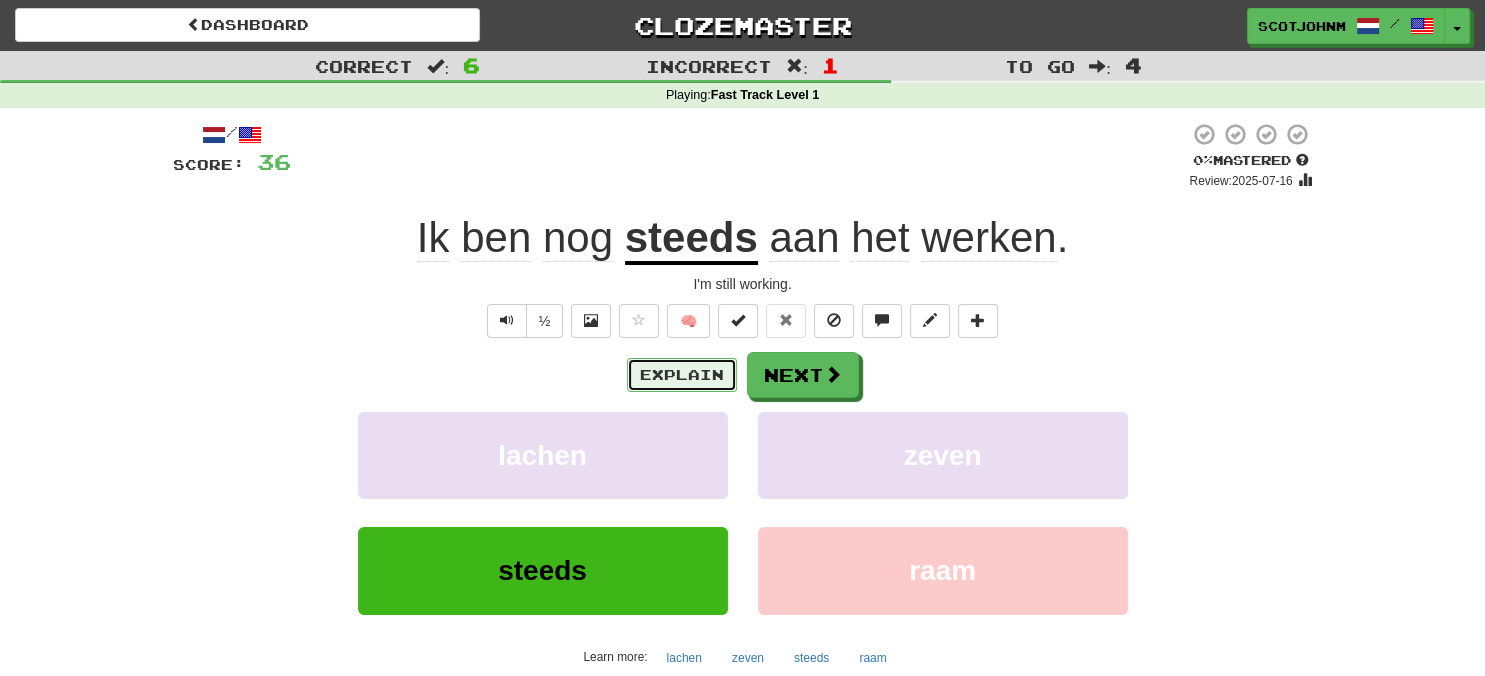 click on "Explain" at bounding box center (682, 375) 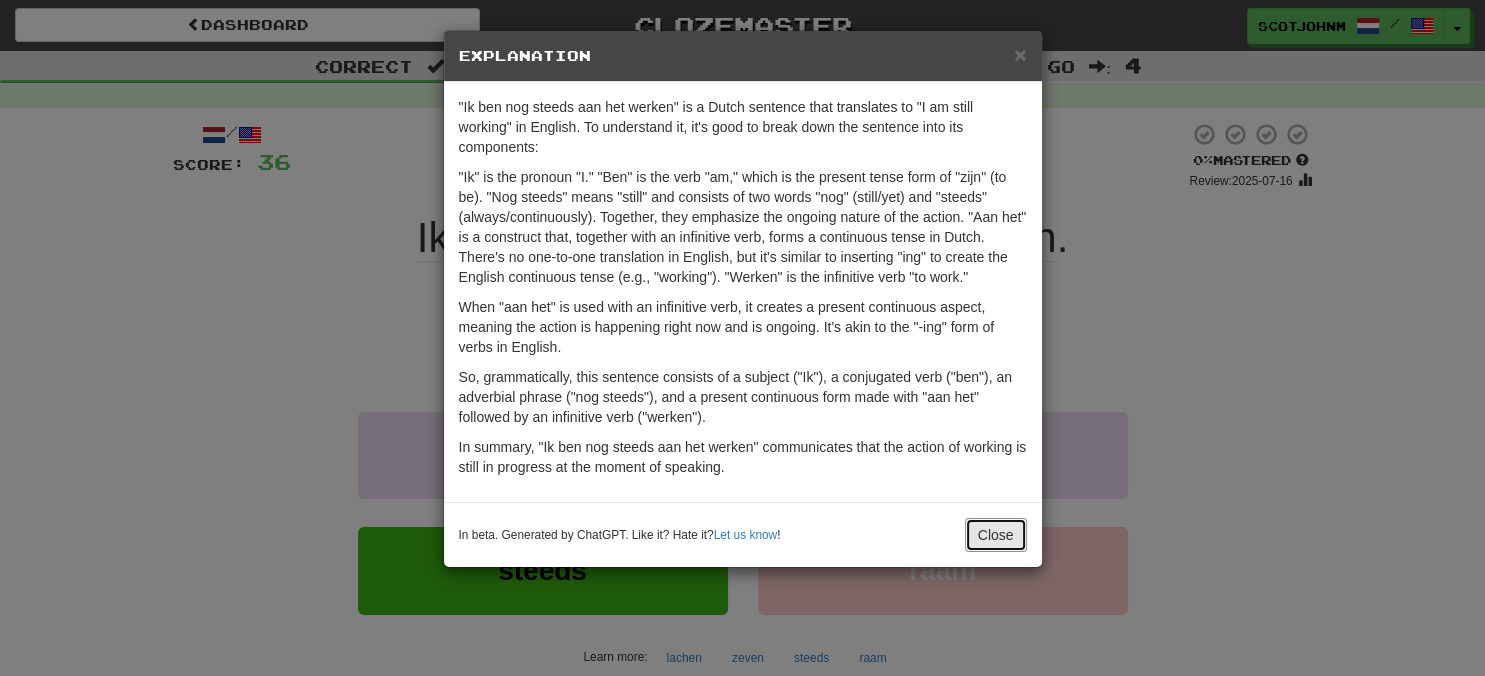 click on "Close" at bounding box center [996, 535] 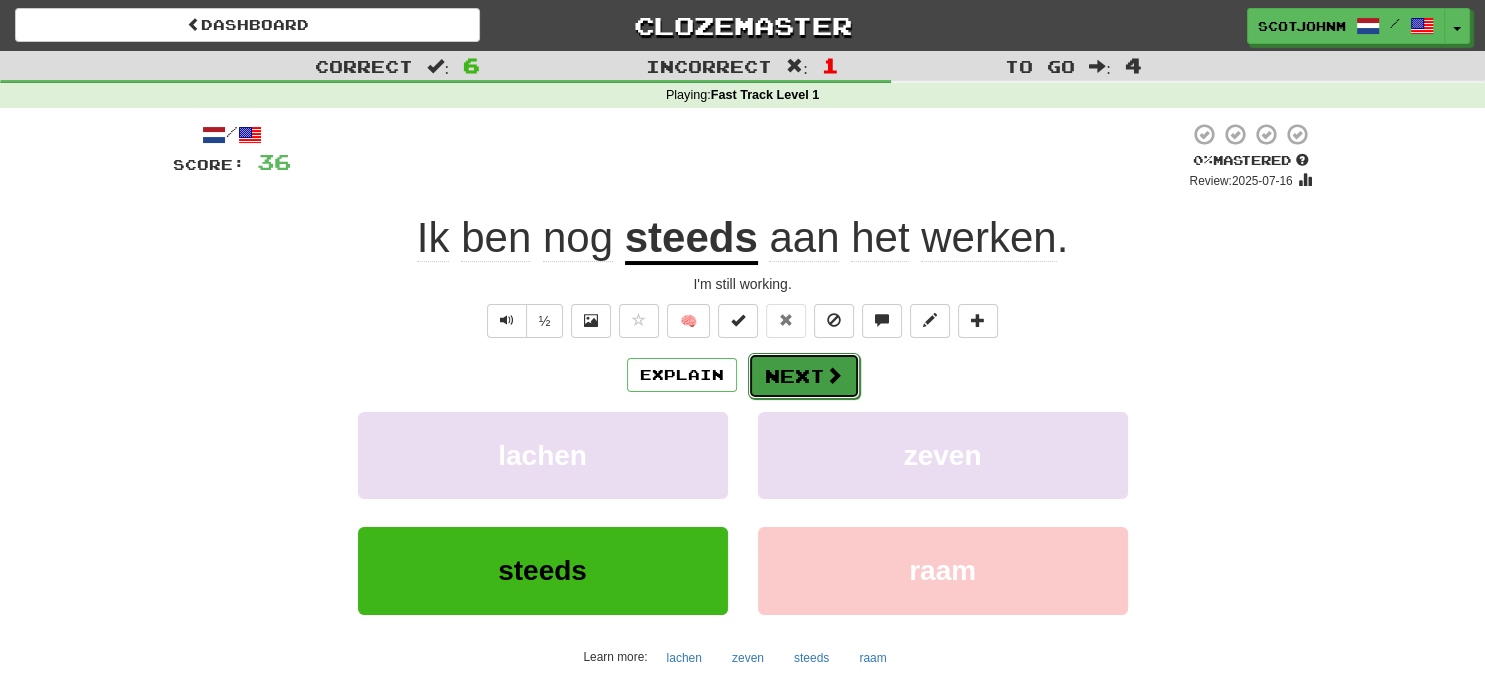 click on "Next" at bounding box center (804, 376) 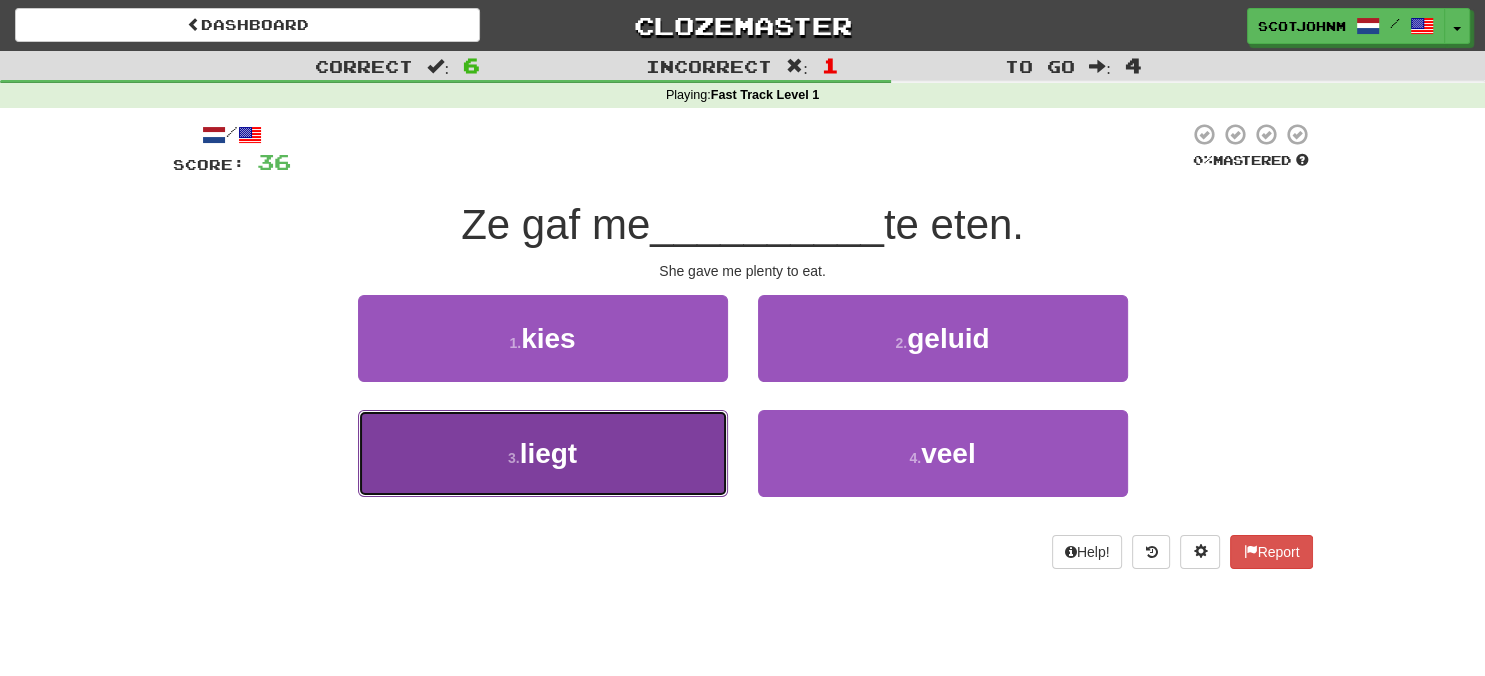 click on "3 .  liegt" at bounding box center [543, 453] 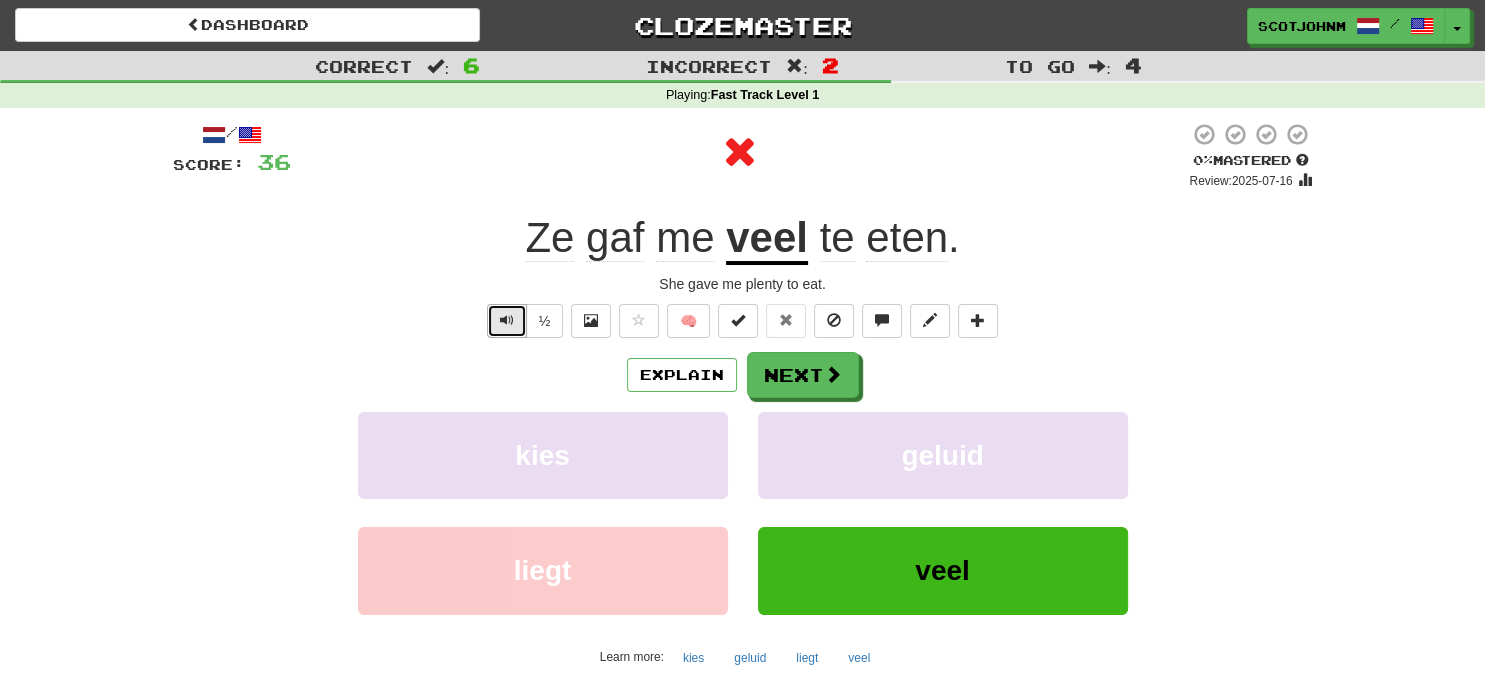 click at bounding box center [507, 320] 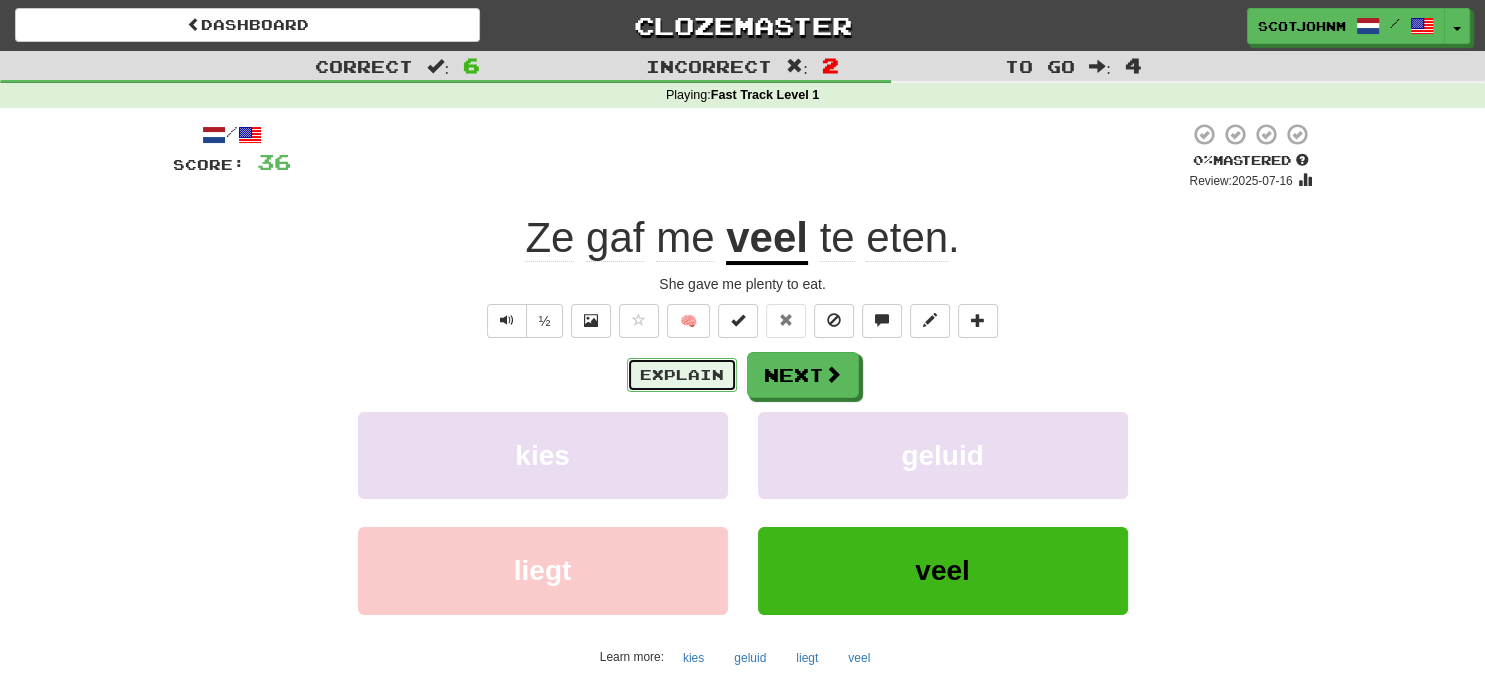click on "Explain" at bounding box center [682, 375] 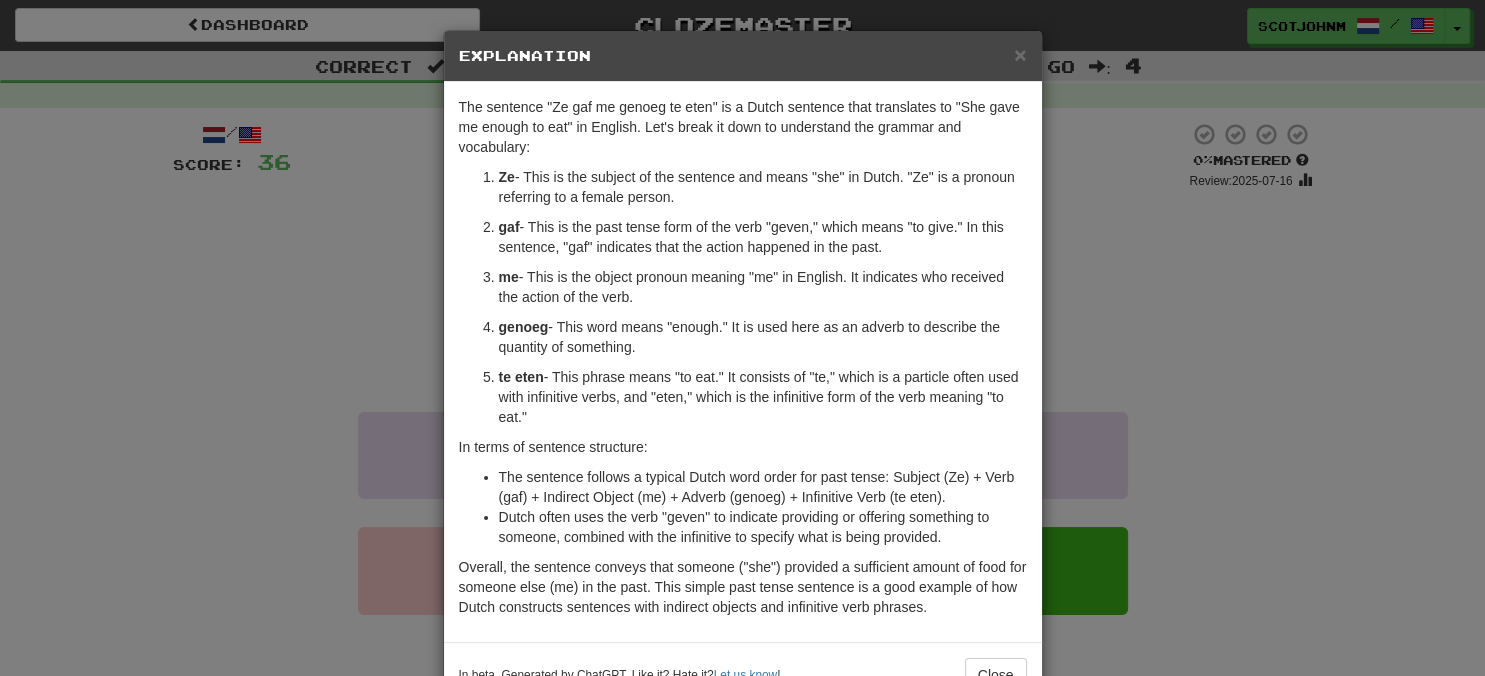 click on "× Explanation The sentence "Ze gaf me genoeg te eten" is a Dutch sentence that translates to "She gave me enough to eat" in English. Let's break it down to understand the grammar and vocabulary:
Ze  - This is the subject of the sentence and means "she" in Dutch. "Ze" is a pronoun referring to a female person.
gaf  - This is the past tense form of the verb "geven," which means "to give." In this sentence, "gaf" indicates that the action happened in the past.
me  - This is the object pronoun meaning "me" in English. It indicates who received the action of the verb.
genoeg  - This word means "enough." It is used here as an adverb to describe the quantity of something.
te eten  - This phrase means "to eat." It consists of "te," which is a particle often used with infinitive verbs, and "eten," which is the infinitive form of the verb meaning "to eat."
In terms of sentence structure:
In beta. Generated by ChatGPT. Like it? Hate it?  Let us know ! Close" at bounding box center [742, 338] 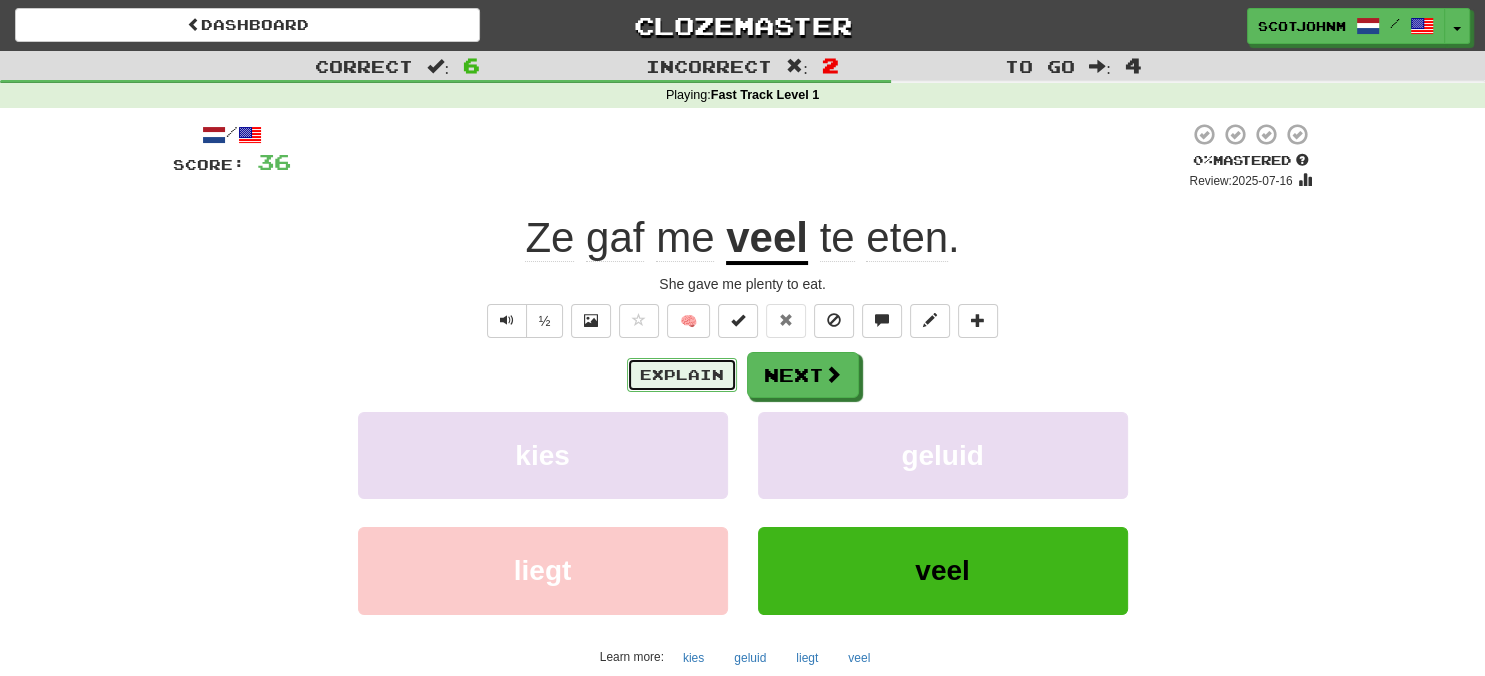click on "Explain" at bounding box center [682, 375] 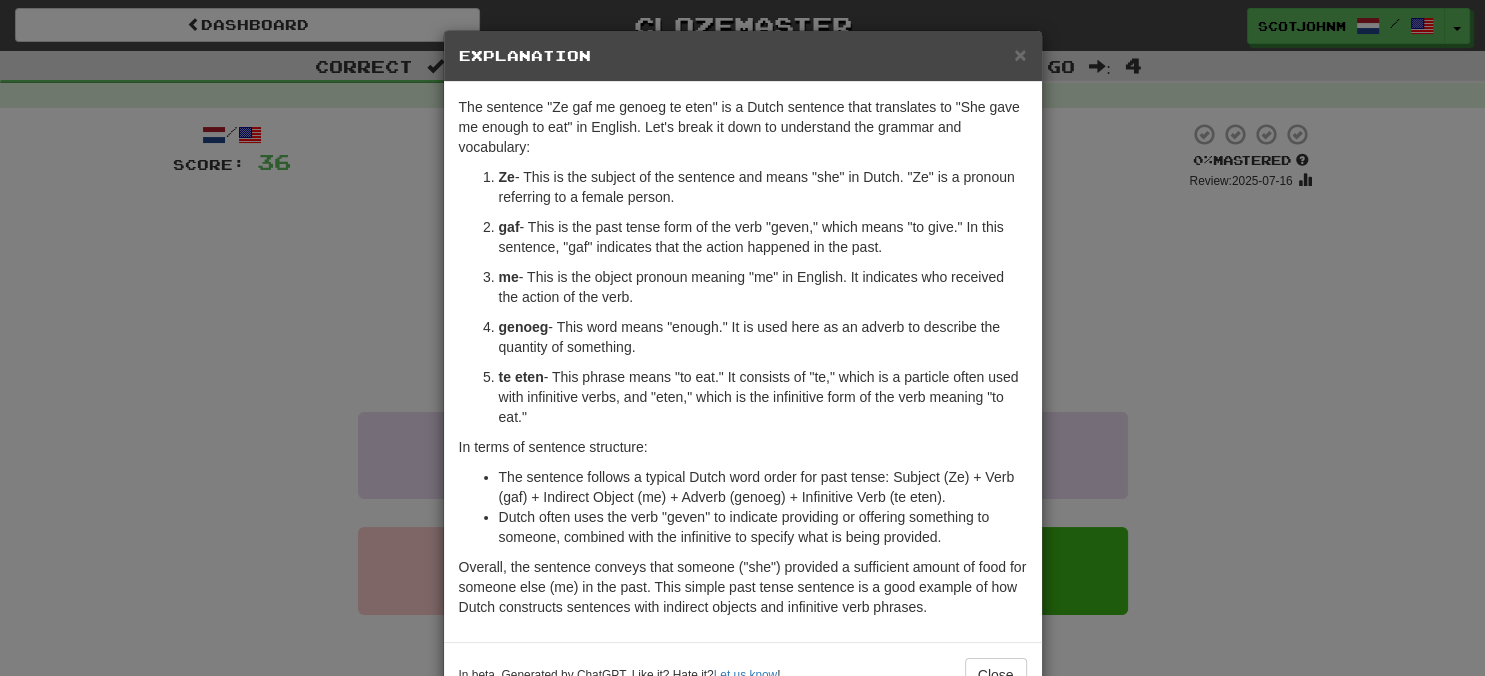 click on "× Explanation The sentence "Ze gaf me genoeg te eten" is a Dutch sentence that translates to "She gave me enough to eat" in English. Let's break it down to understand the grammar and vocabulary:
Ze  - This is the subject of the sentence and means "she" in Dutch. "Ze" is a pronoun referring to a female person.
gaf  - This is the past tense form of the verb "geven," which means "to give." In this sentence, "gaf" indicates that the action happened in the past.
me  - This is the object pronoun meaning "me" in English. It indicates who received the action of the verb.
genoeg  - This word means "enough." It is used here as an adverb to describe the quantity of something.
te eten  - This phrase means "to eat." It consists of "te," which is a particle often used with infinitive verbs, and "eten," which is the infinitive form of the verb meaning "to eat."
In terms of sentence structure:
In beta. Generated by ChatGPT. Like it? Hate it?  Let us know ! Close" at bounding box center [742, 338] 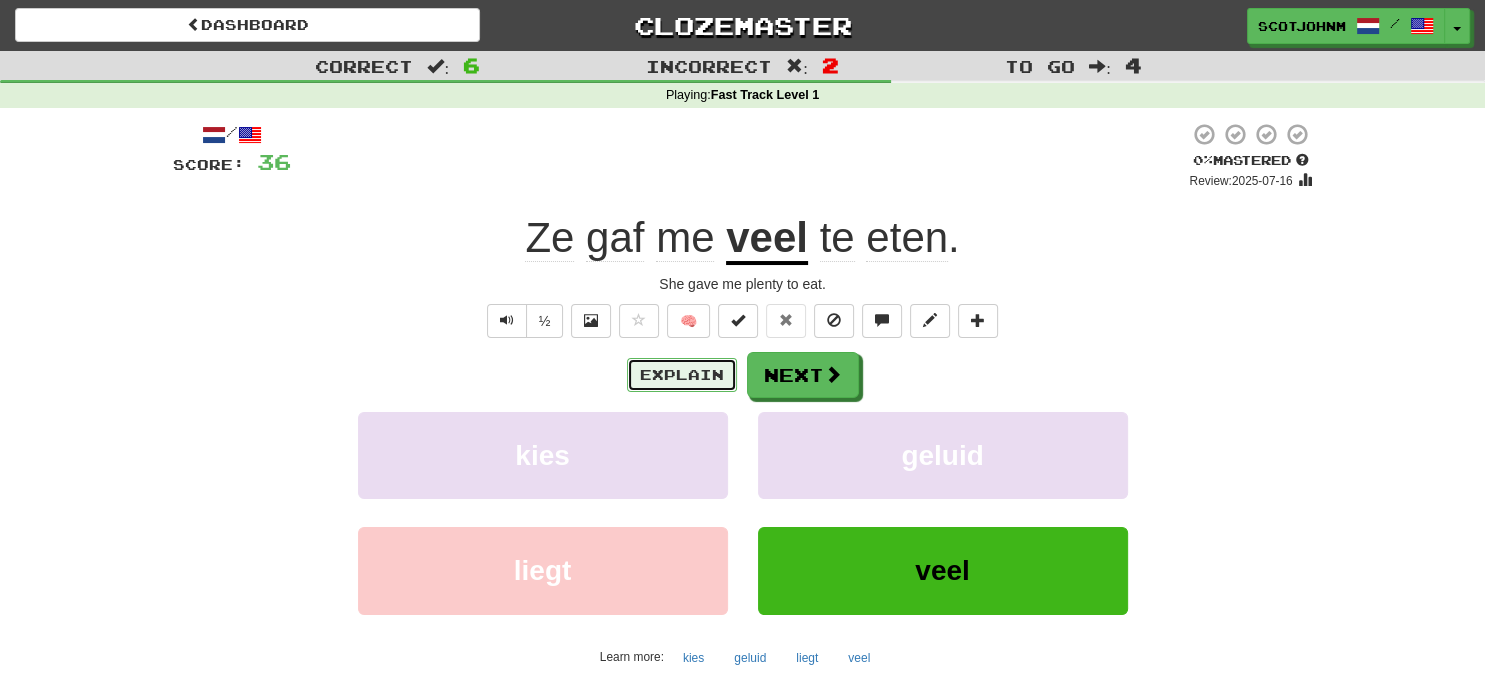 click on "Explain" at bounding box center (682, 375) 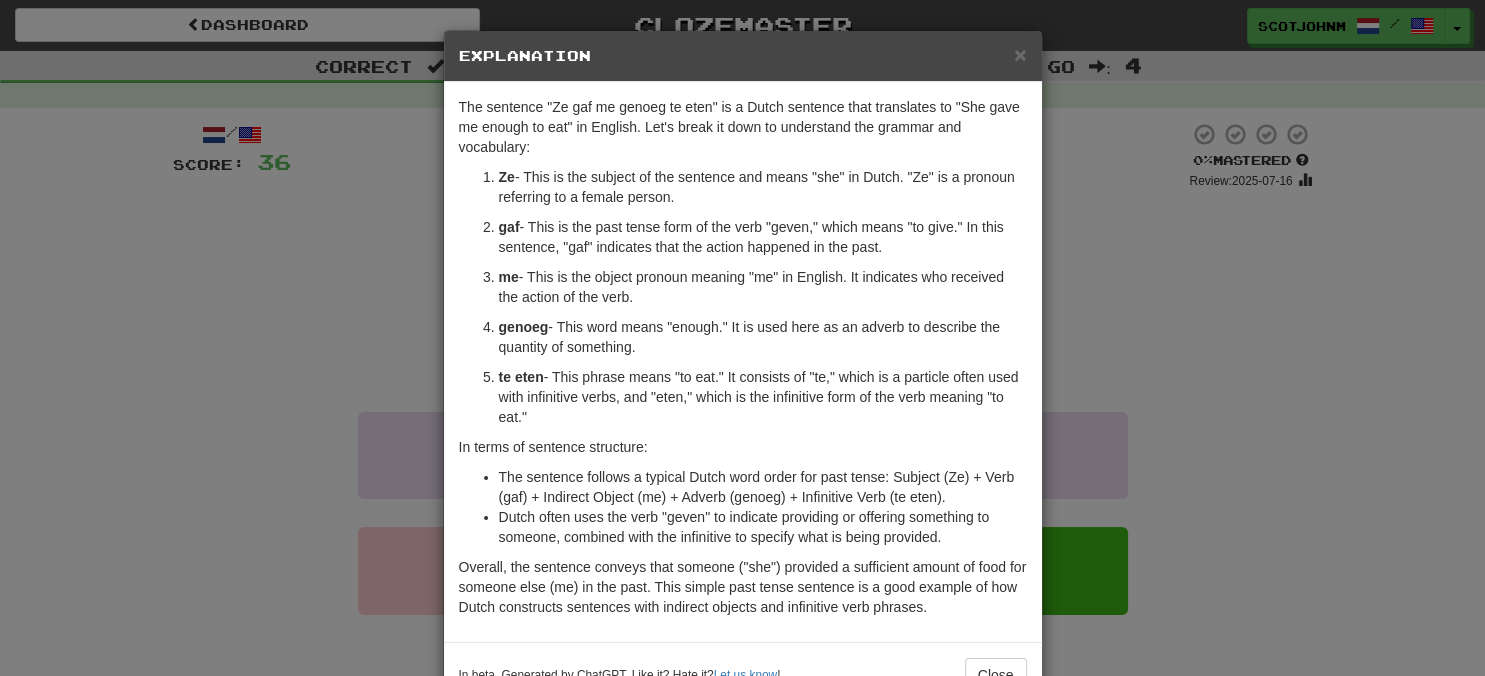click on "× Explanation The sentence "Ze gaf me genoeg te eten" is a Dutch sentence that translates to "She gave me enough to eat" in English. Let's break it down to understand the grammar and vocabulary:
Ze  - This is the subject of the sentence and means "she" in Dutch. "Ze" is a pronoun referring to a female person.
gaf  - This is the past tense form of the verb "geven," which means "to give." In this sentence, "gaf" indicates that the action happened in the past.
me  - This is the object pronoun meaning "me" in English. It indicates who received the action of the verb.
genoeg  - This word means "enough." It is used here as an adverb to describe the quantity of something.
te eten  - This phrase means "to eat." It consists of "te," which is a particle often used with infinitive verbs, and "eten," which is the infinitive form of the verb meaning "to eat."
In terms of sentence structure:
In beta. Generated by ChatGPT. Like it? Hate it?  Let us know ! Close" at bounding box center [742, 338] 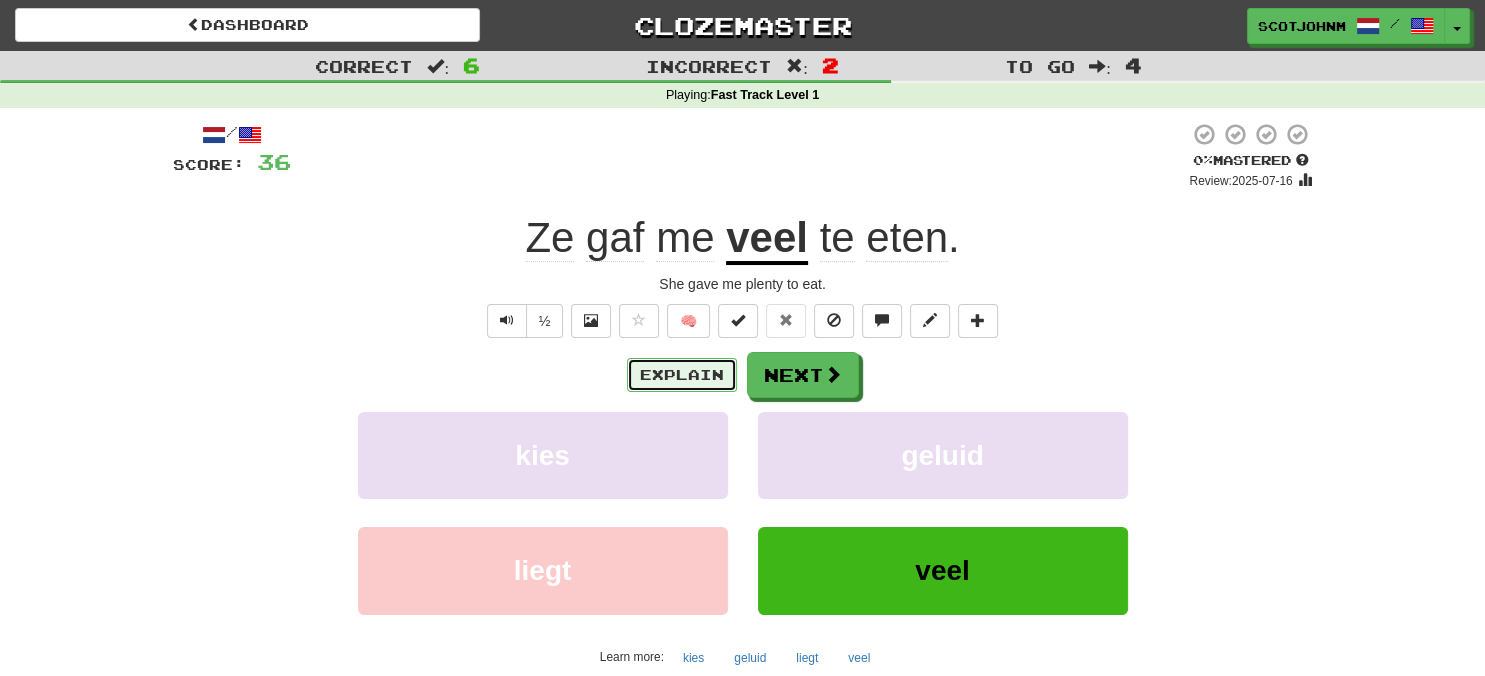 click on "Explain" at bounding box center (682, 375) 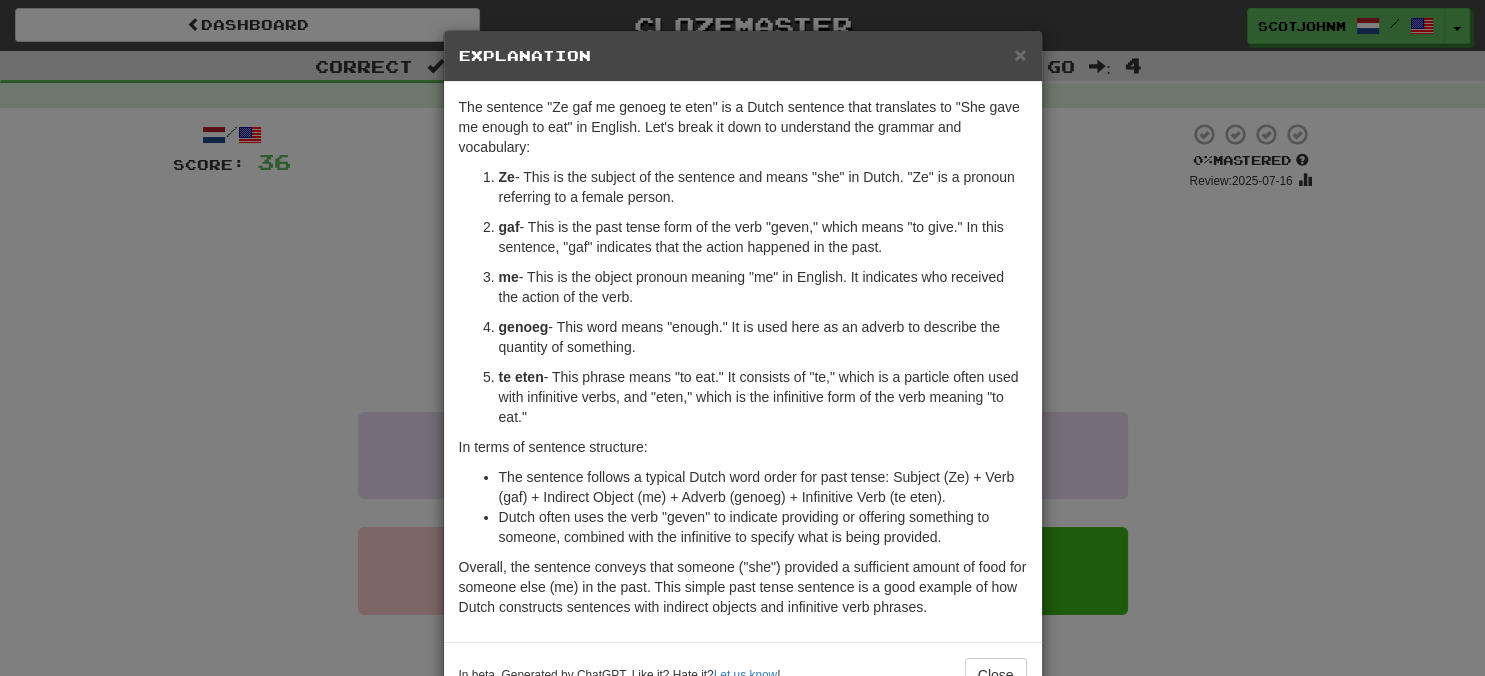 click on "× Explanation The sentence "Ze gaf me genoeg te eten" is a Dutch sentence that translates to "She gave me enough to eat" in English. Let's break it down to understand the grammar and vocabulary:
Ze  - This is the subject of the sentence and means "she" in Dutch. "Ze" is a pronoun referring to a female person.
gaf  - This is the past tense form of the verb "geven," which means "to give." In this sentence, "gaf" indicates that the action happened in the past.
me  - This is the object pronoun meaning "me" in English. It indicates who received the action of the verb.
genoeg  - This word means "enough." It is used here as an adverb to describe the quantity of something.
te eten  - This phrase means "to eat." It consists of "te," which is a particle often used with infinitive verbs, and "eten," which is the infinitive form of the verb meaning "to eat."
In terms of sentence structure:
In beta. Generated by ChatGPT. Like it? Hate it?  Let us know ! Close" at bounding box center (742, 338) 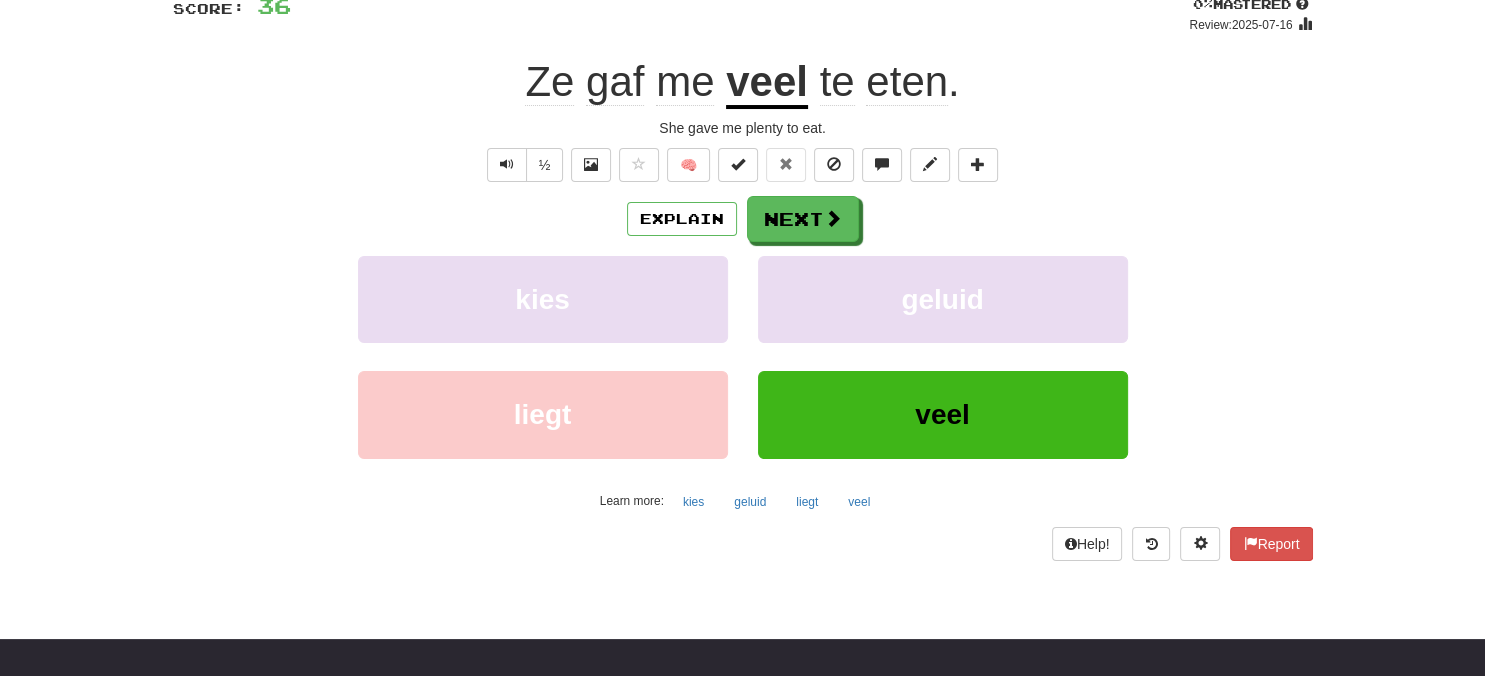 scroll, scrollTop: 211, scrollLeft: 0, axis: vertical 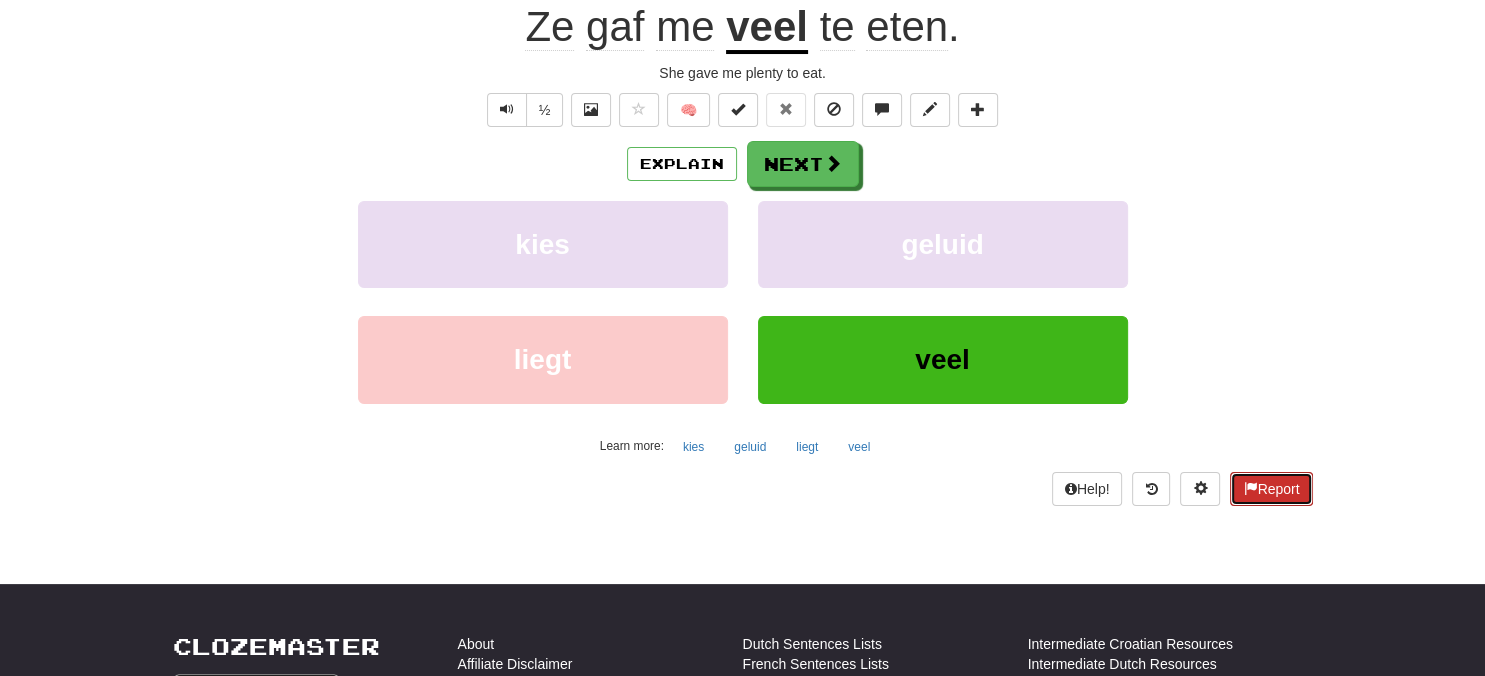 click on "Report" at bounding box center (1271, 489) 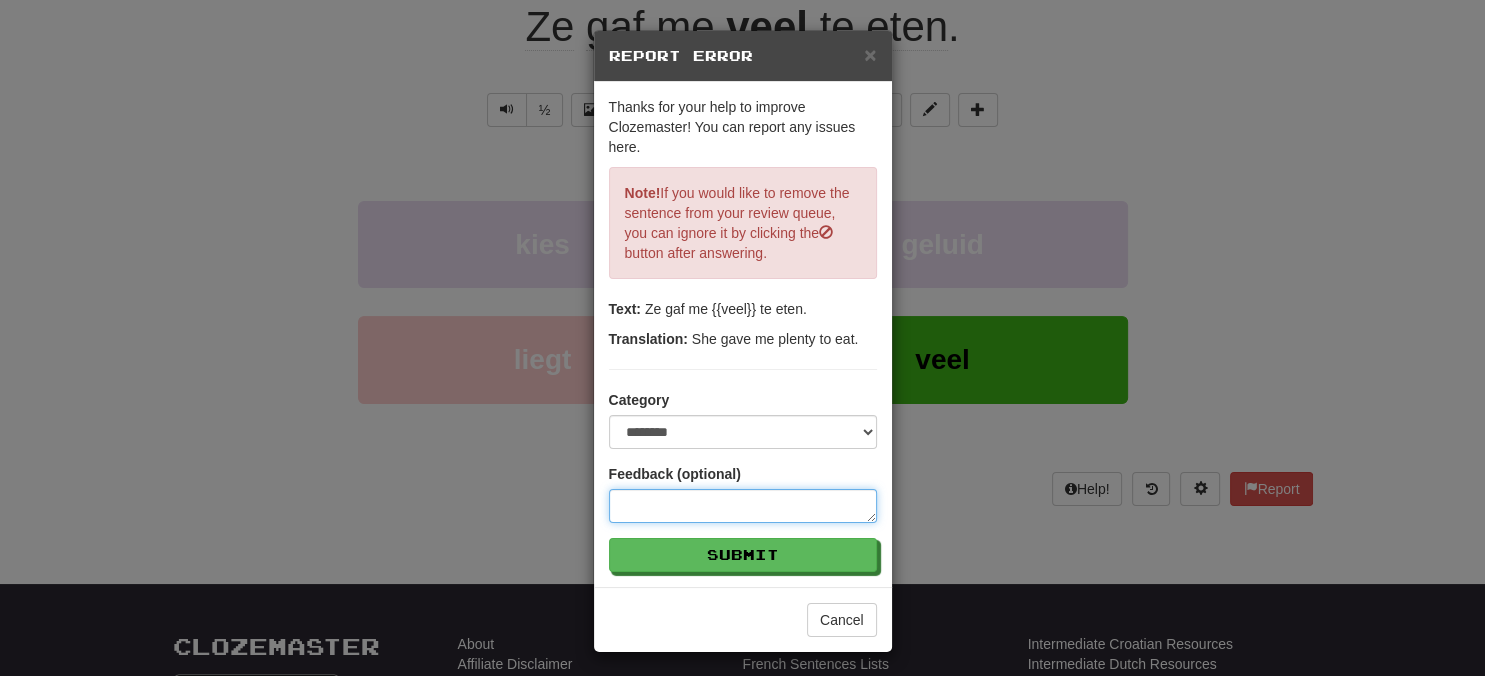 click at bounding box center (743, 506) 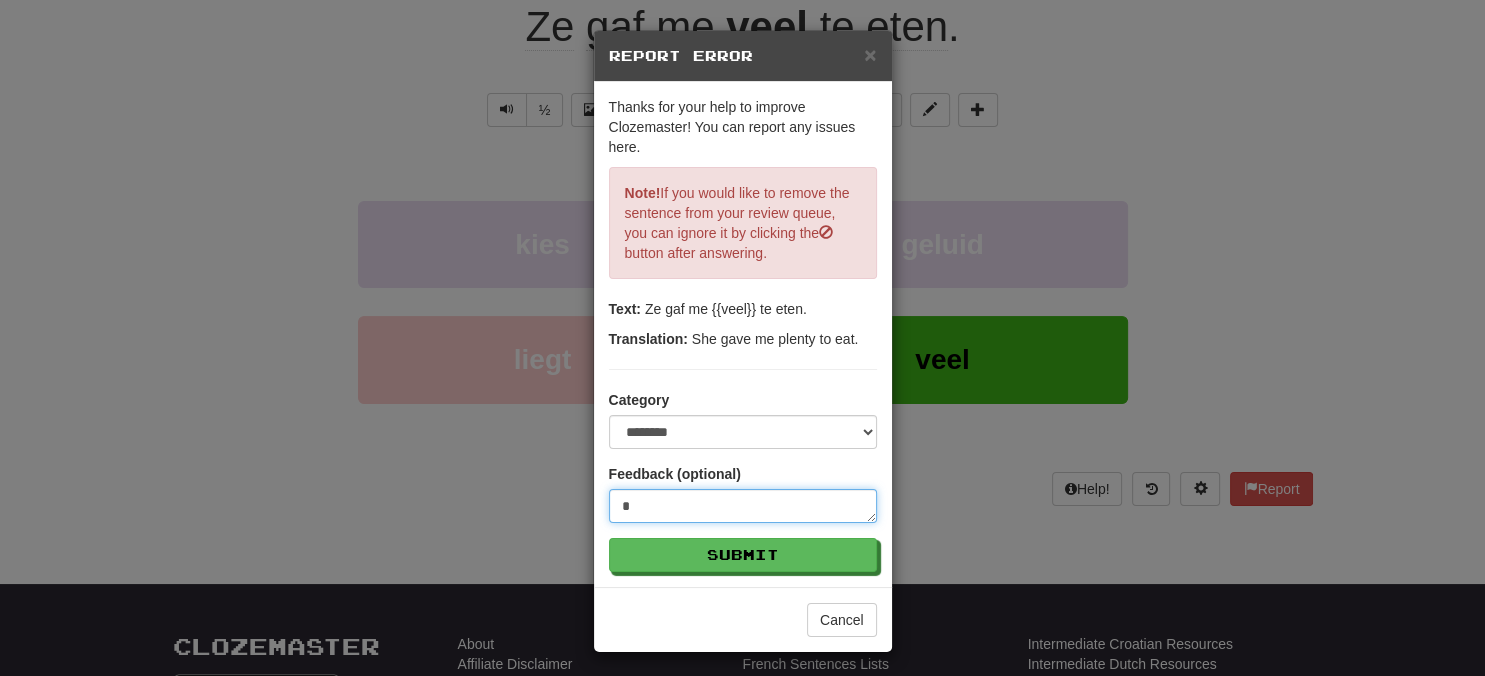 type on "**" 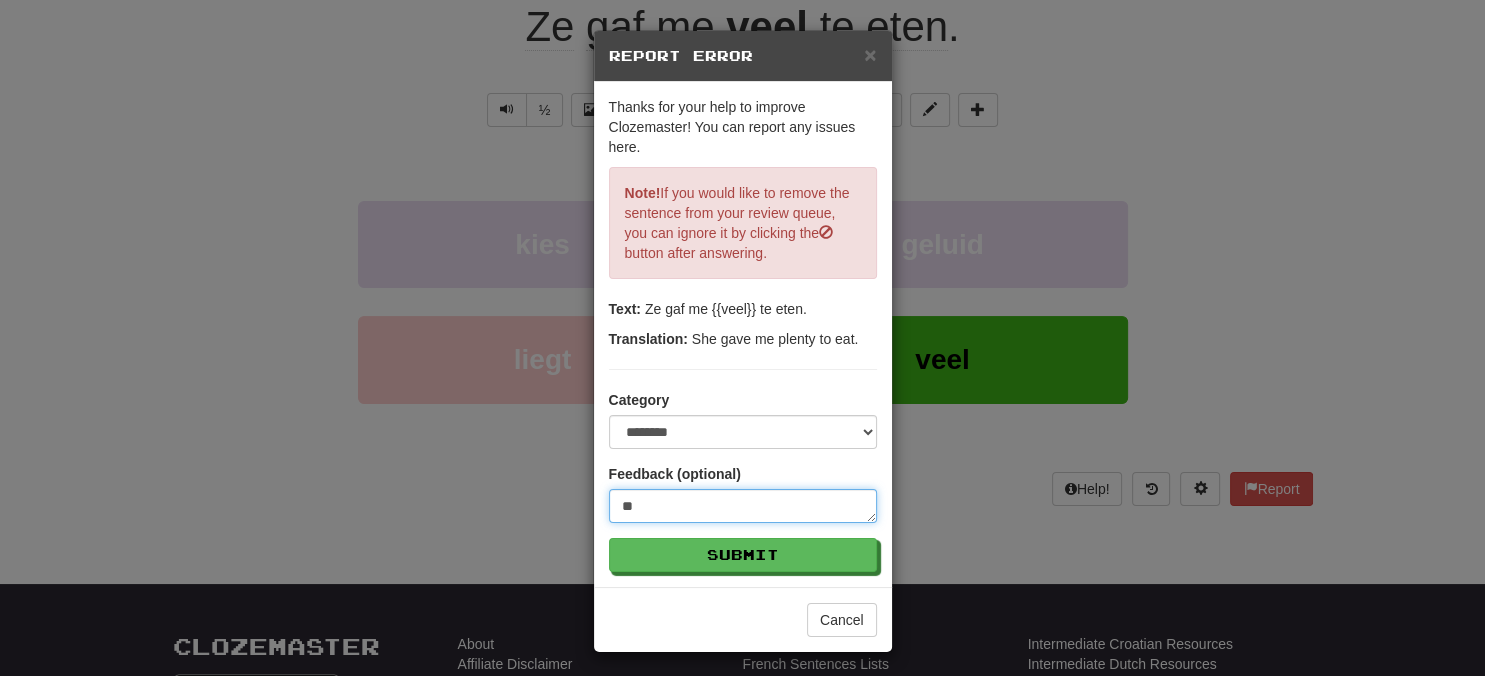 type on "***" 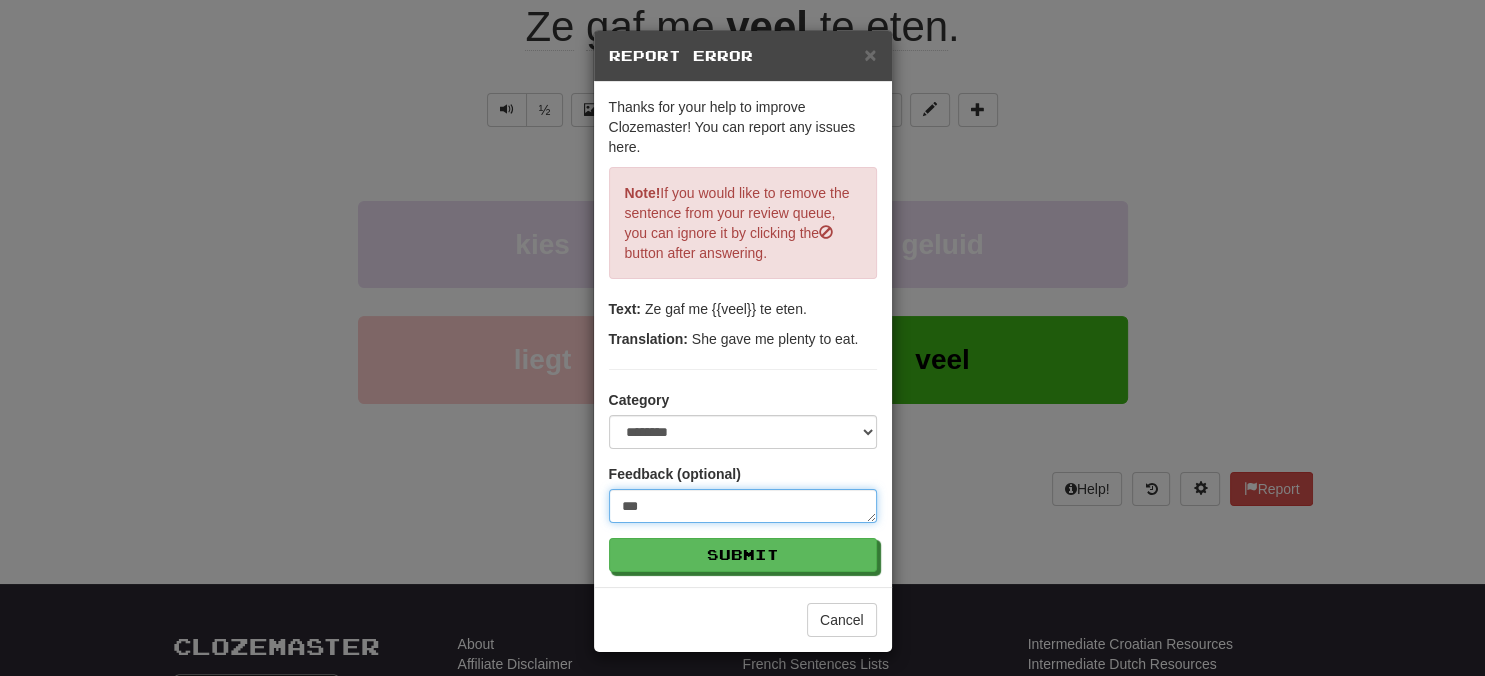 type on "****" 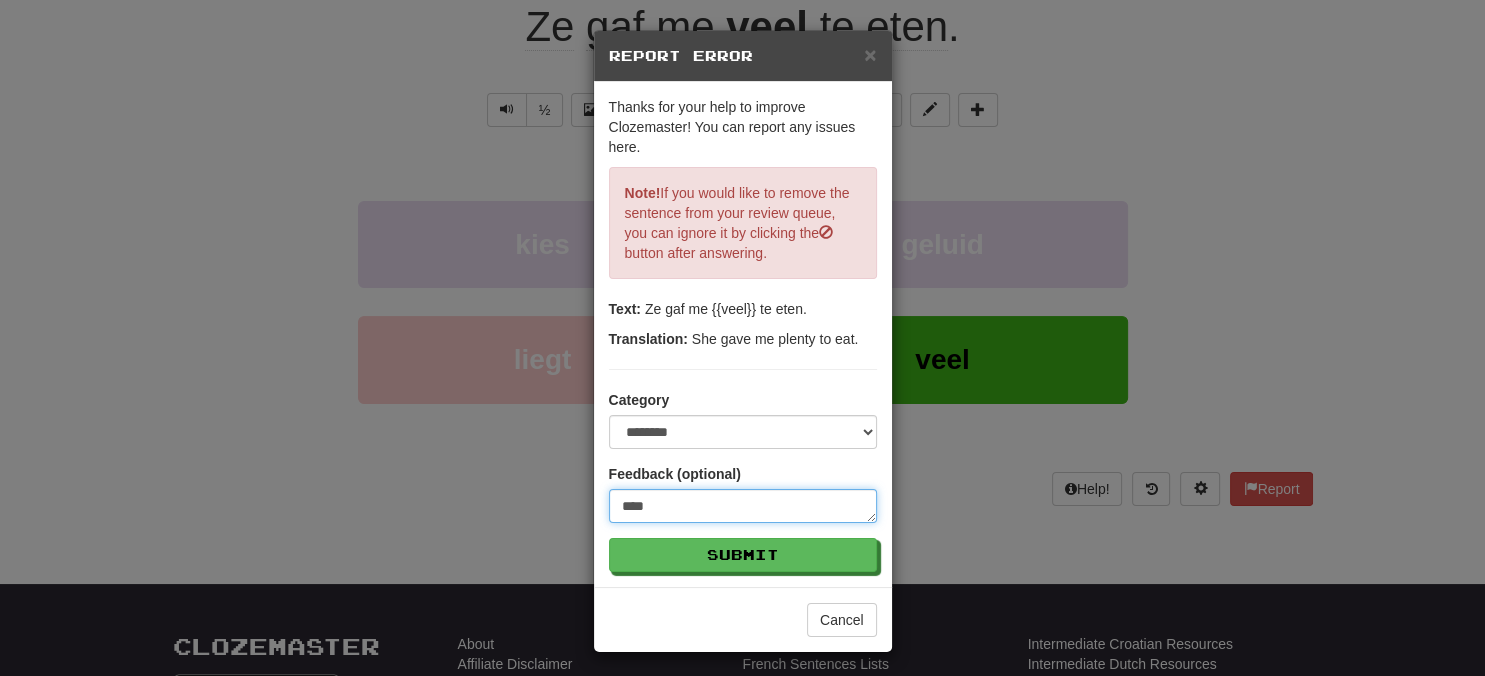 type on "*****" 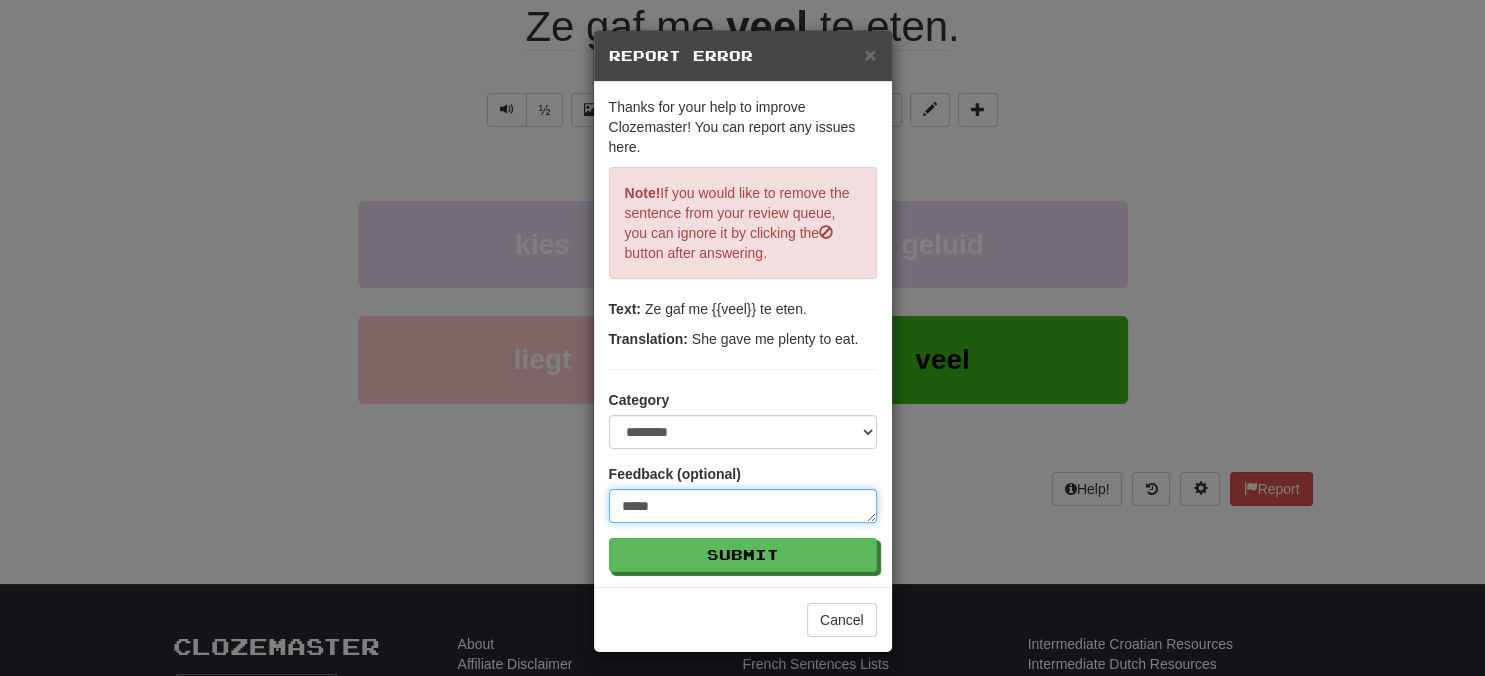 type on "*" 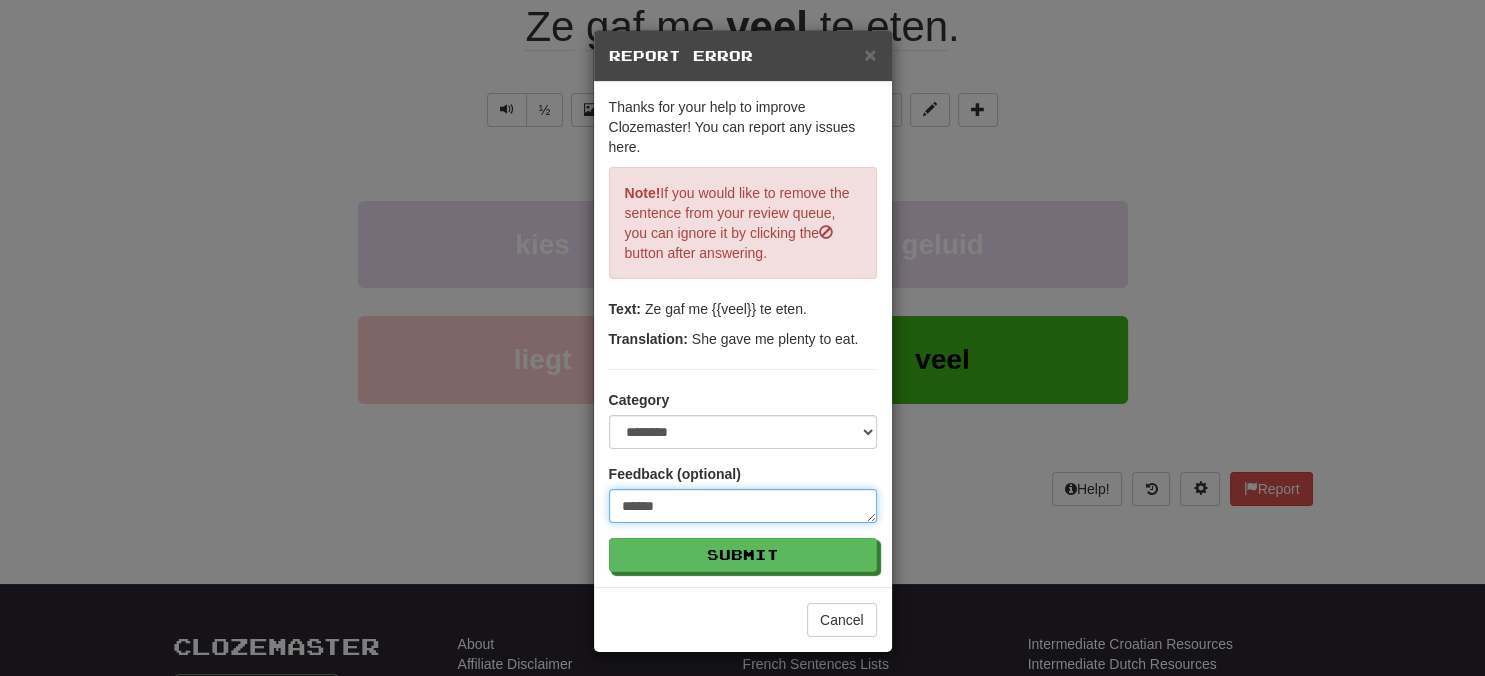 type on "******" 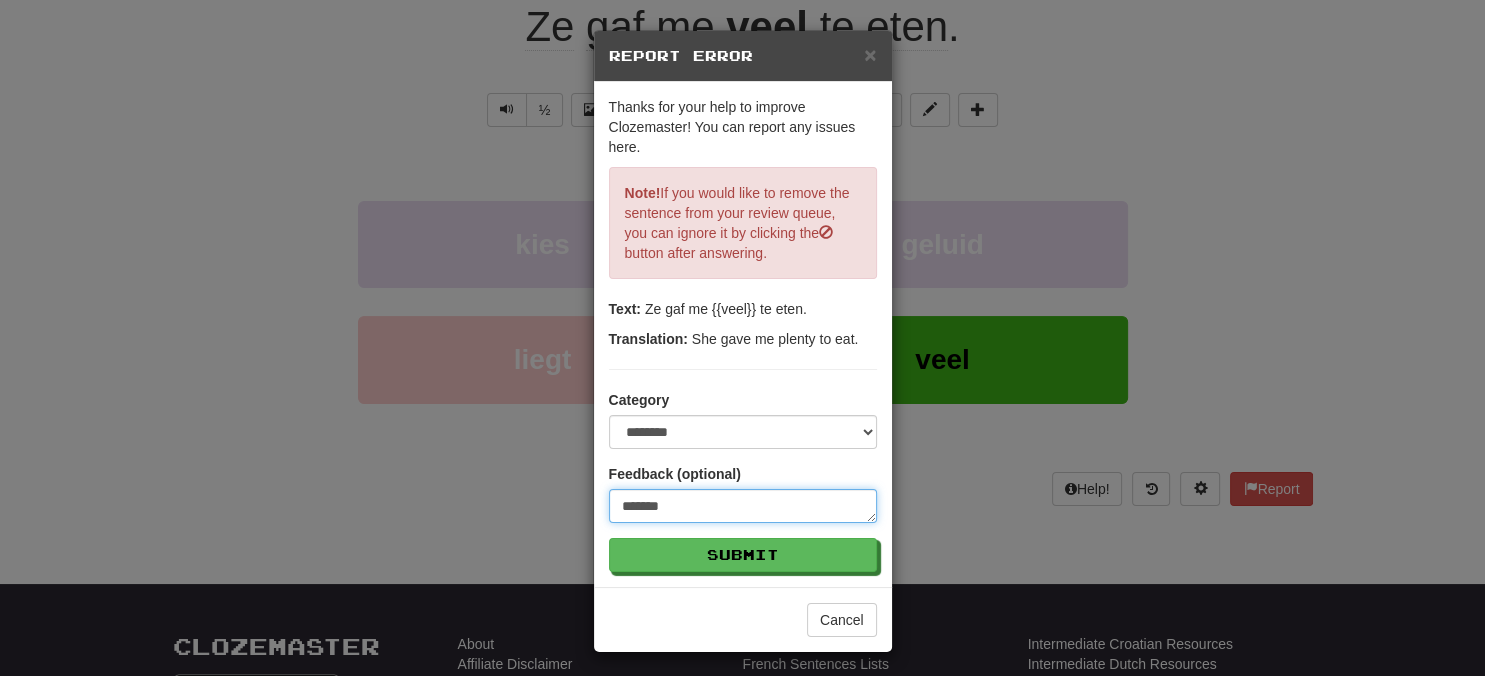 type on "********" 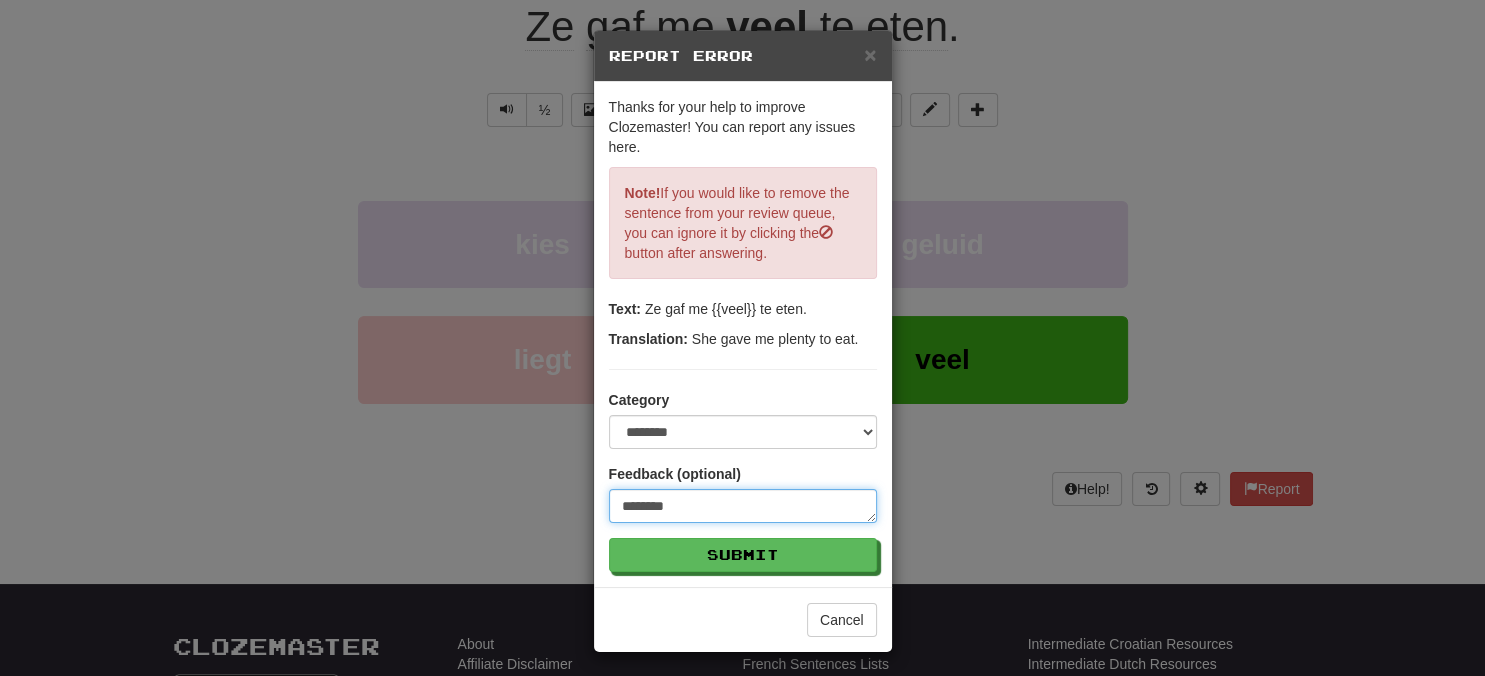 type on "*********" 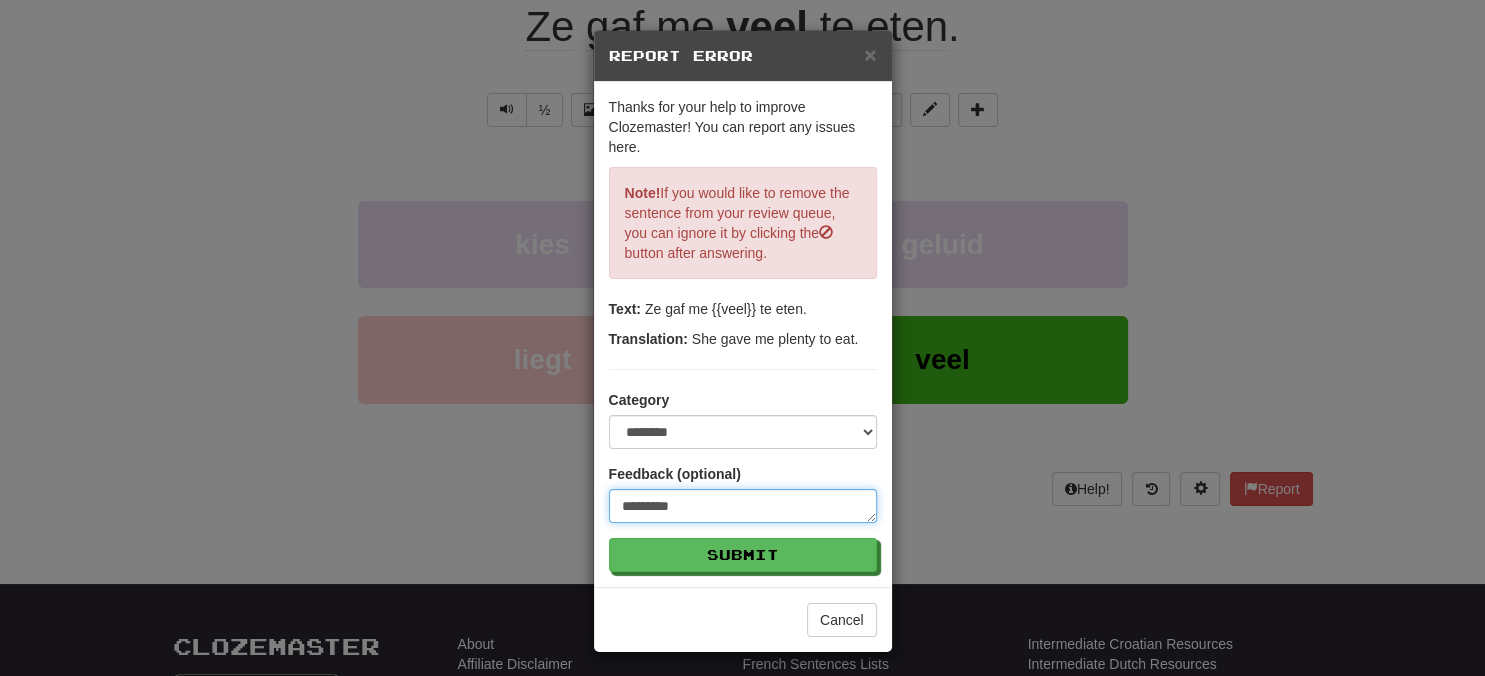 type on "**********" 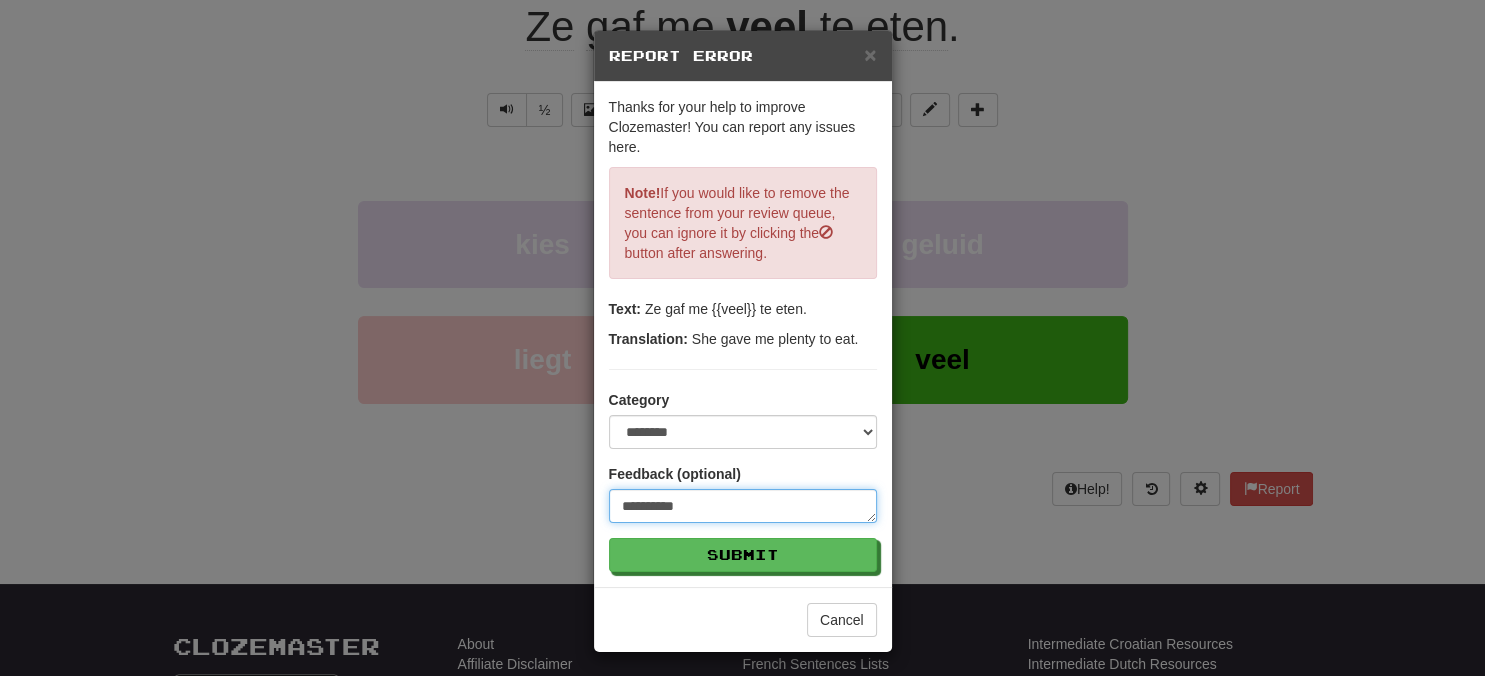 type on "*" 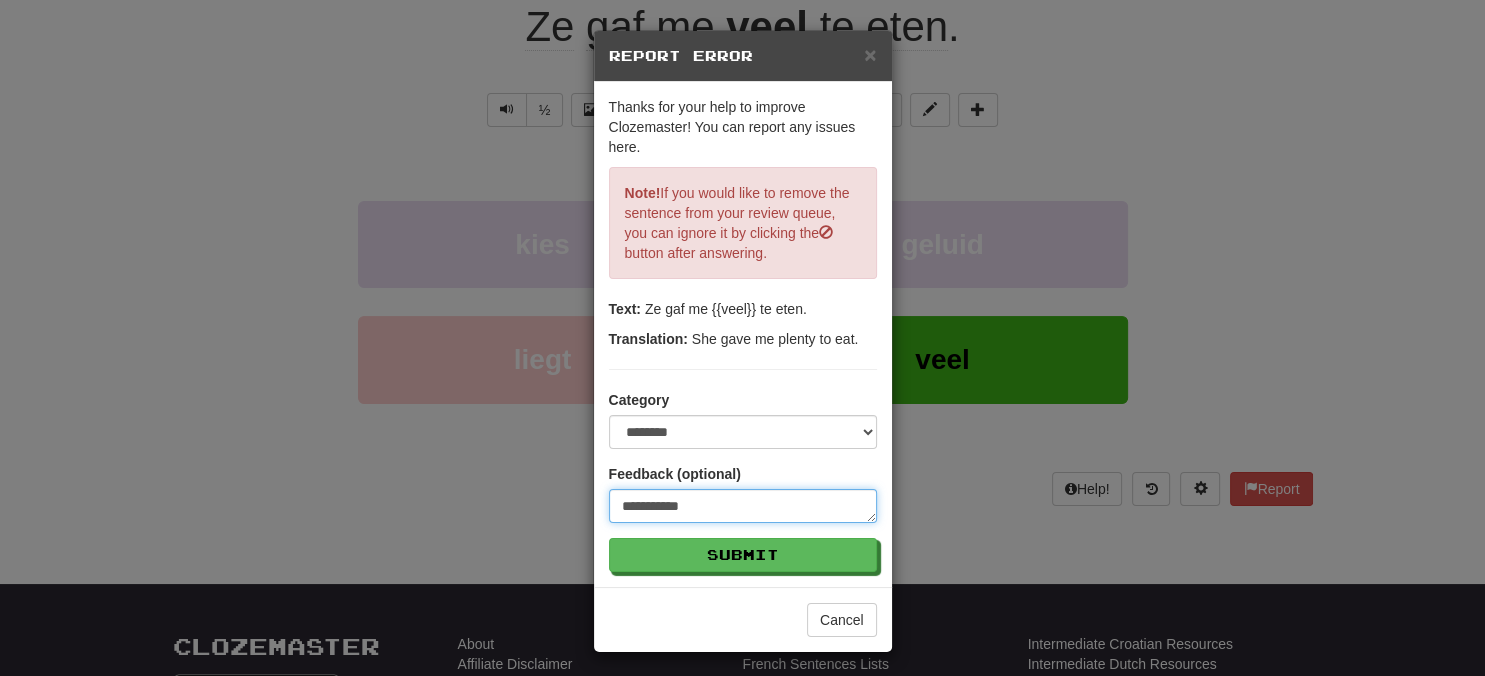 type on "**********" 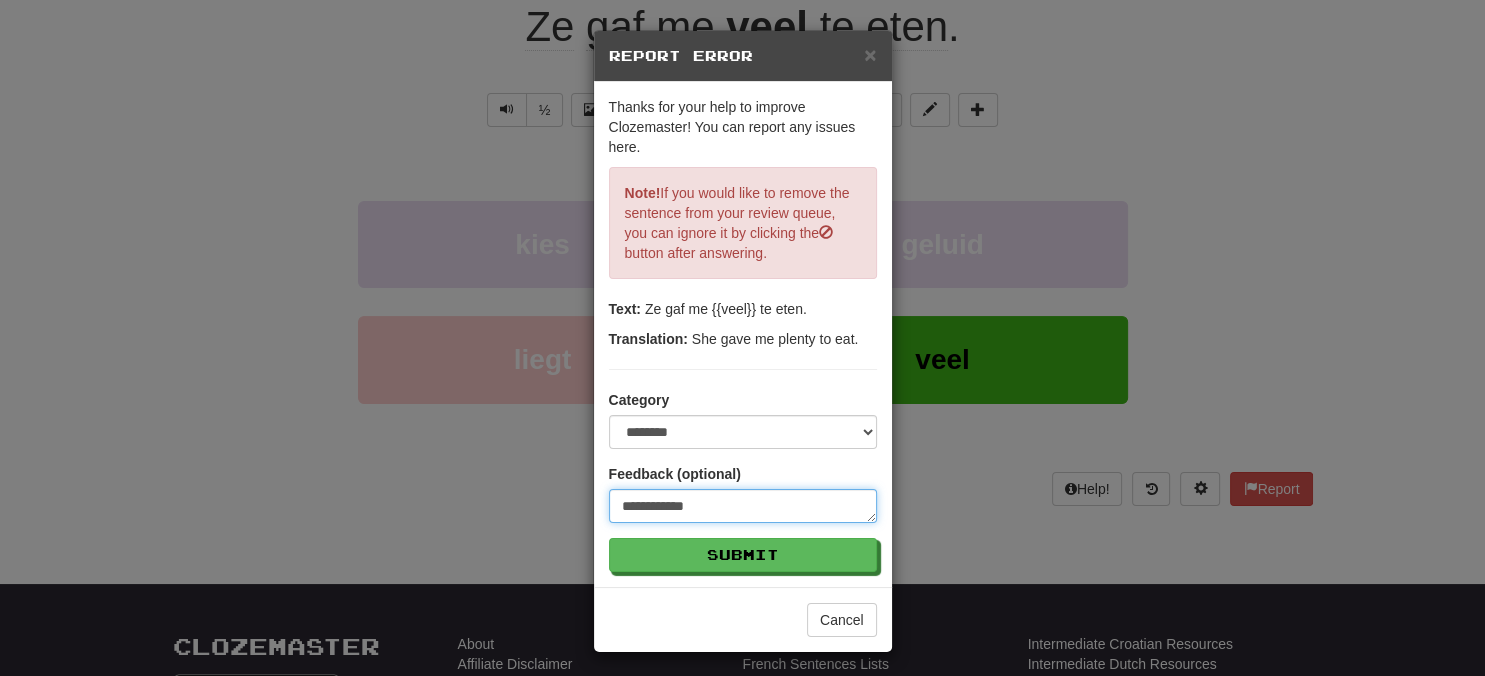 type on "*" 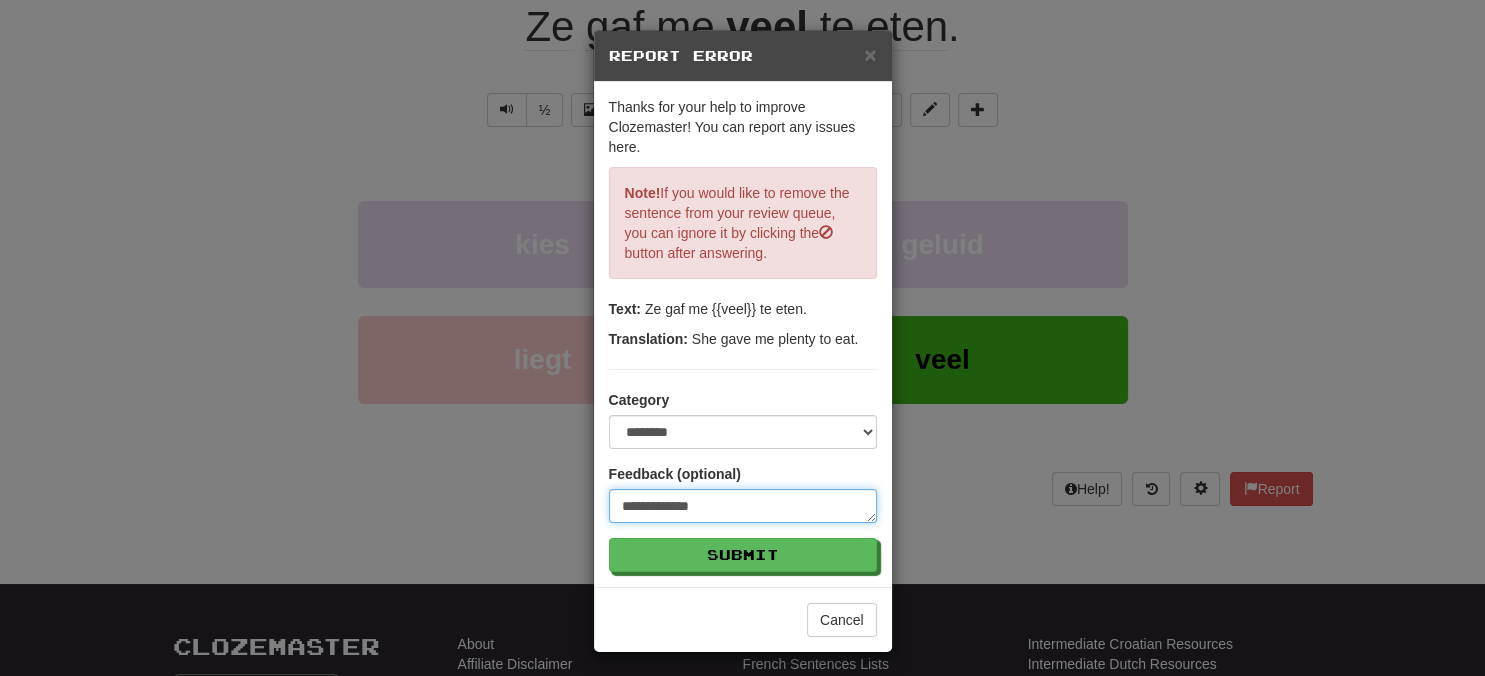 type on "**********" 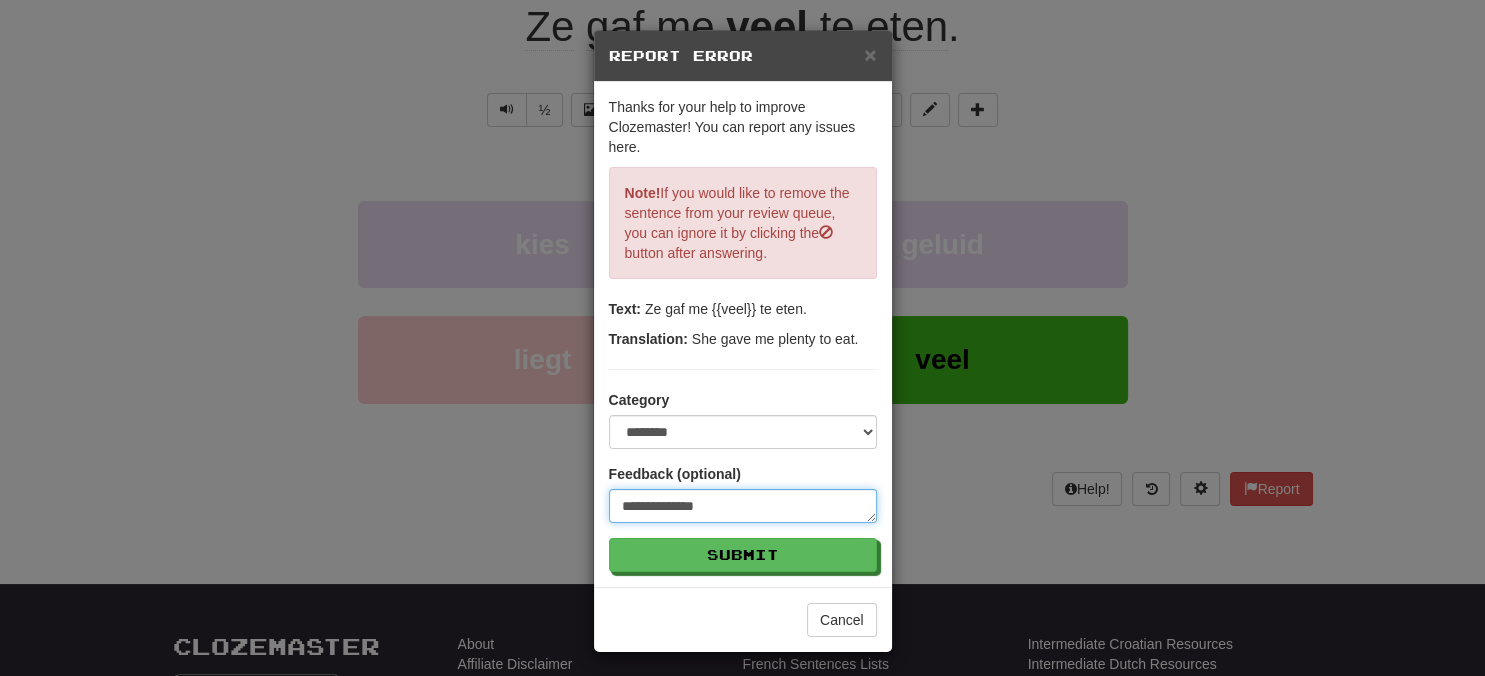 type on "**********" 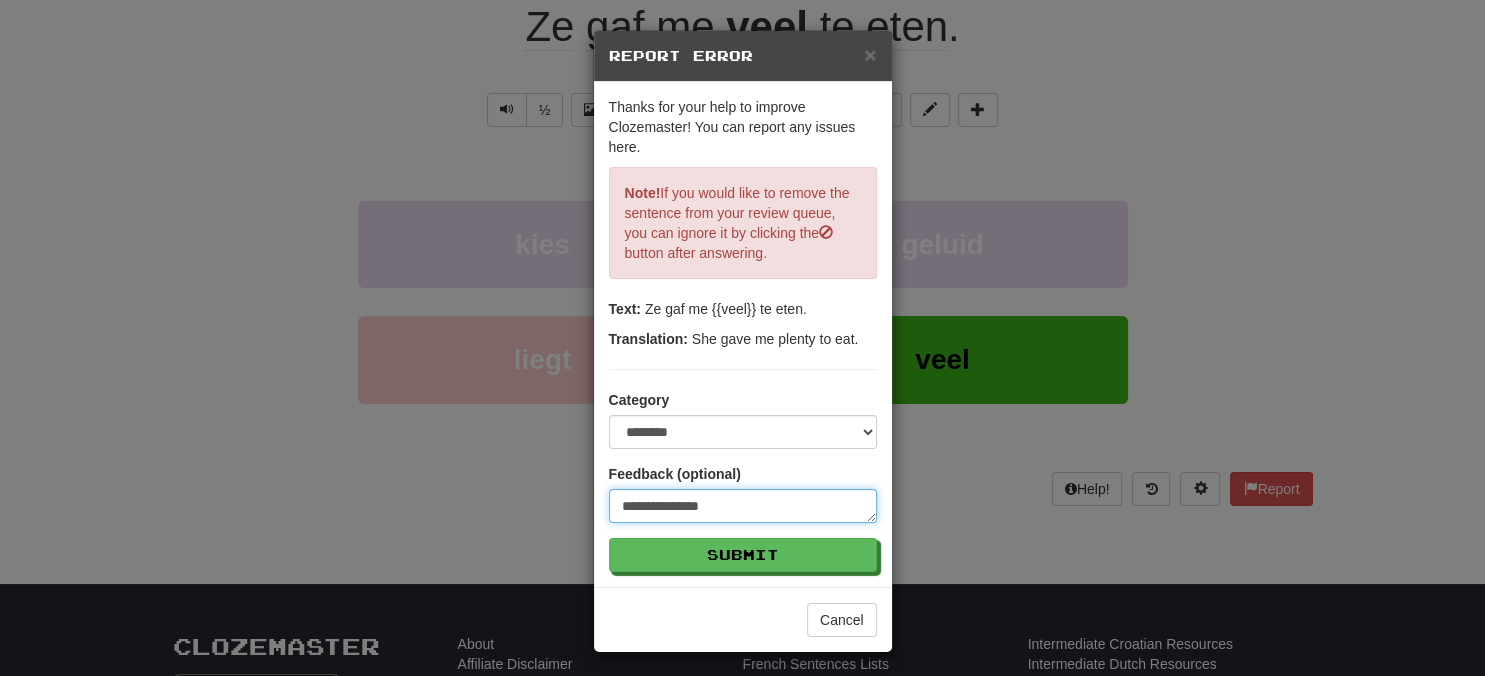 type on "**********" 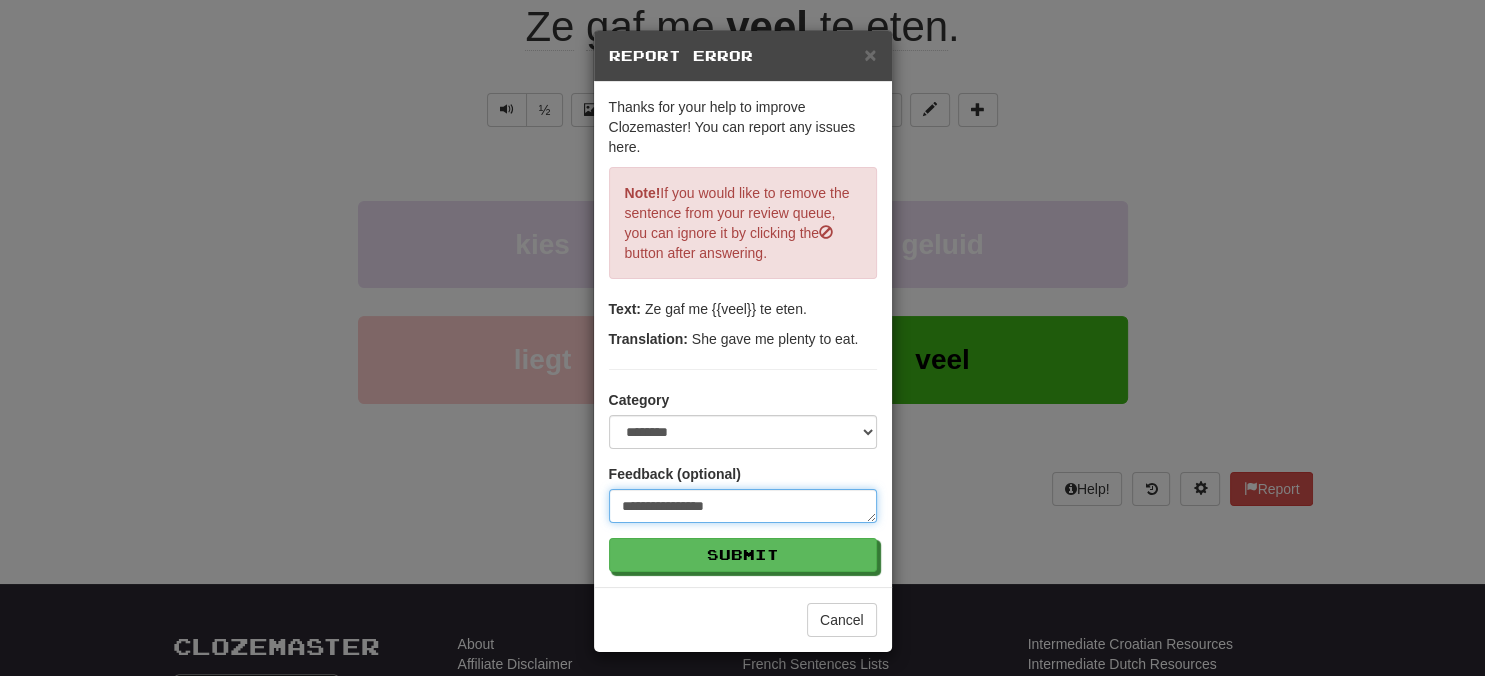 type on "**********" 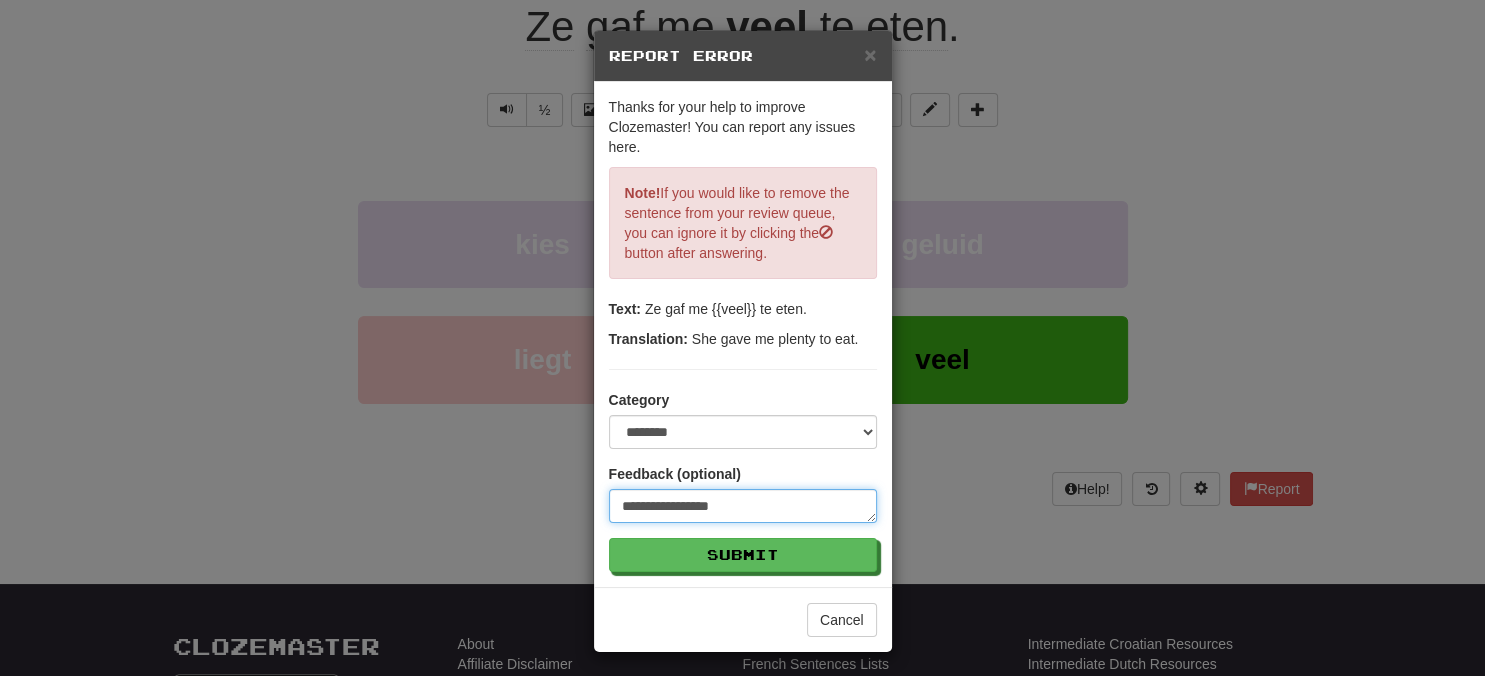 type on "**********" 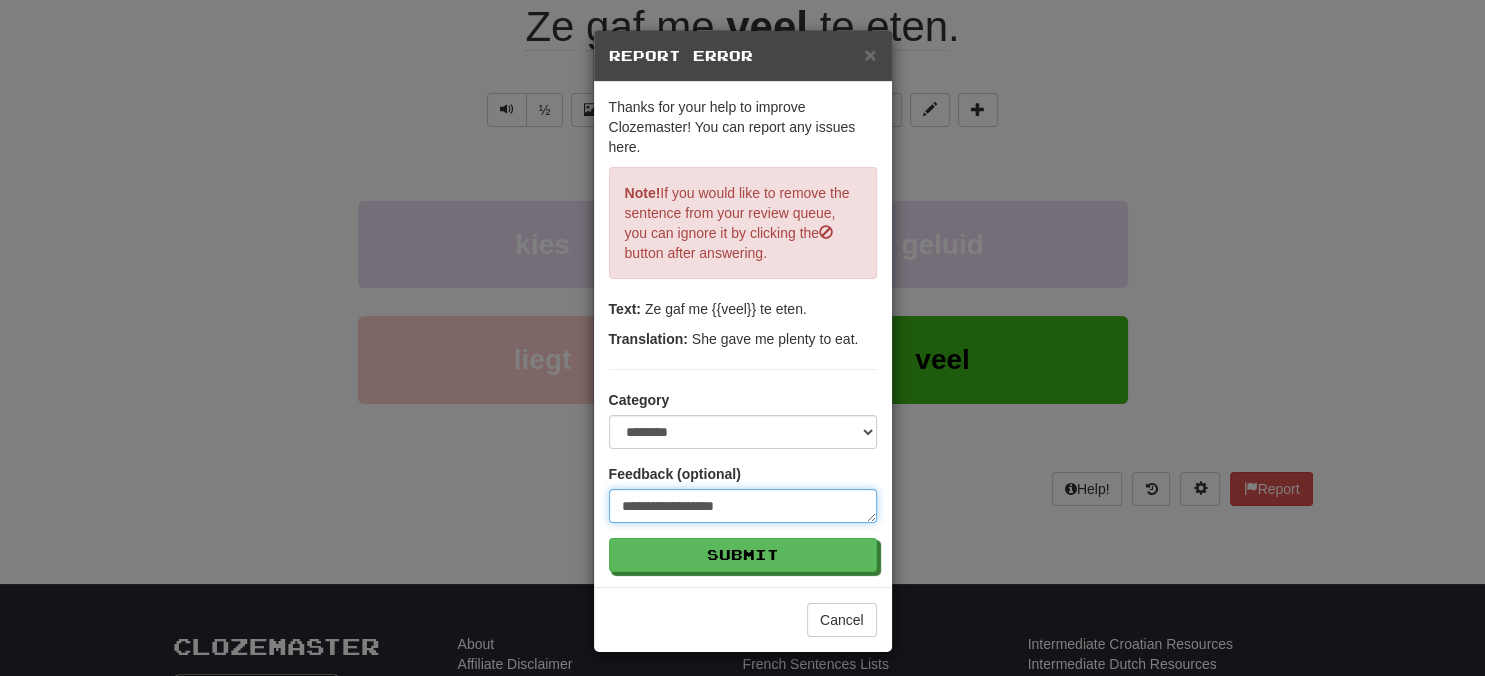 type on "**********" 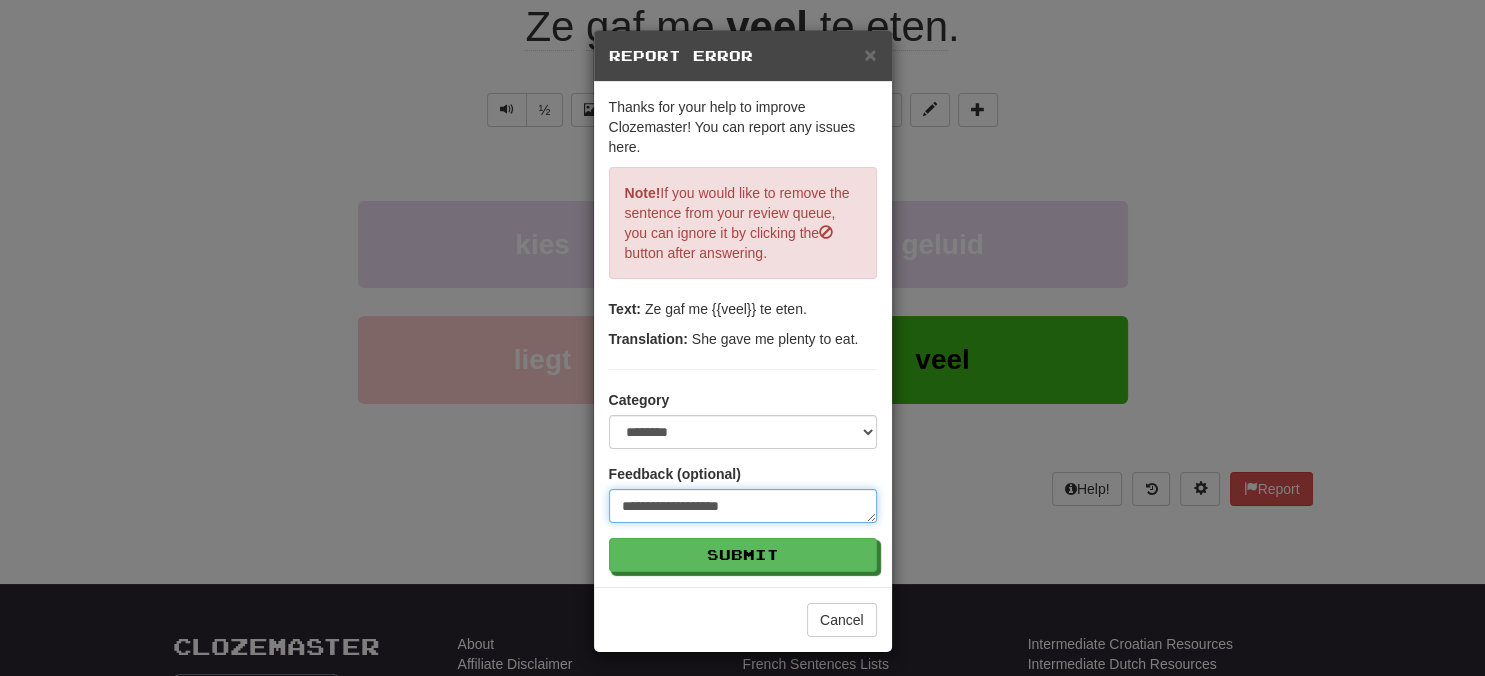 type on "**********" 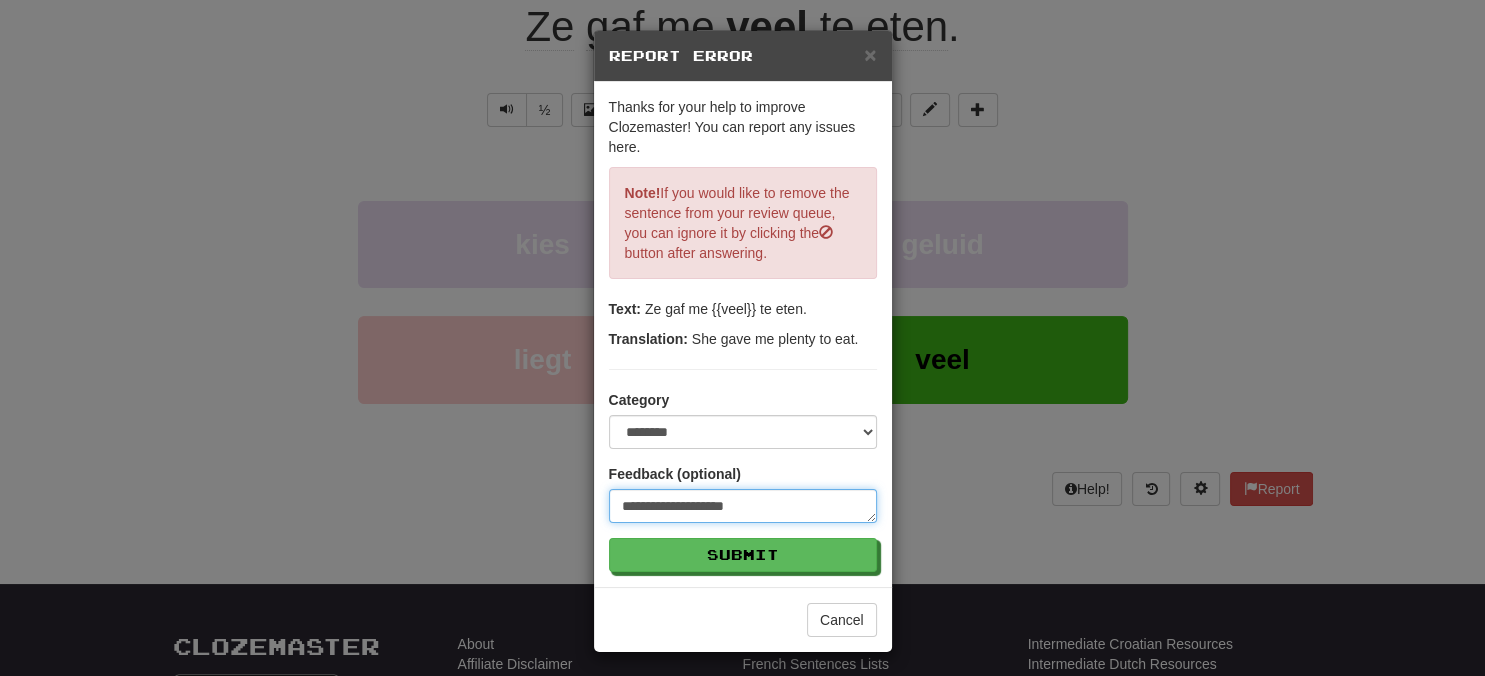 type on "**********" 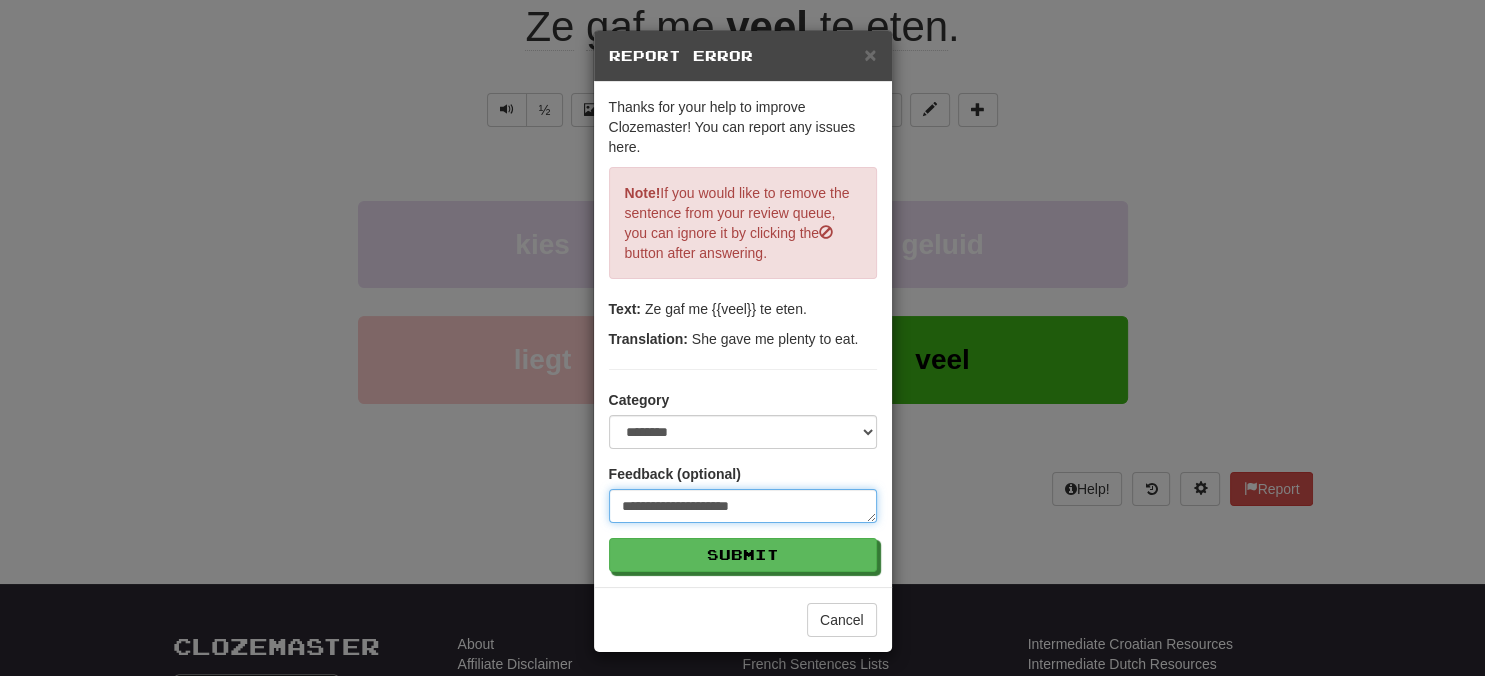 type on "**********" 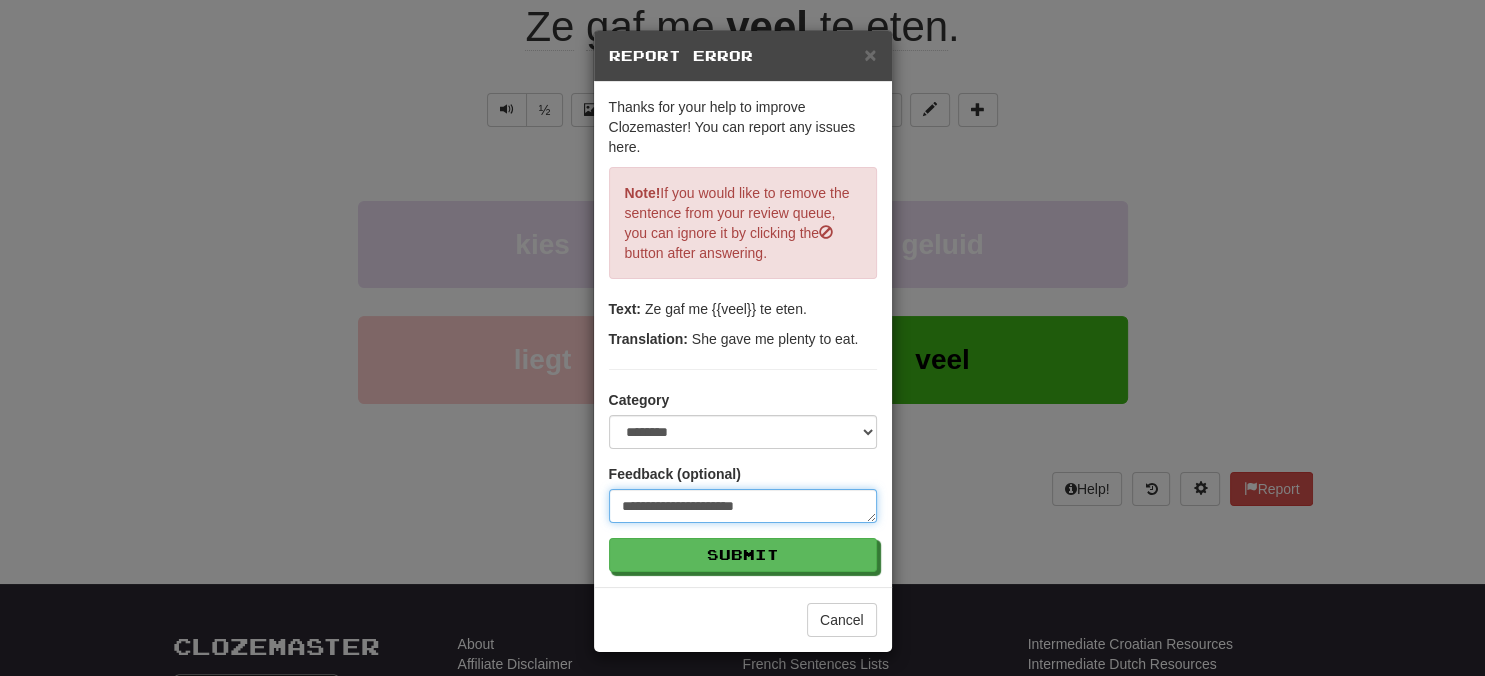 type on "**********" 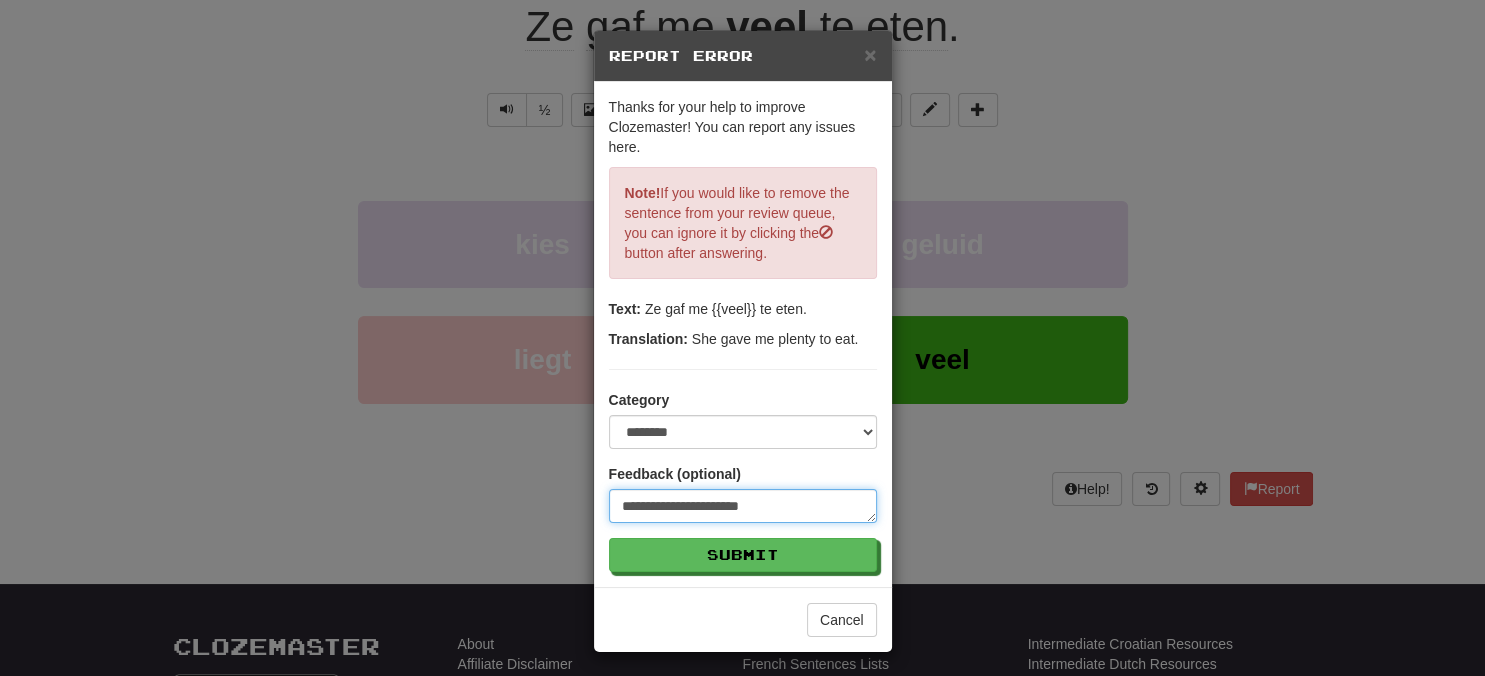 type on "**********" 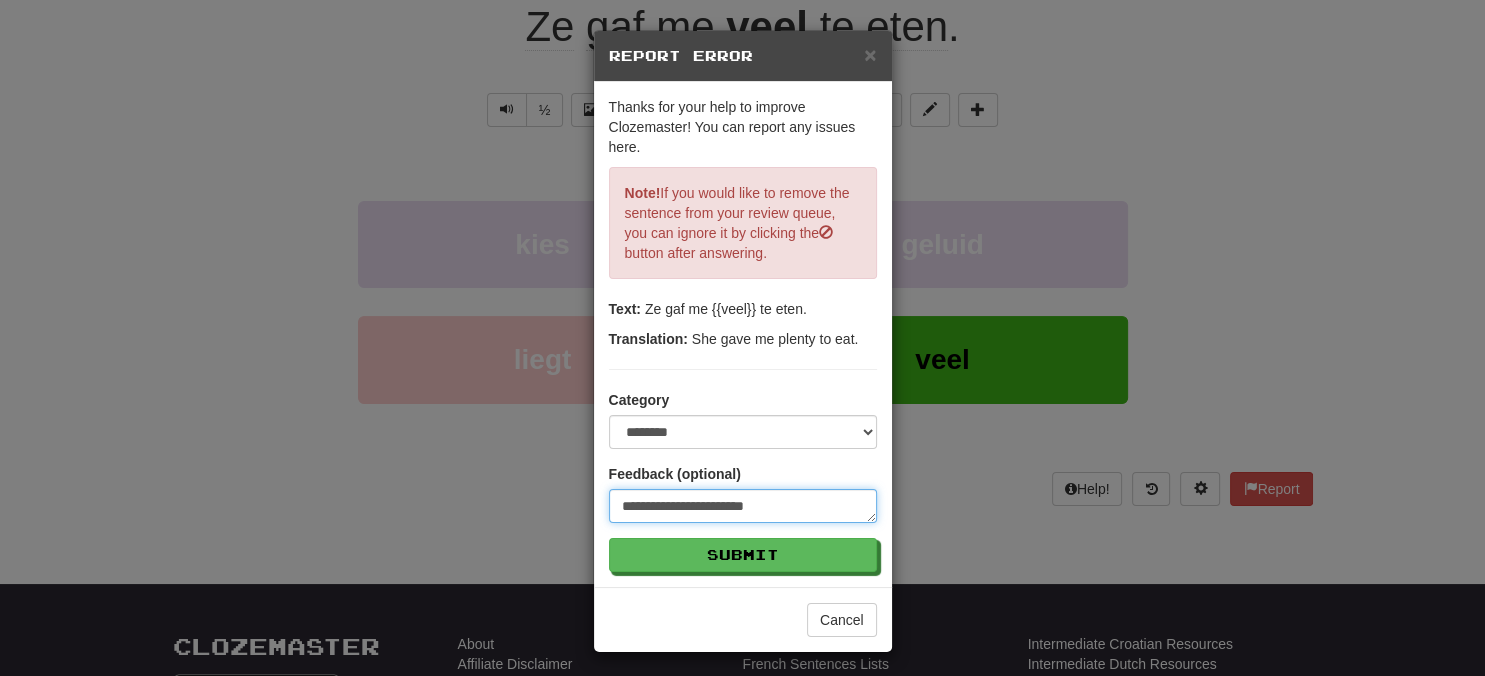 type on "**********" 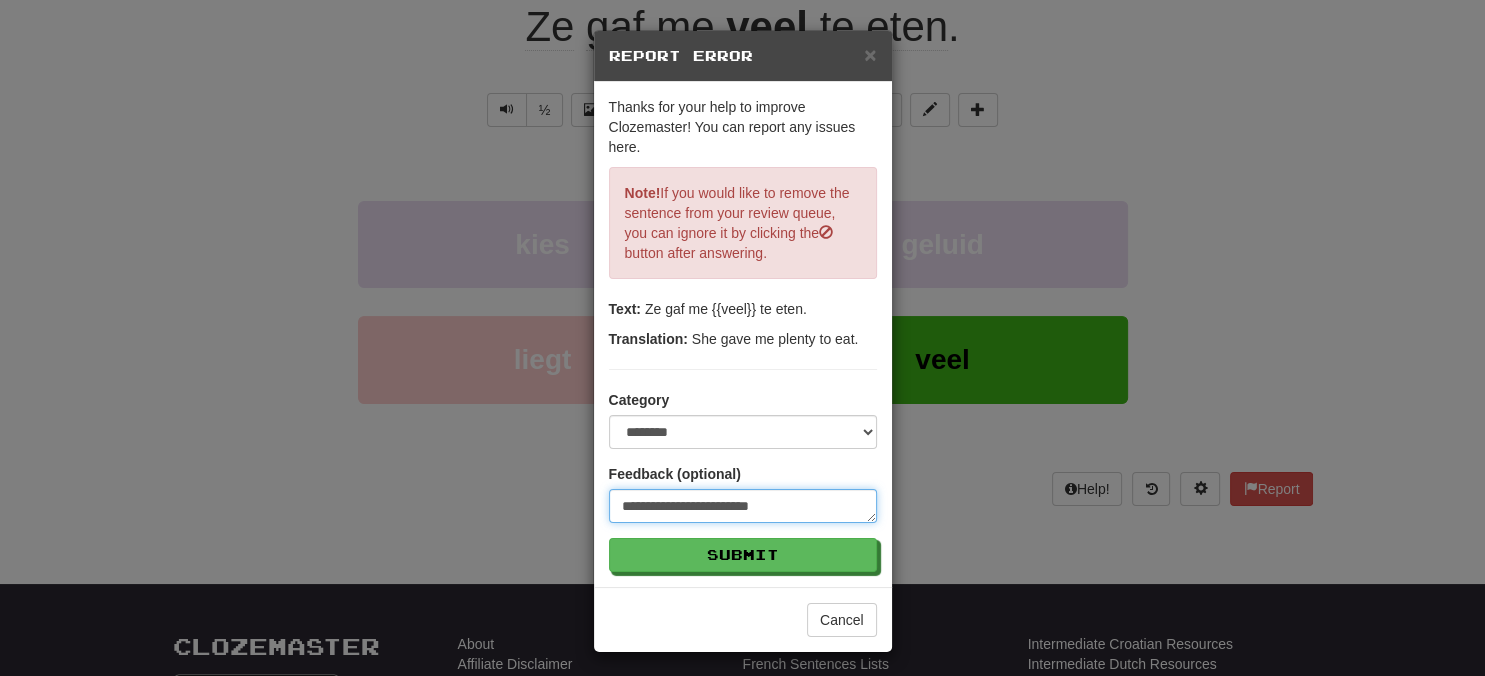 type on "**********" 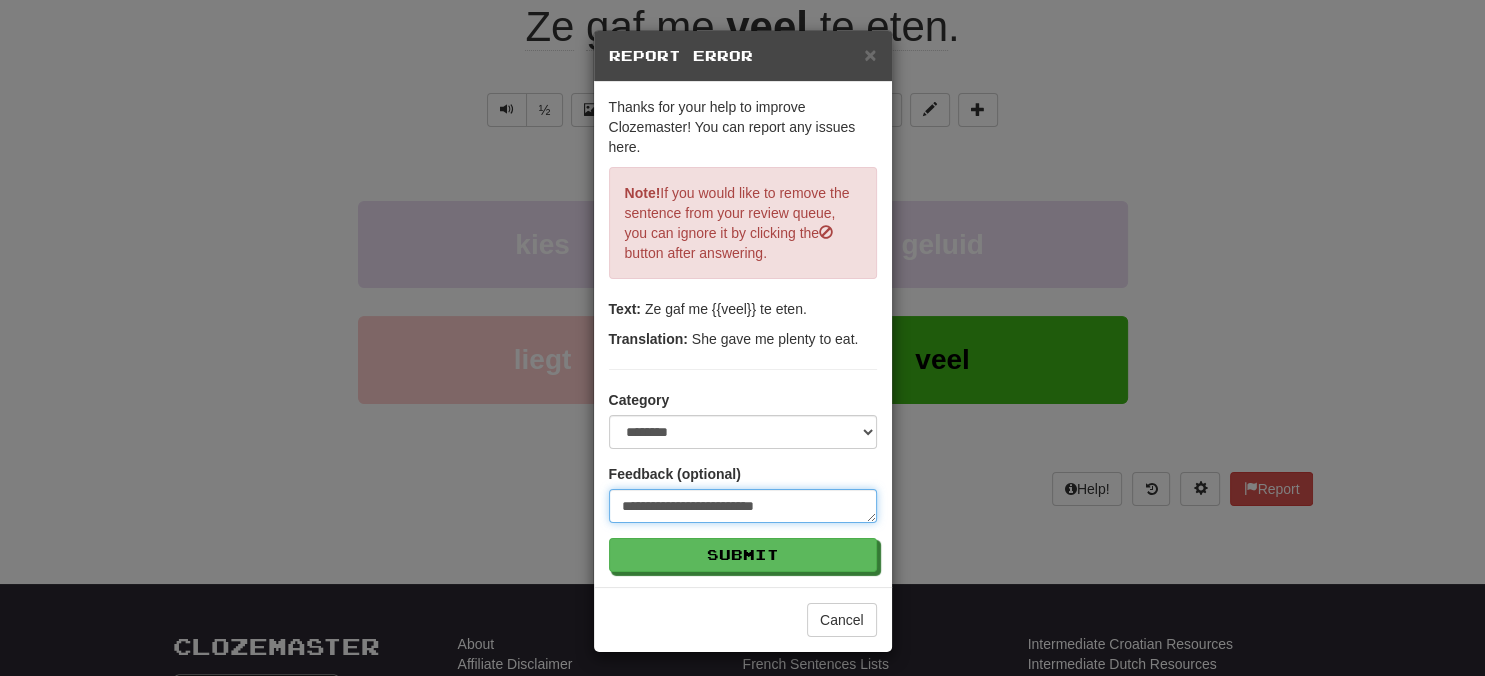 type on "**********" 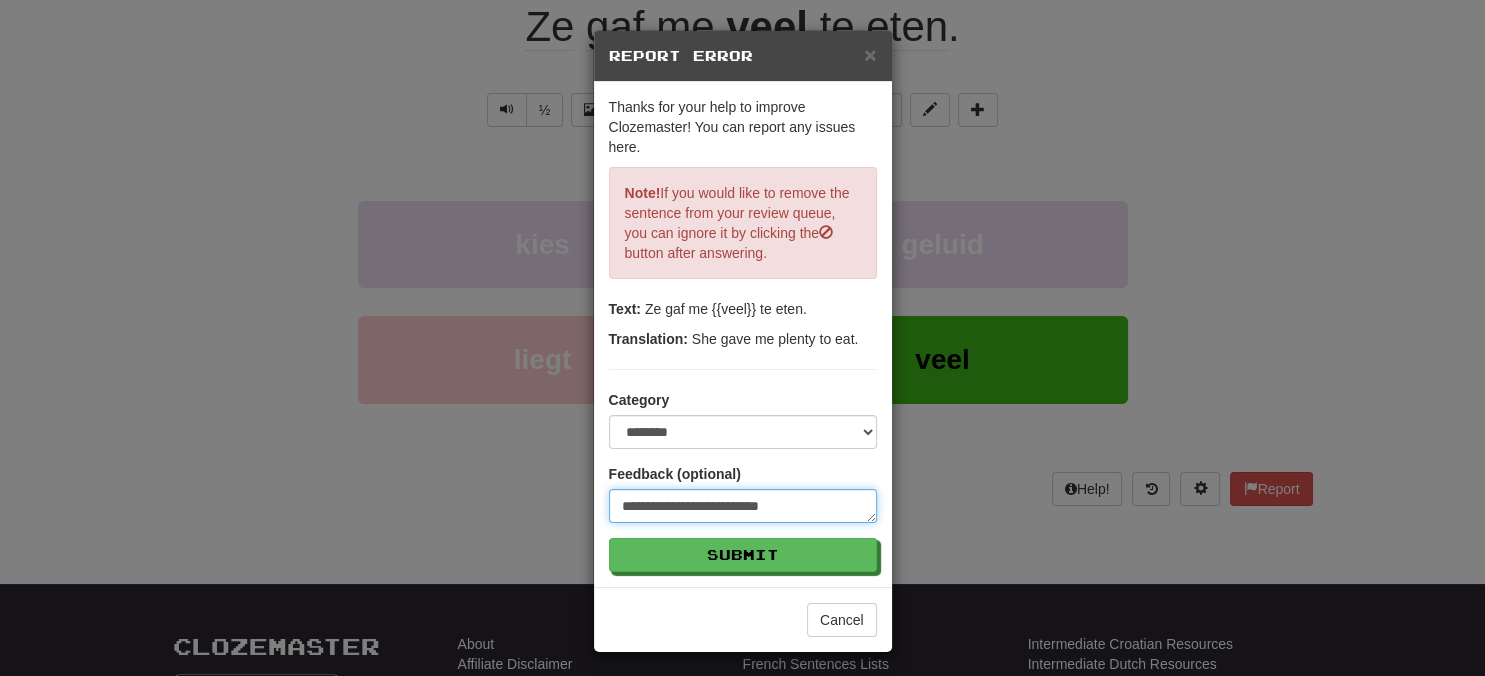 type on "**********" 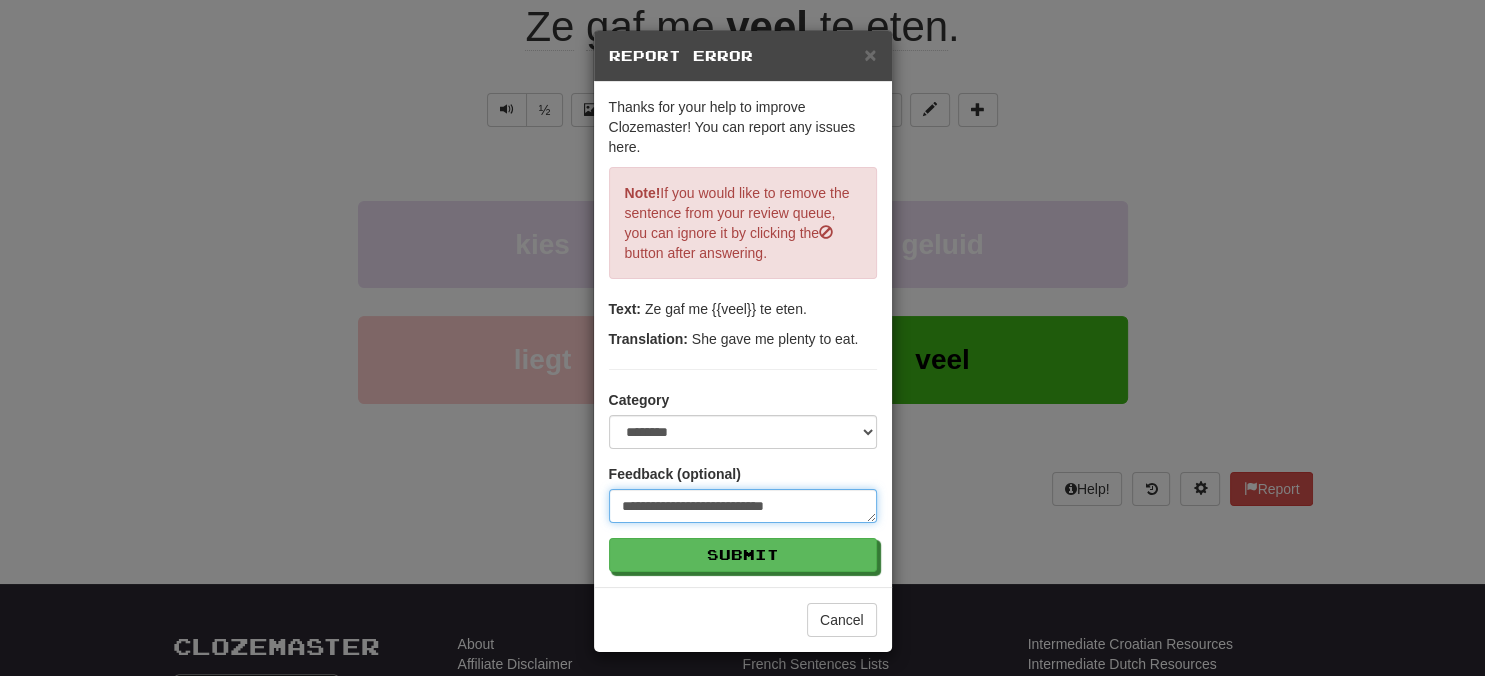 type on "**********" 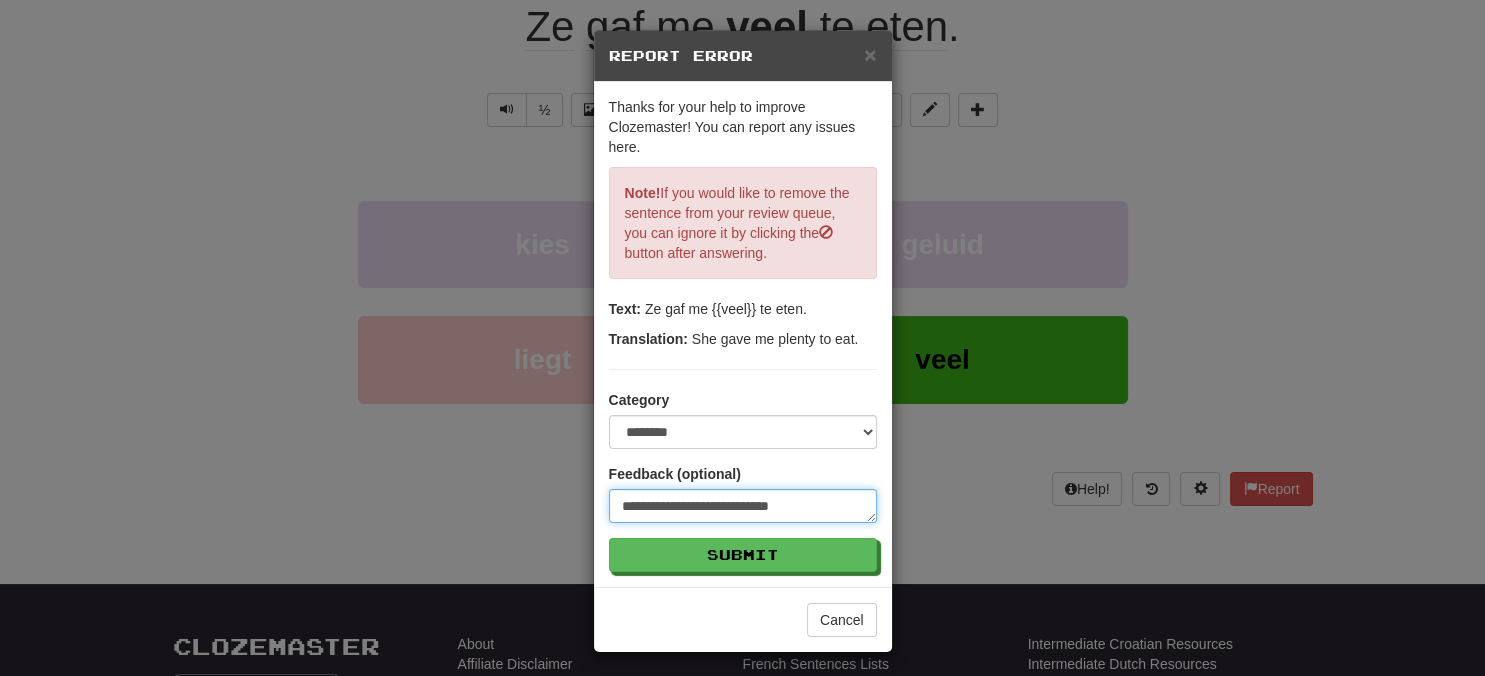 type on "**********" 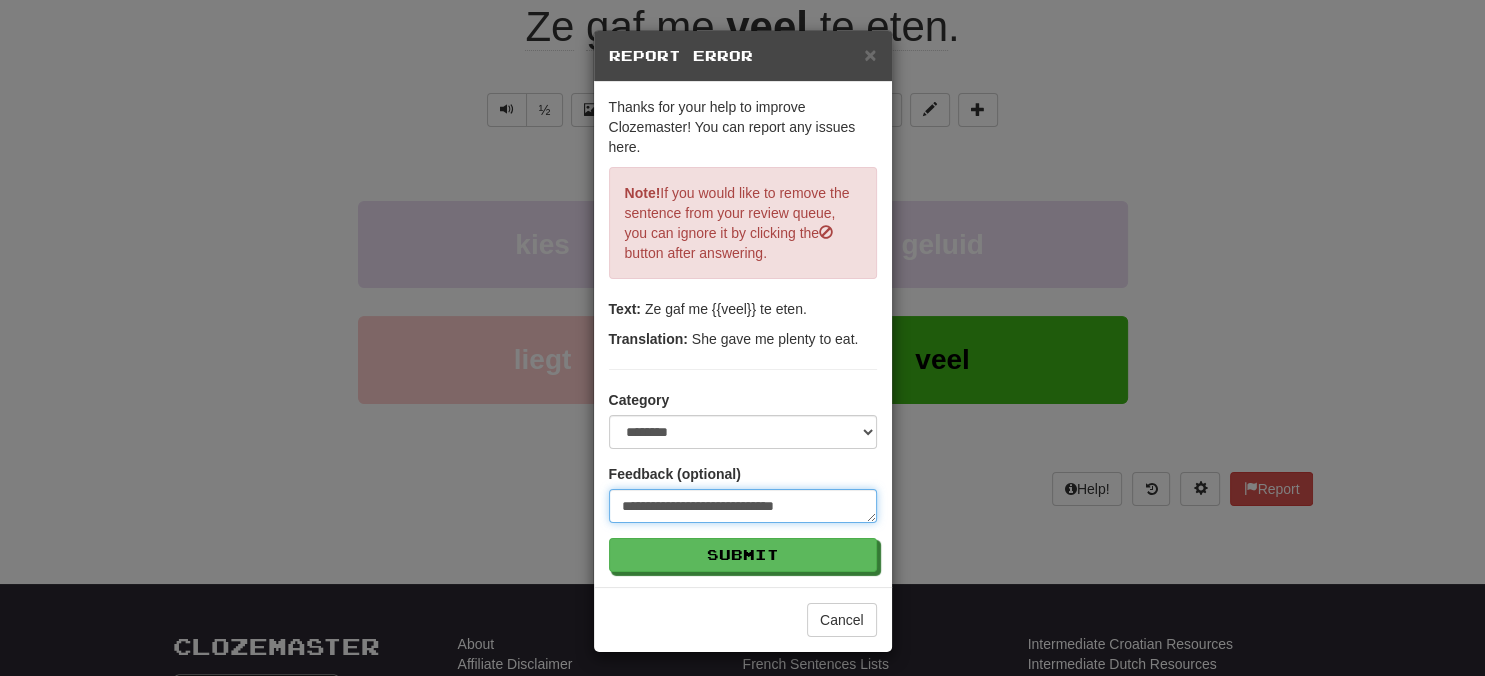 type on "**********" 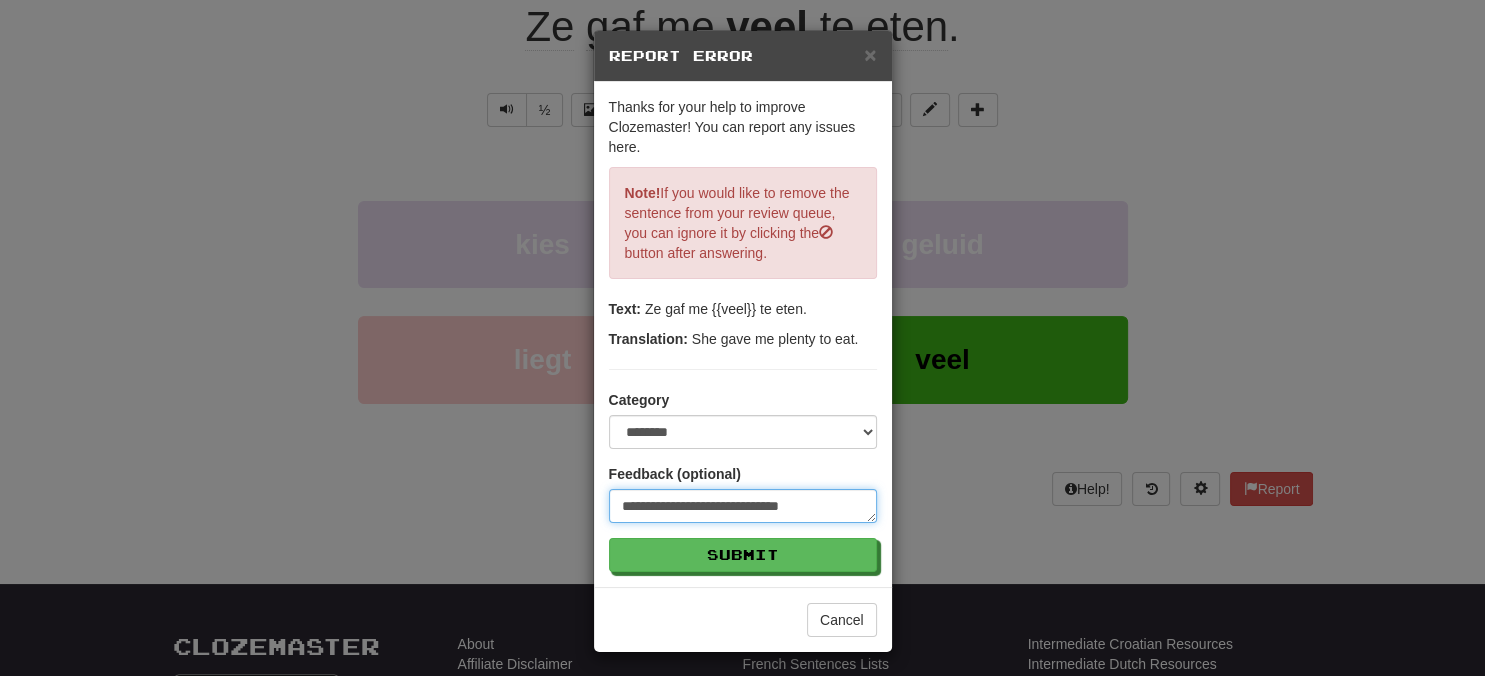 type on "**********" 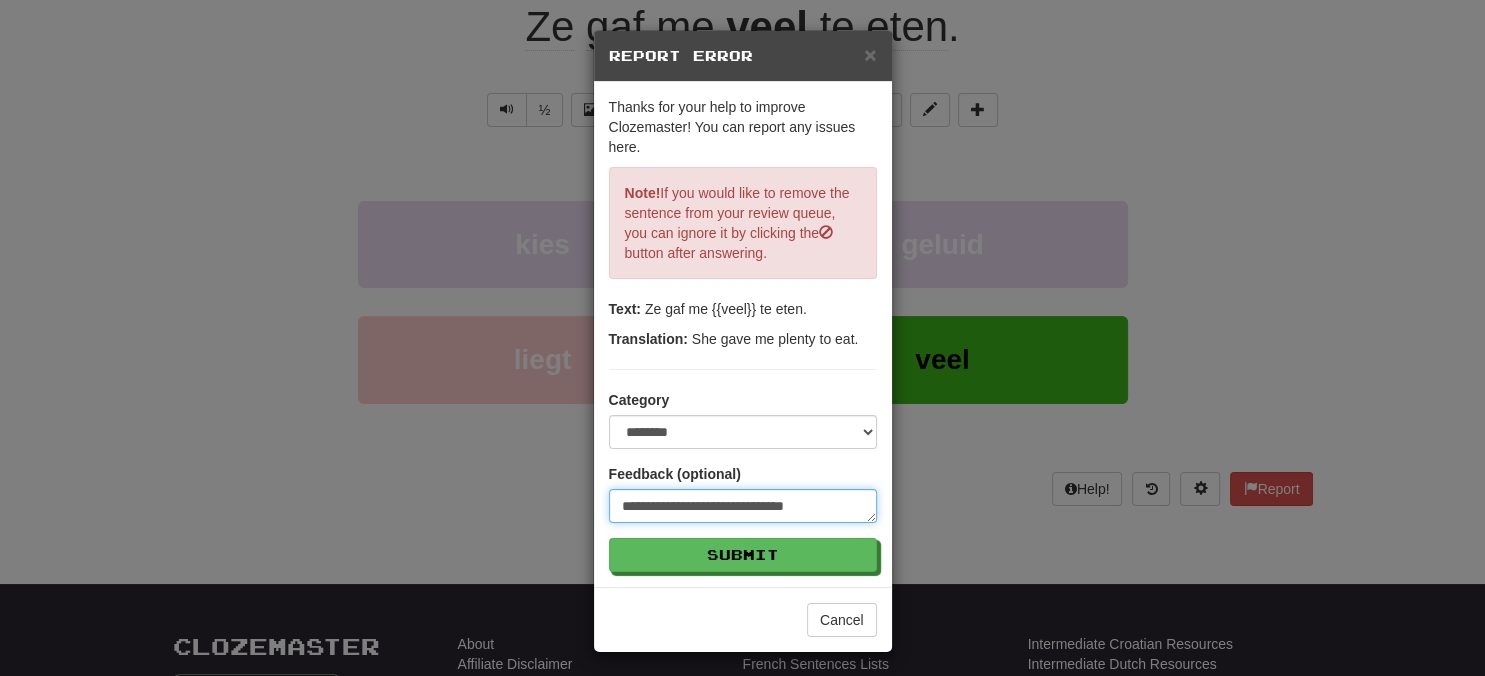 type on "**********" 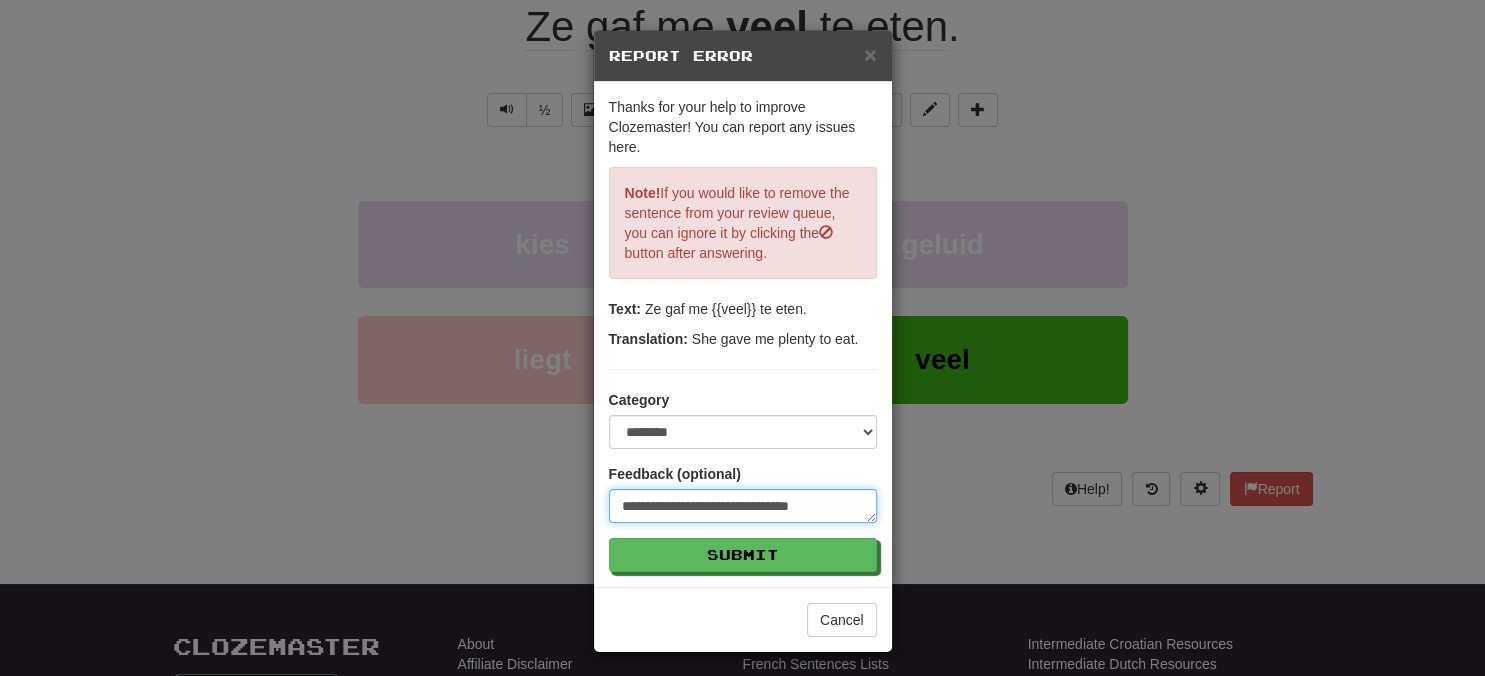 type on "**********" 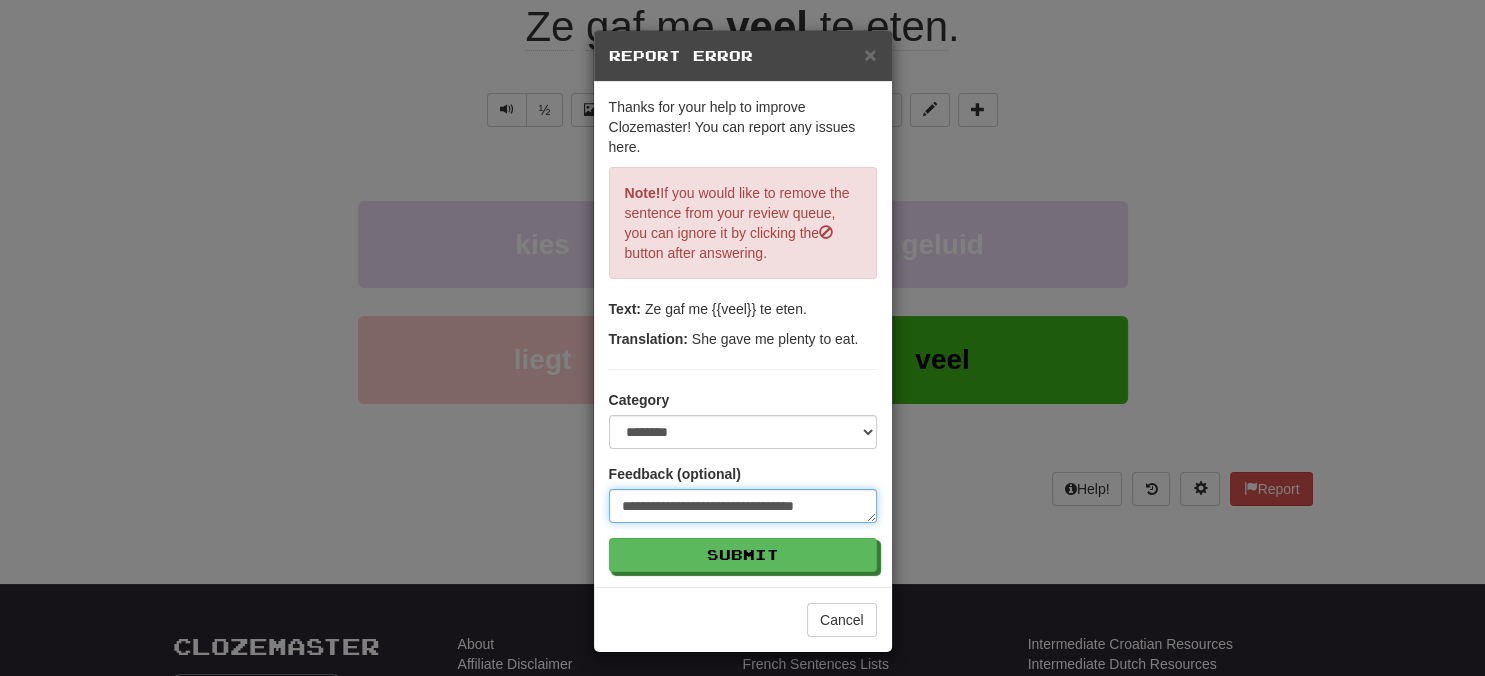 type on "**********" 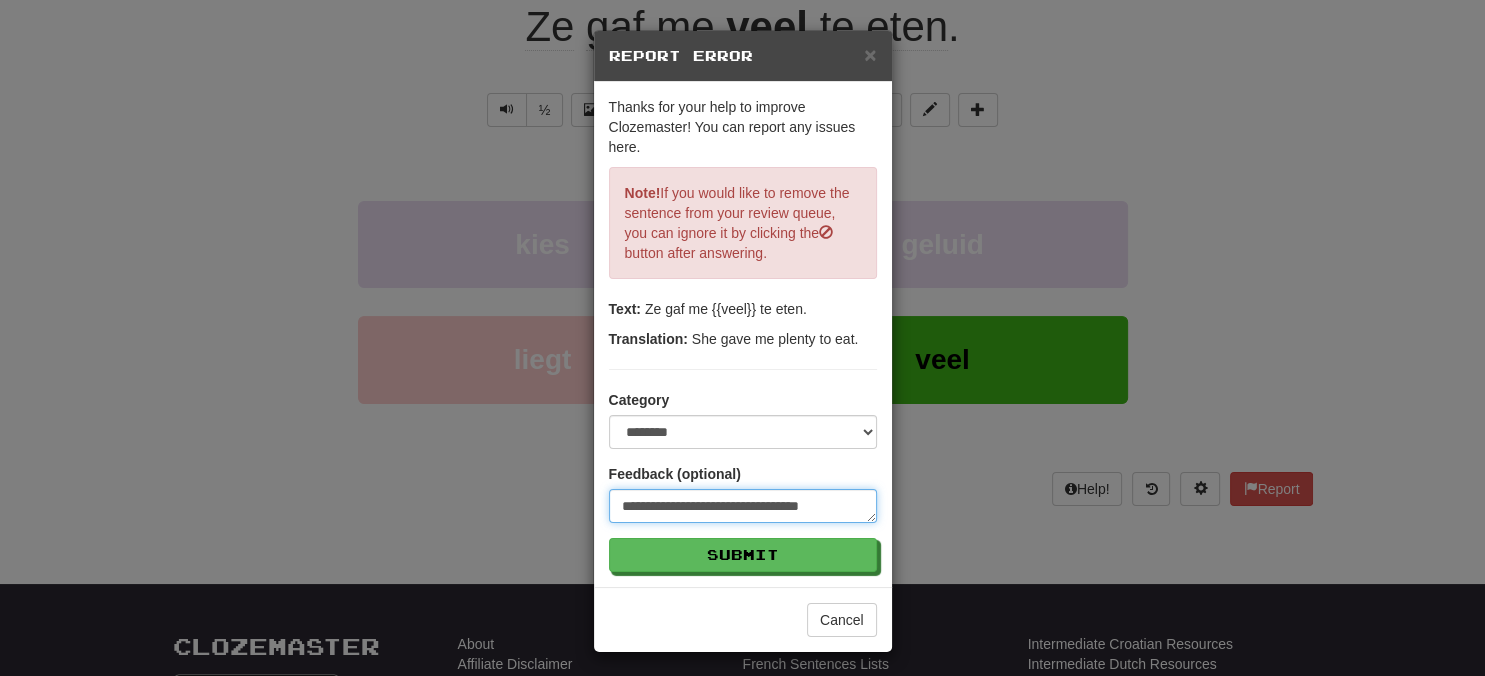 type on "**********" 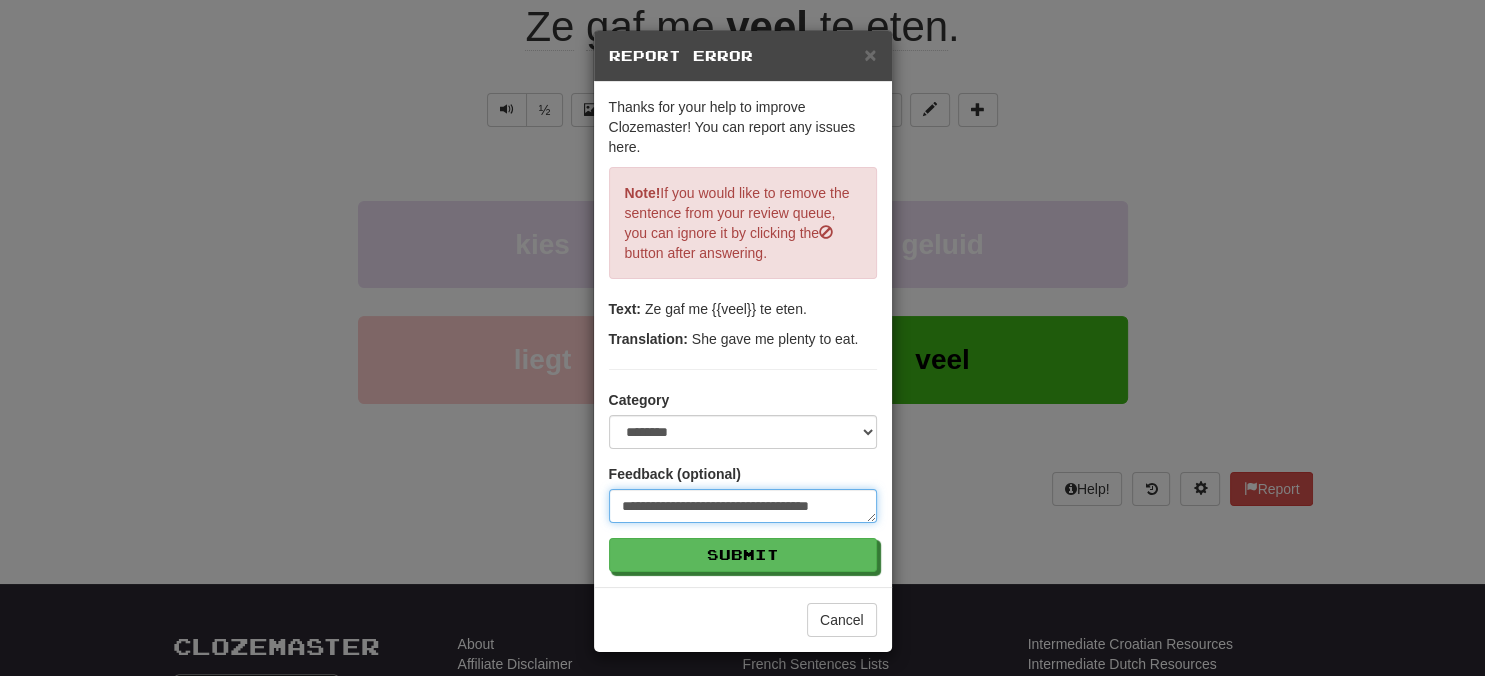 type on "**********" 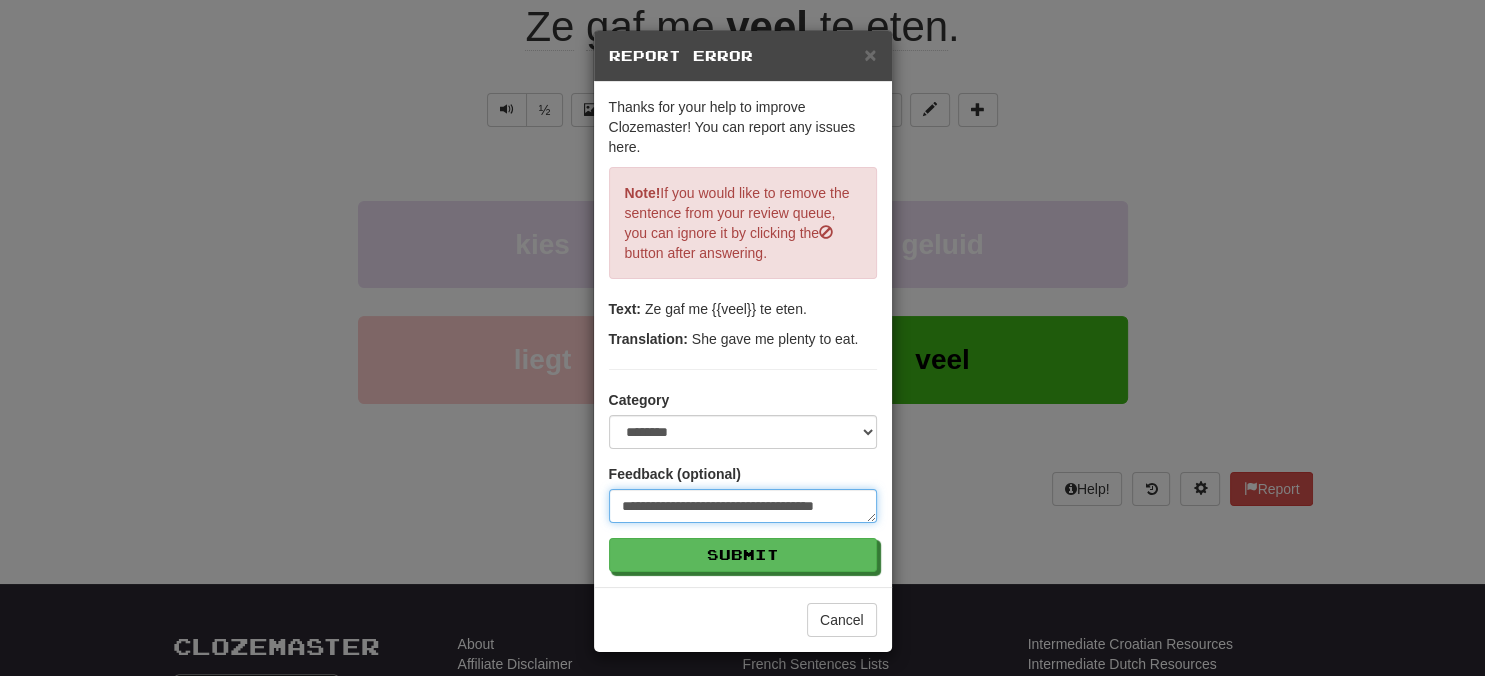 type on "**********" 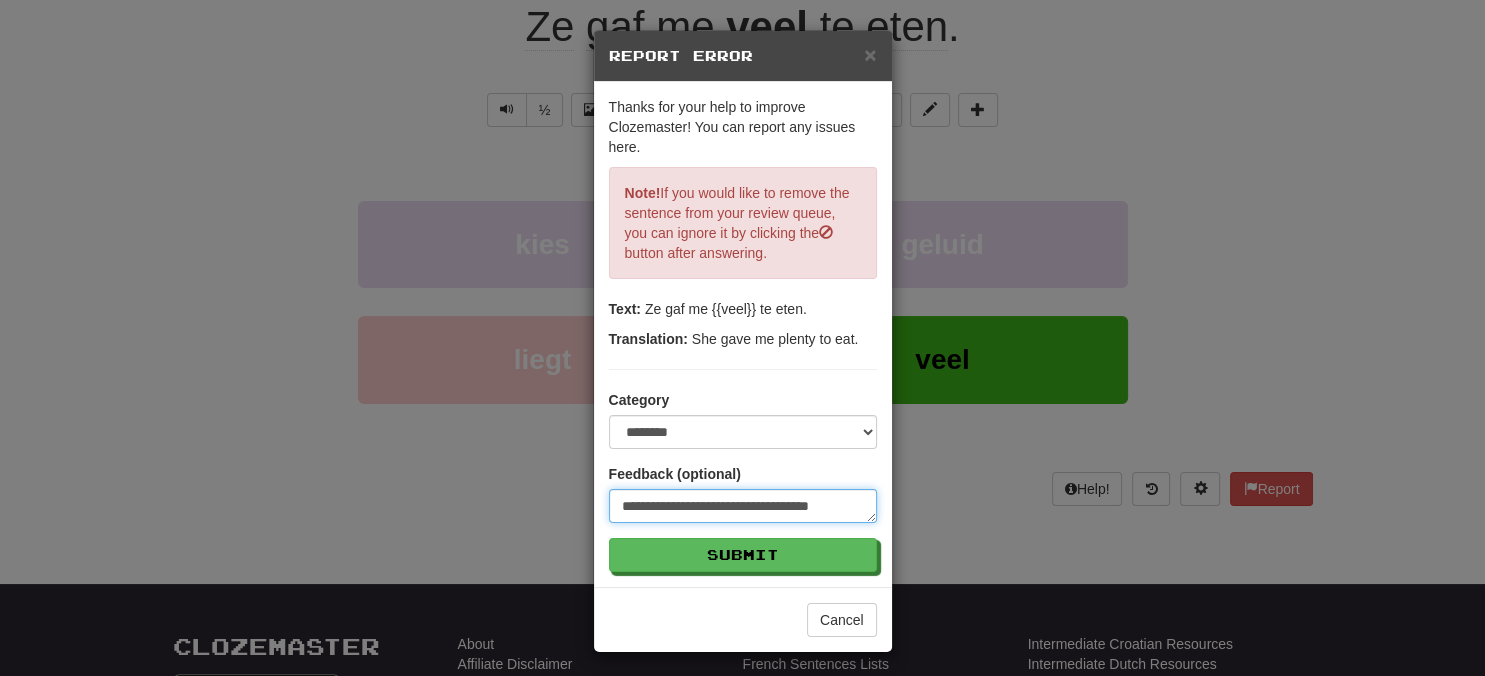 type on "**********" 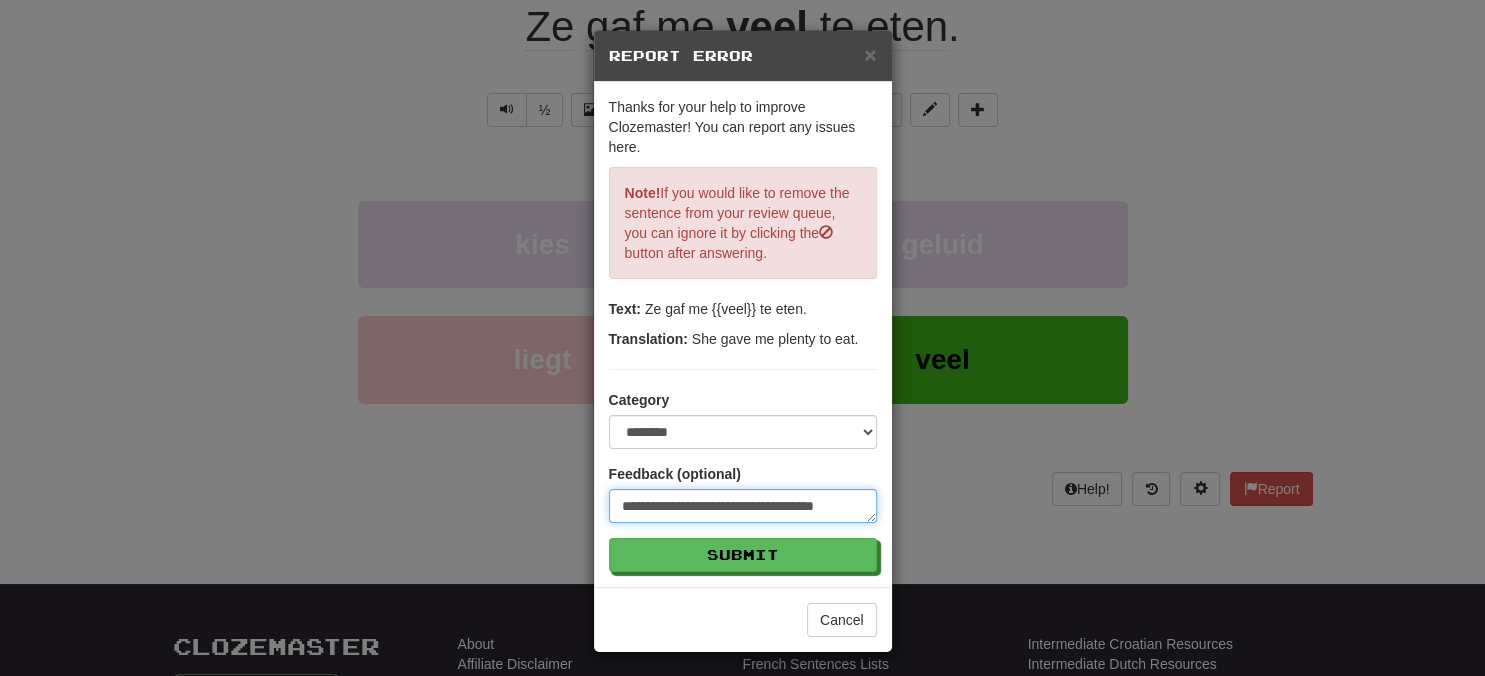 type on "*" 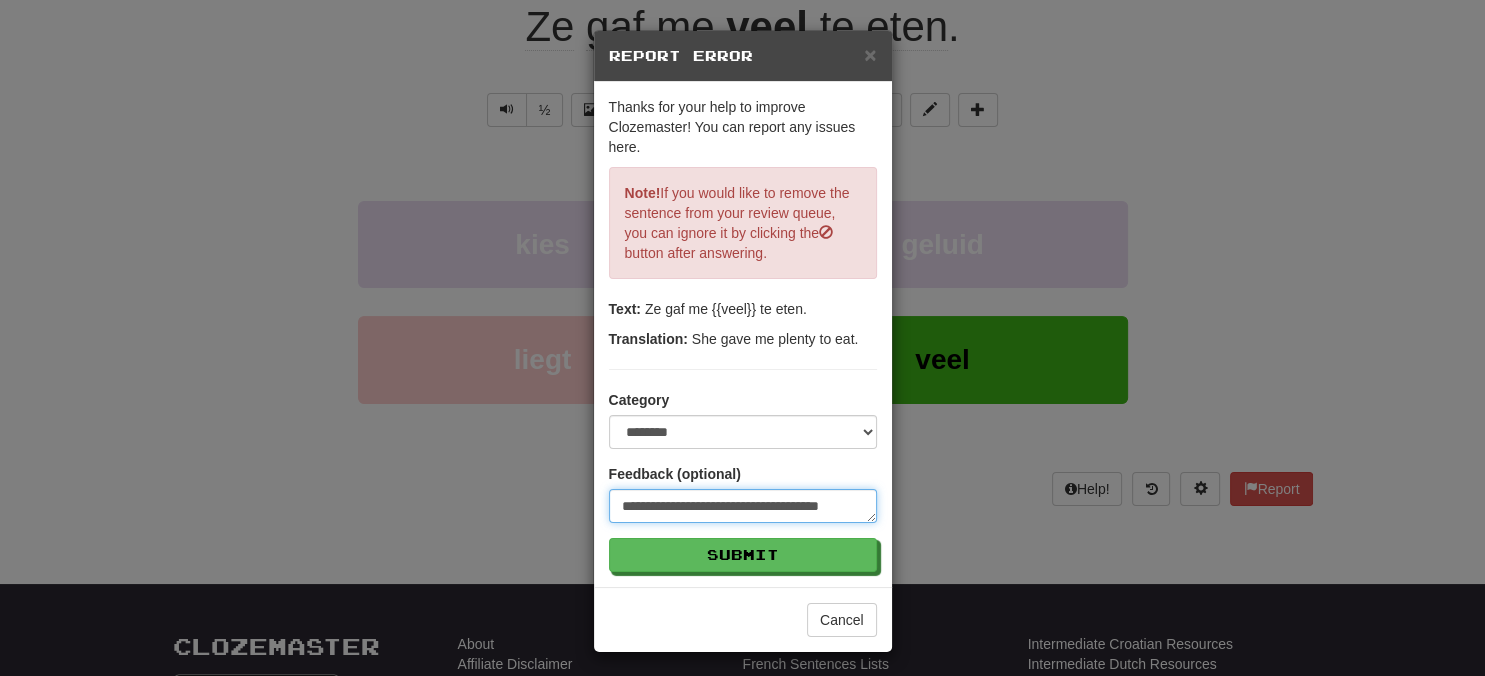 type on "**********" 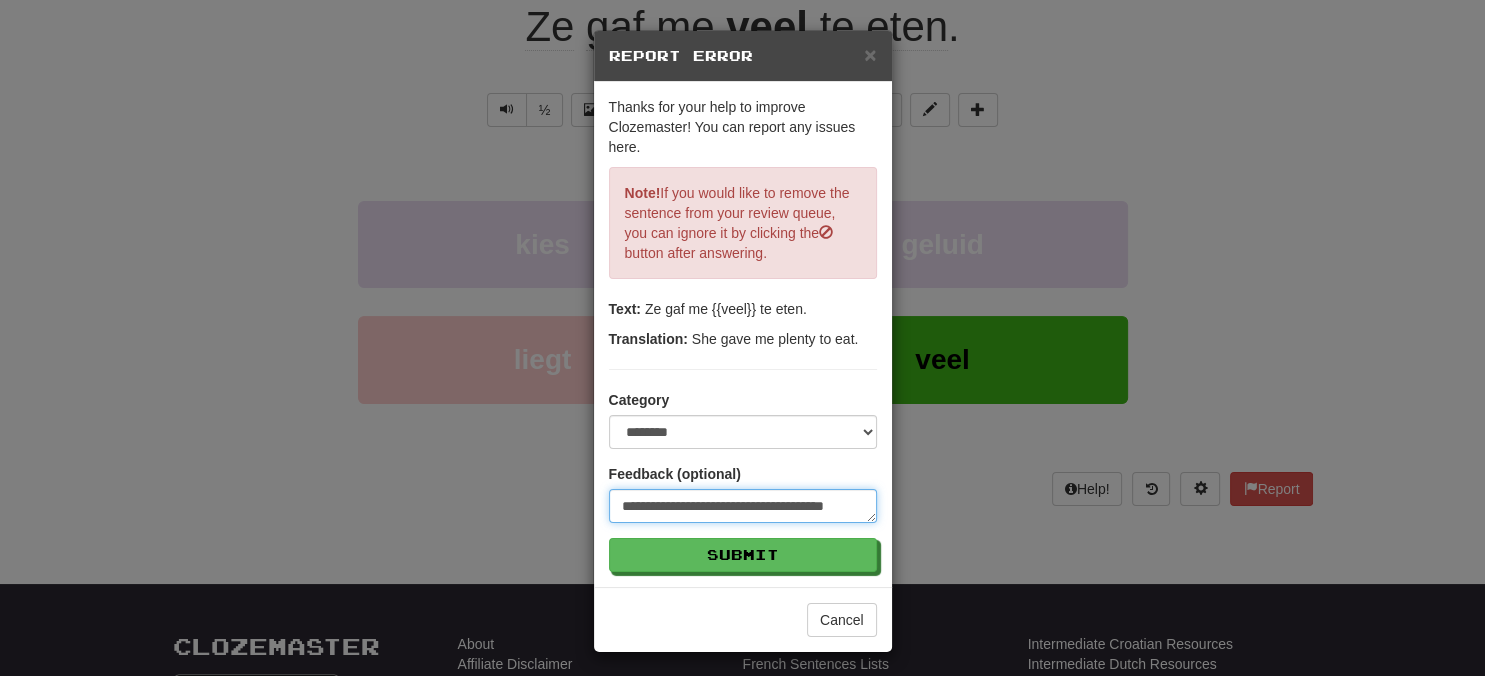 type on "*" 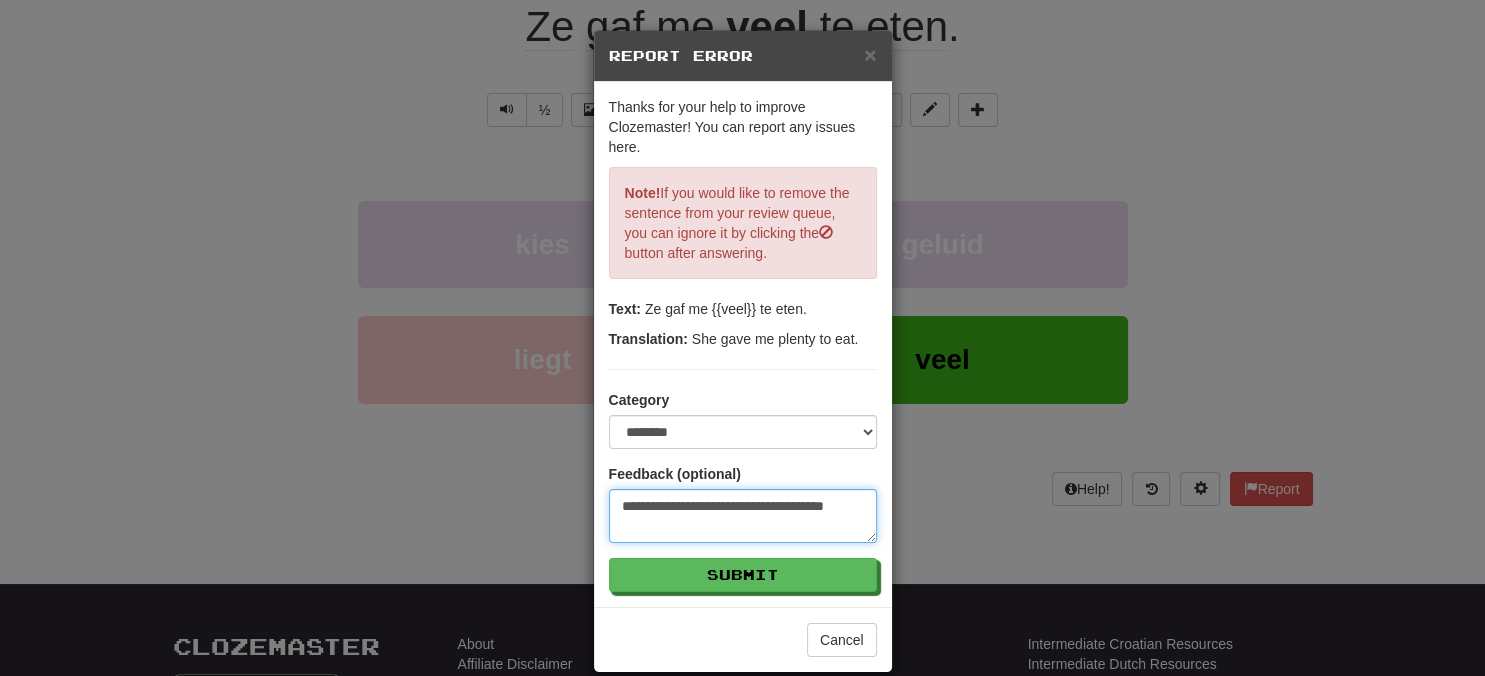 type on "**********" 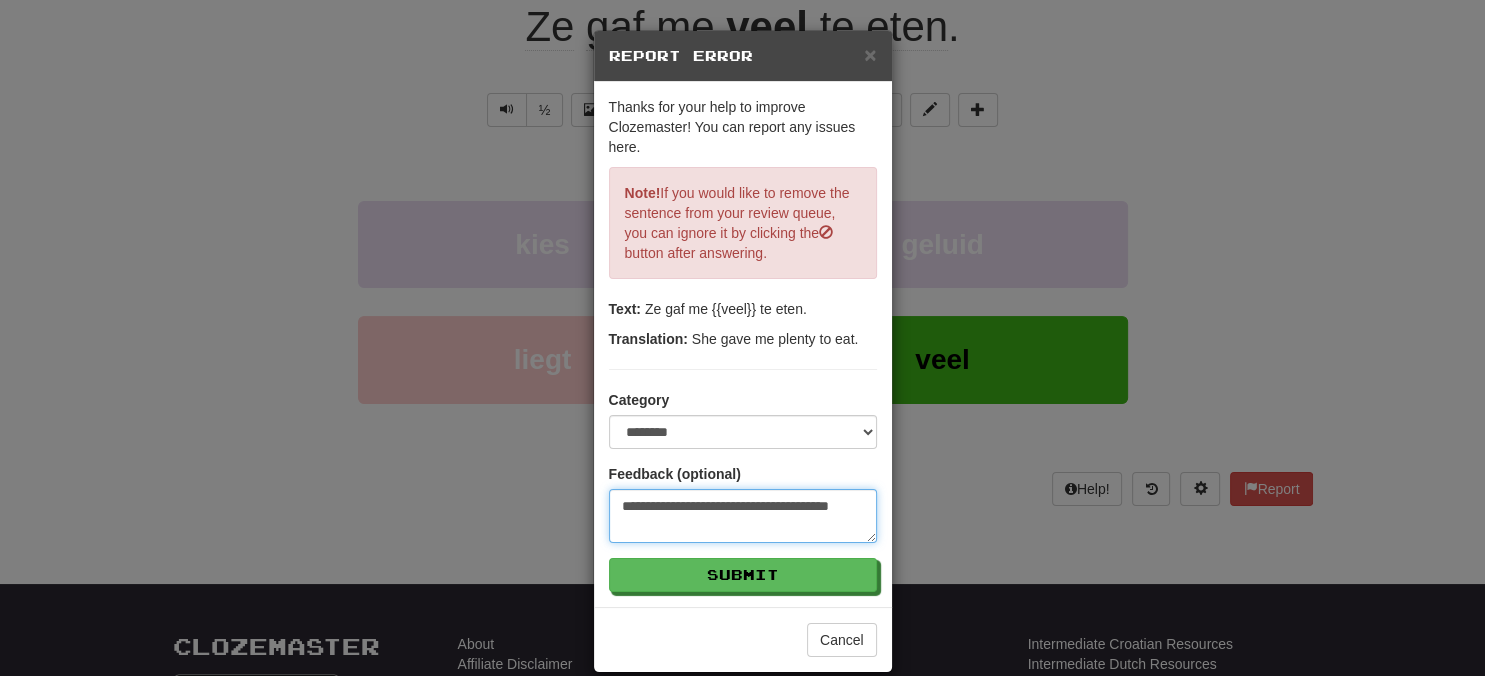 type on "**********" 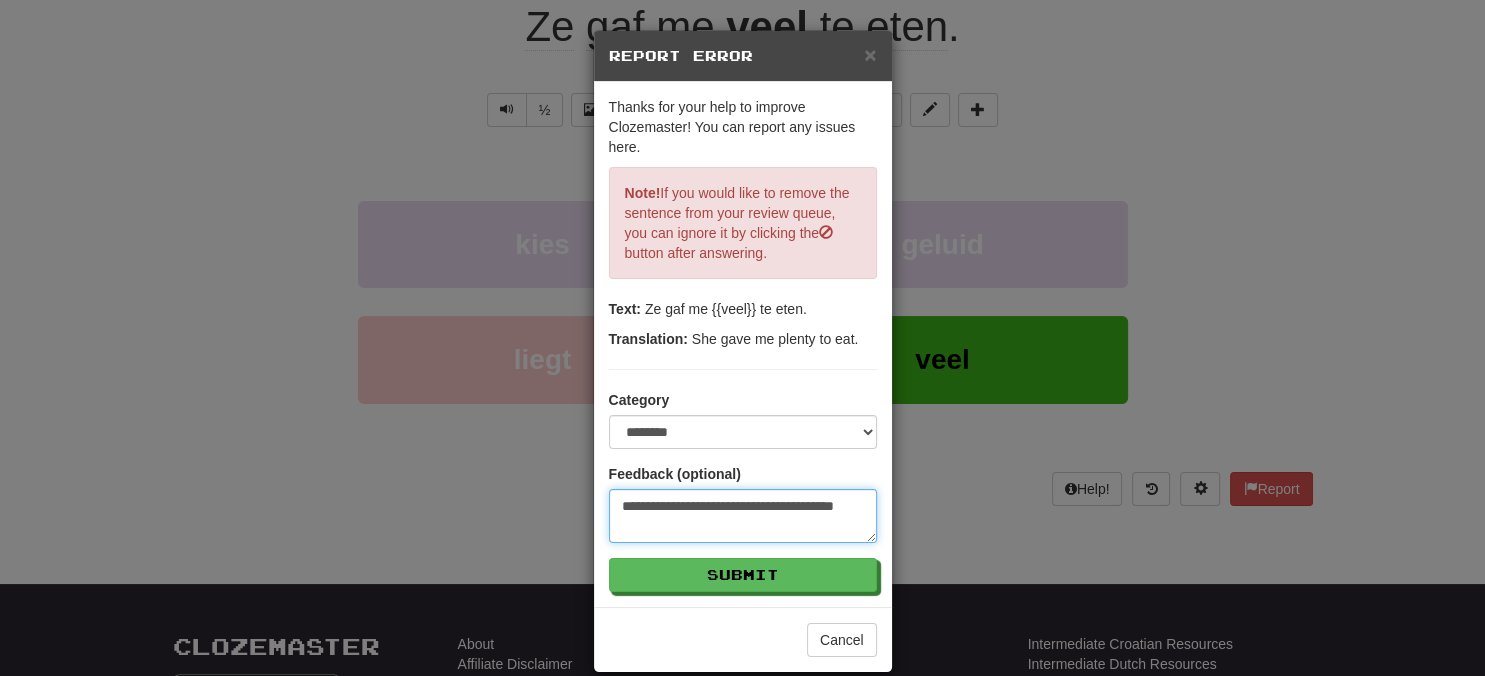 type on "*" 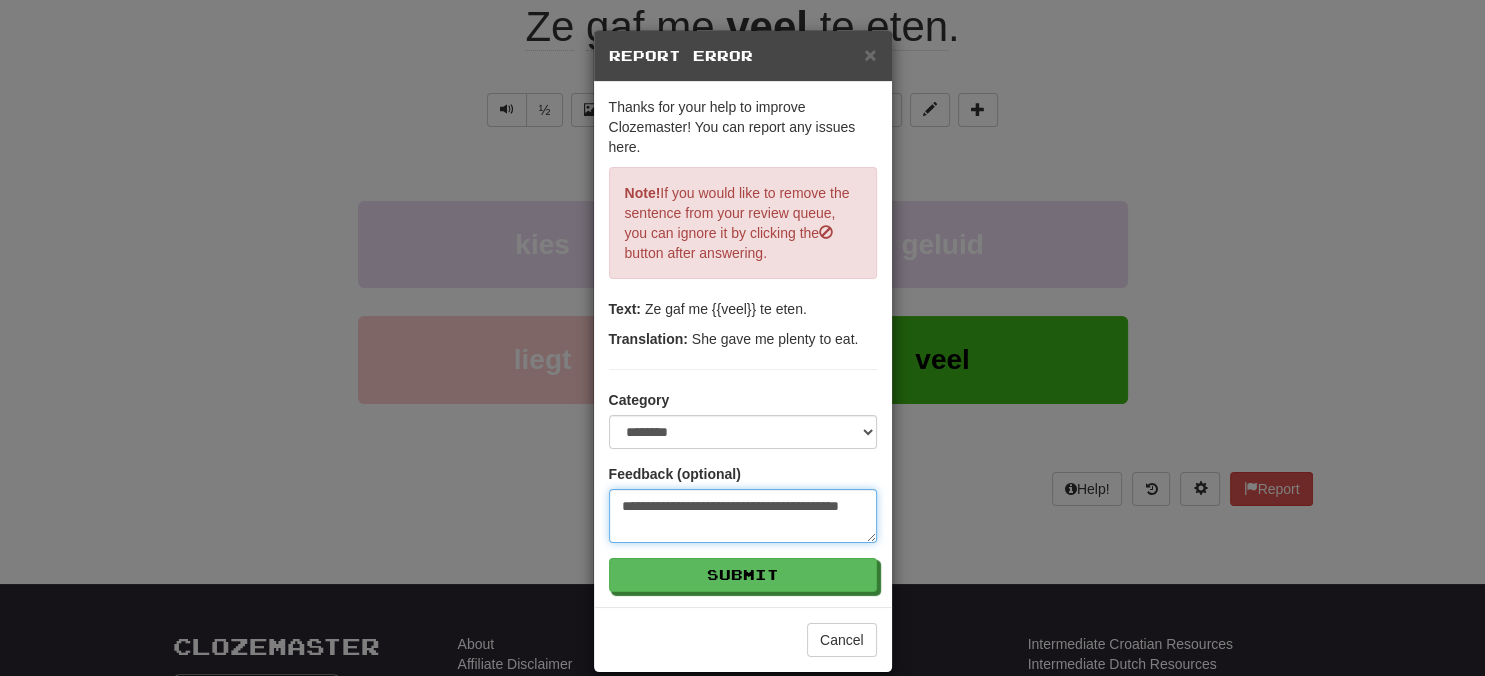 type on "**********" 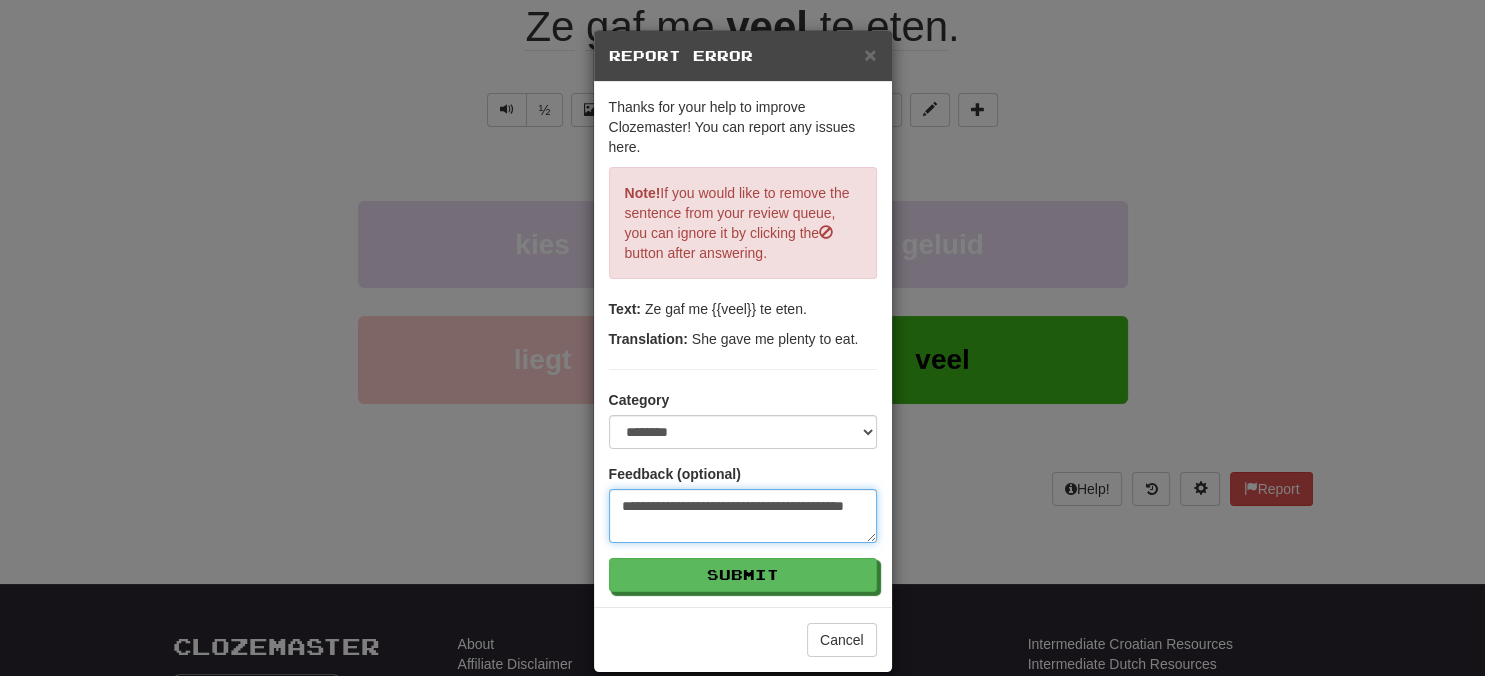 type on "**********" 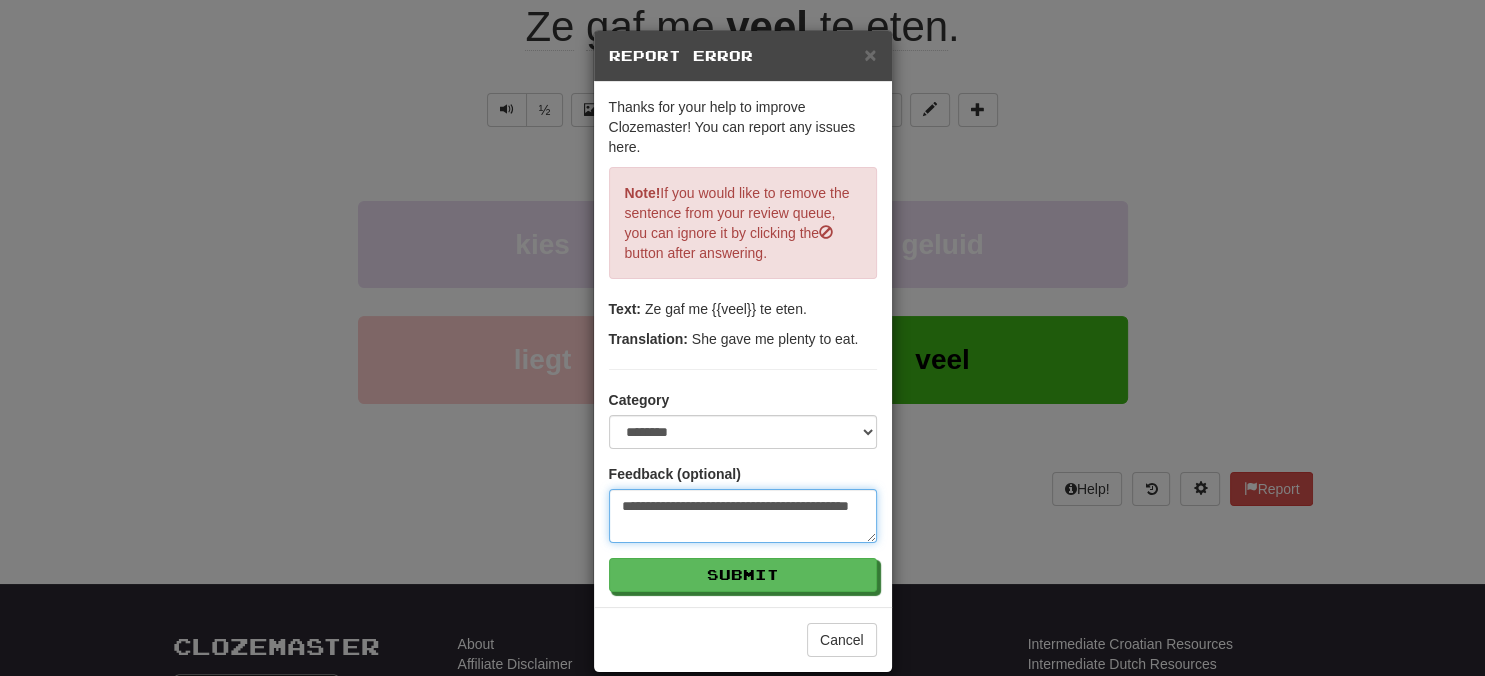 type on "**********" 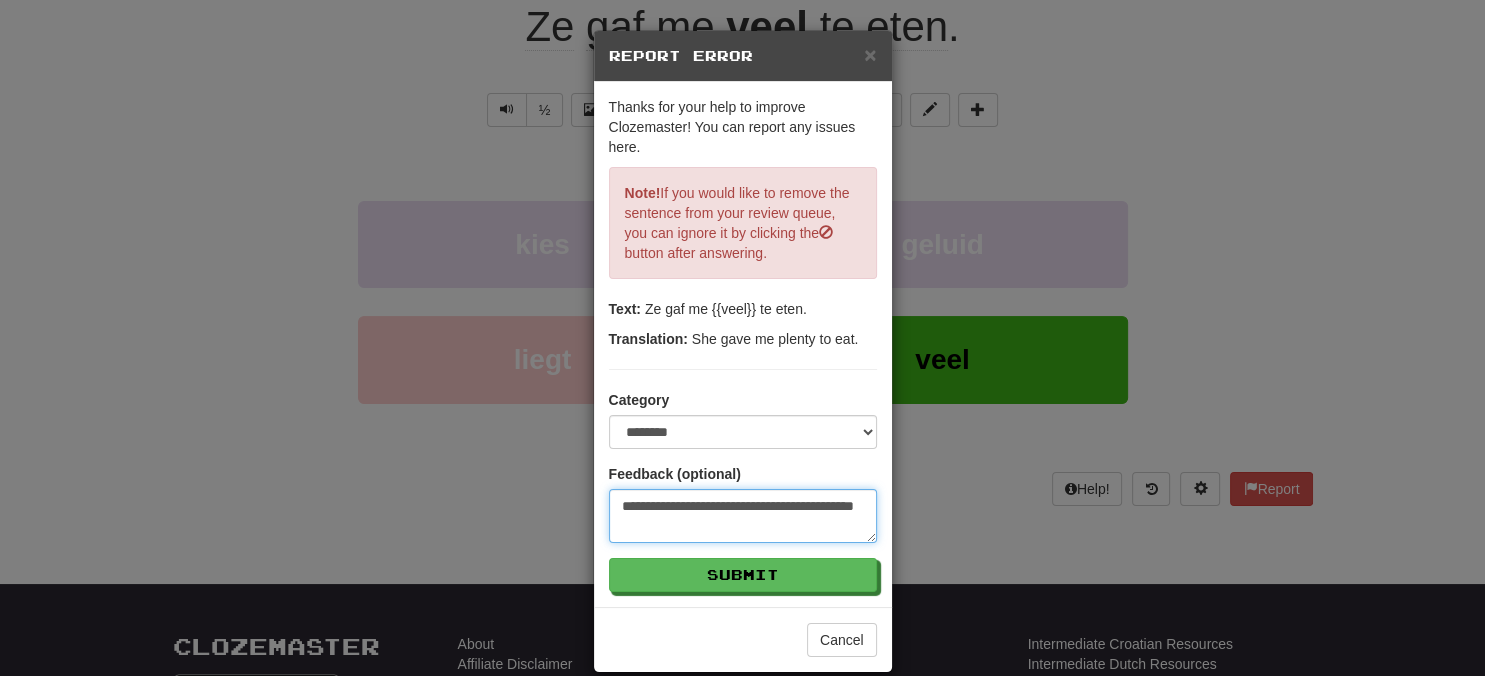 type on "**********" 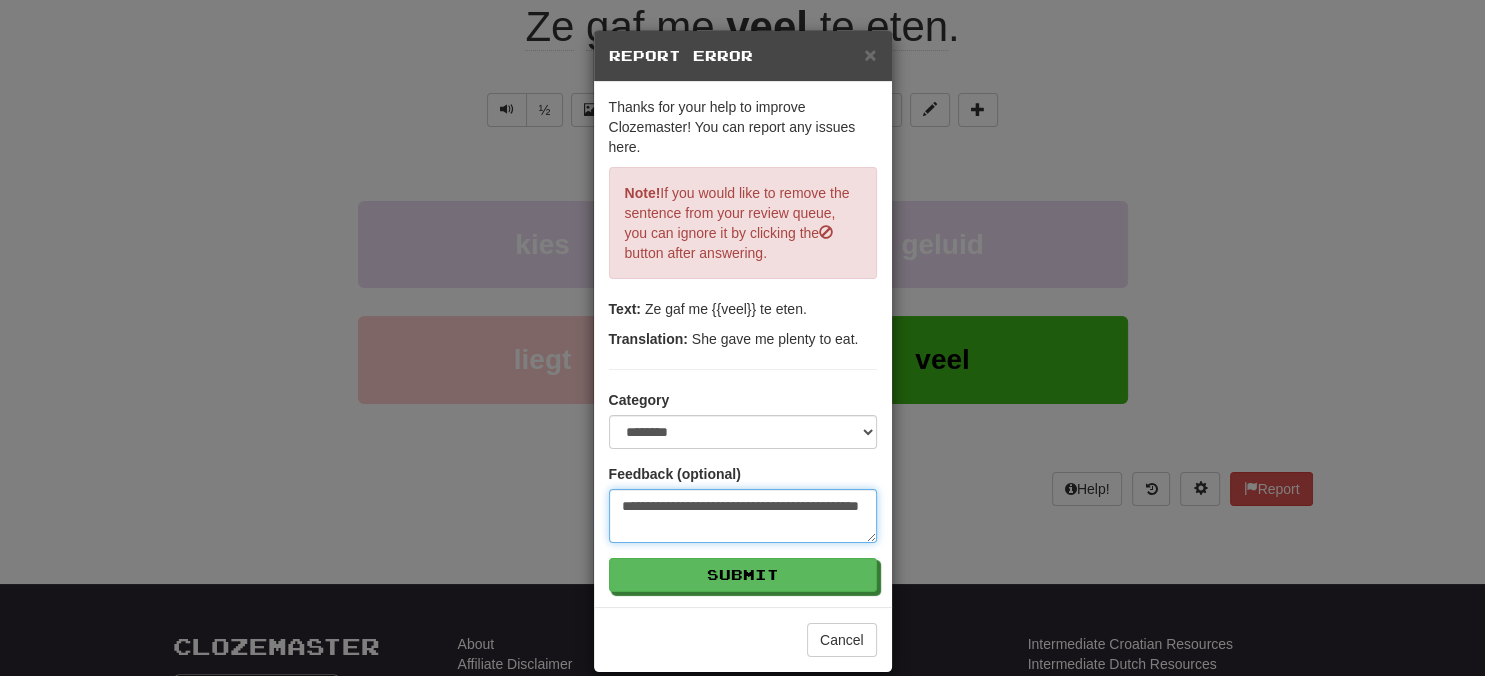 type on "**********" 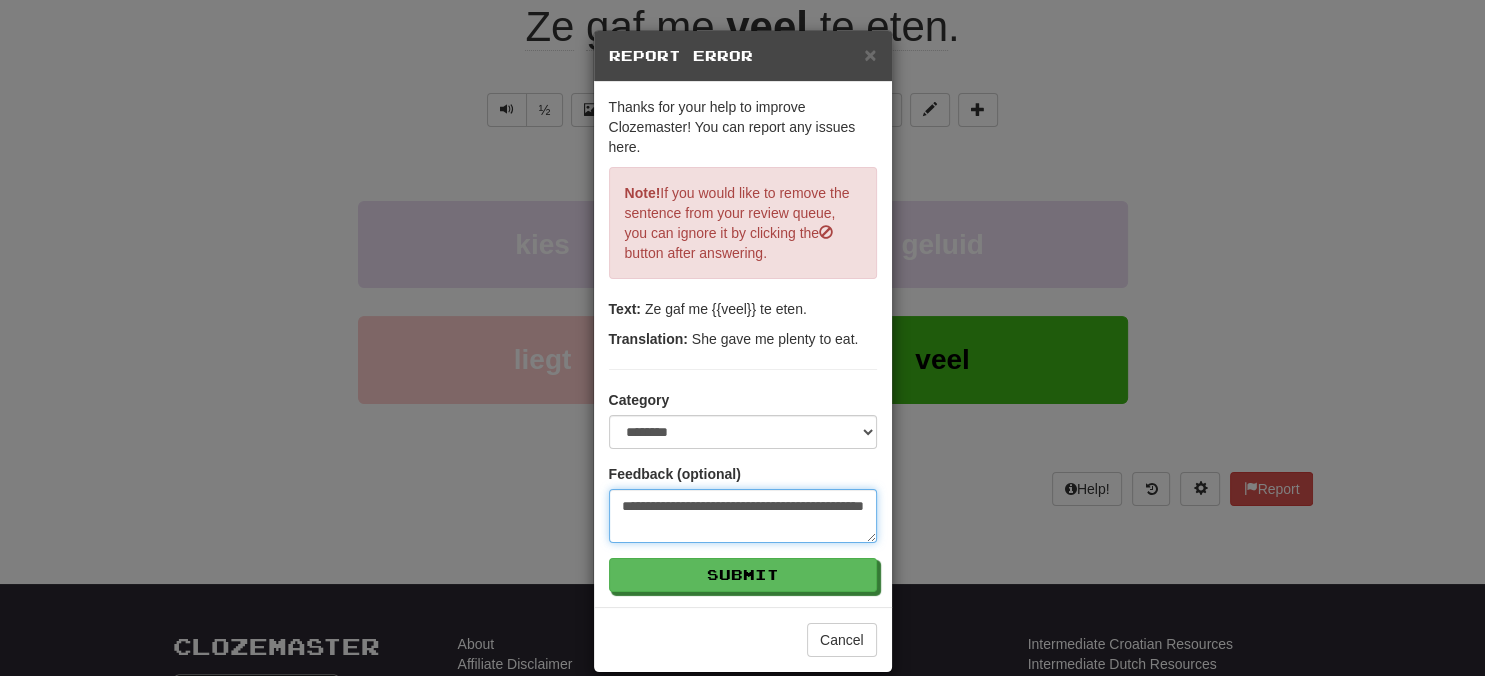 type on "*" 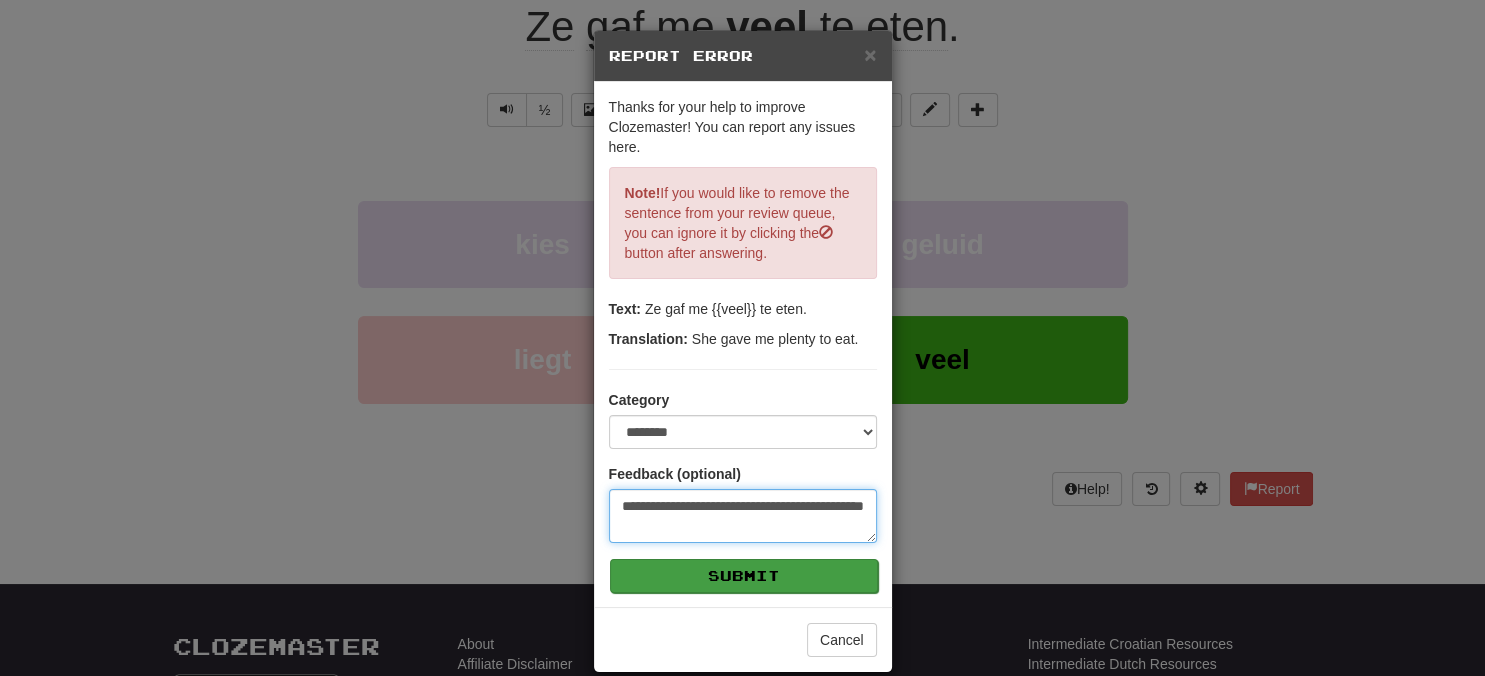 type on "**********" 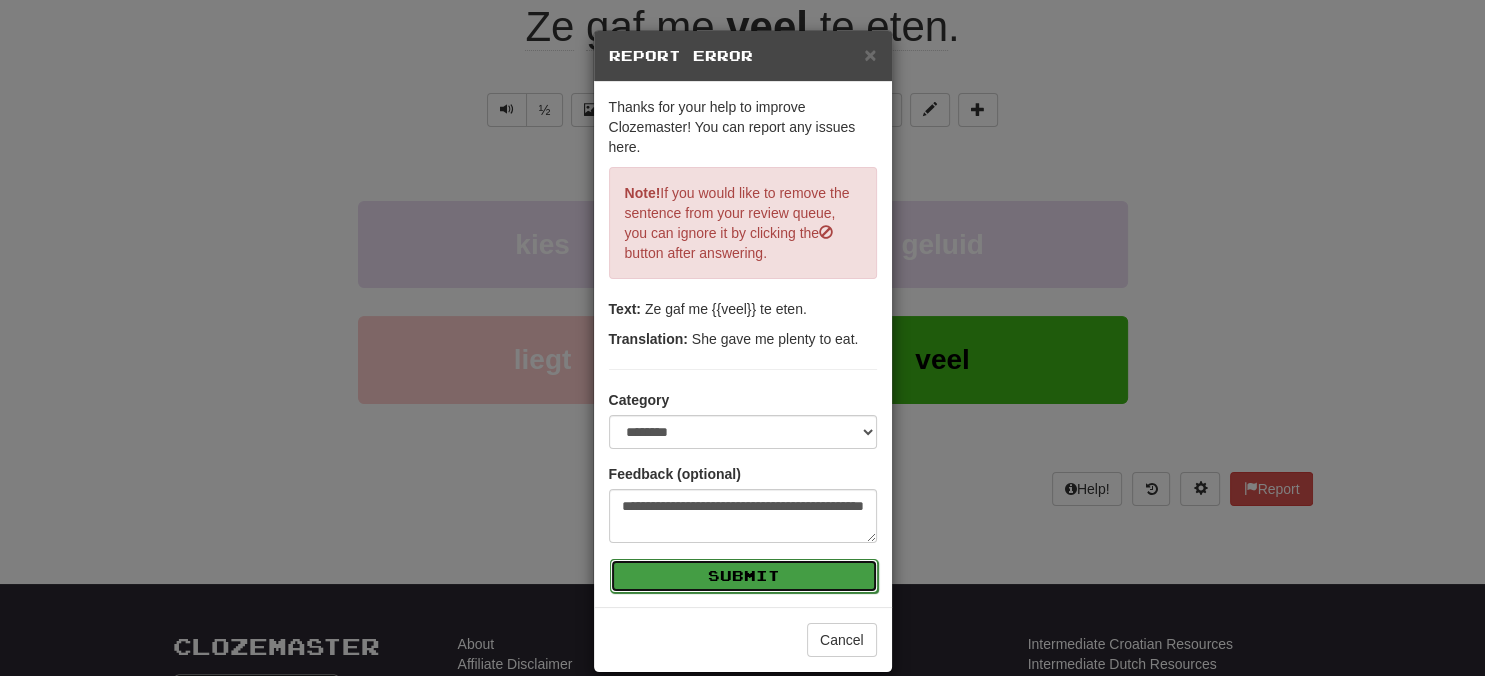 click on "Submit" at bounding box center (744, 576) 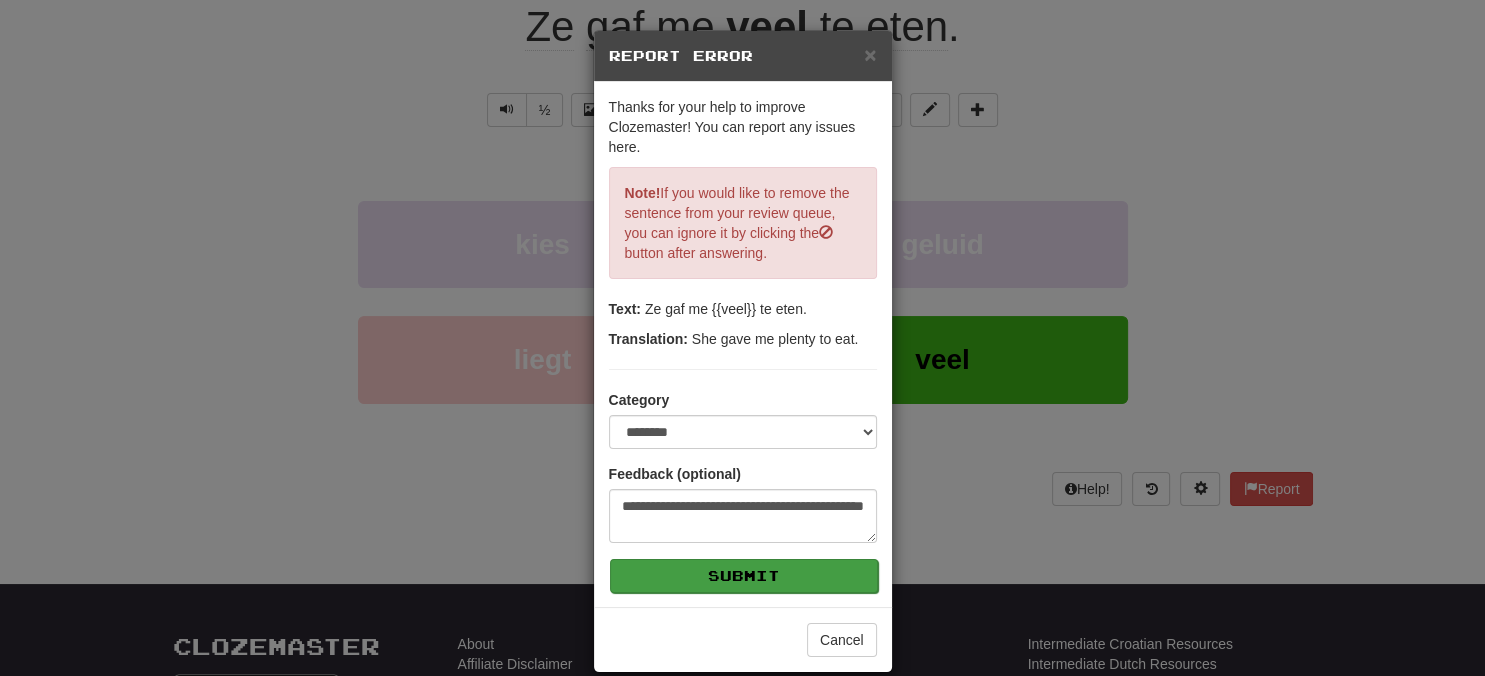 type on "*" 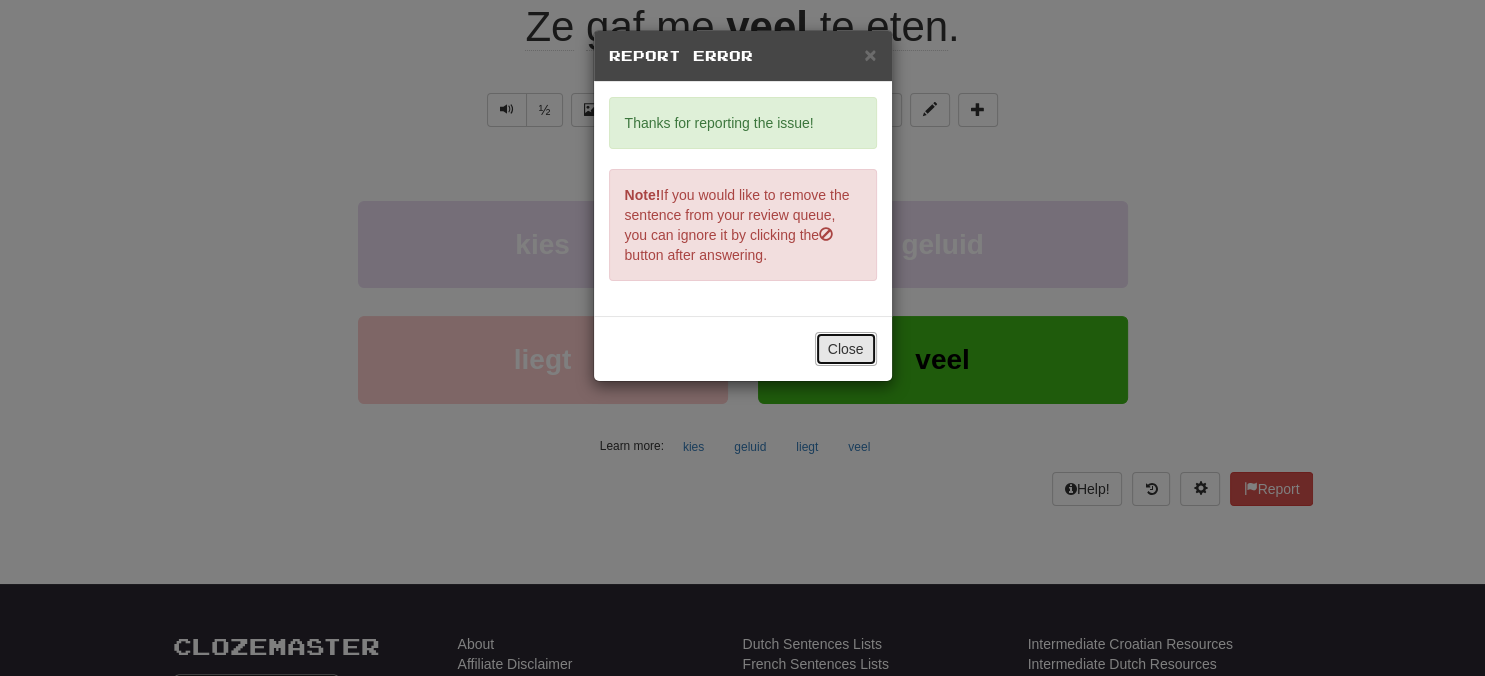 click on "Close" at bounding box center (846, 349) 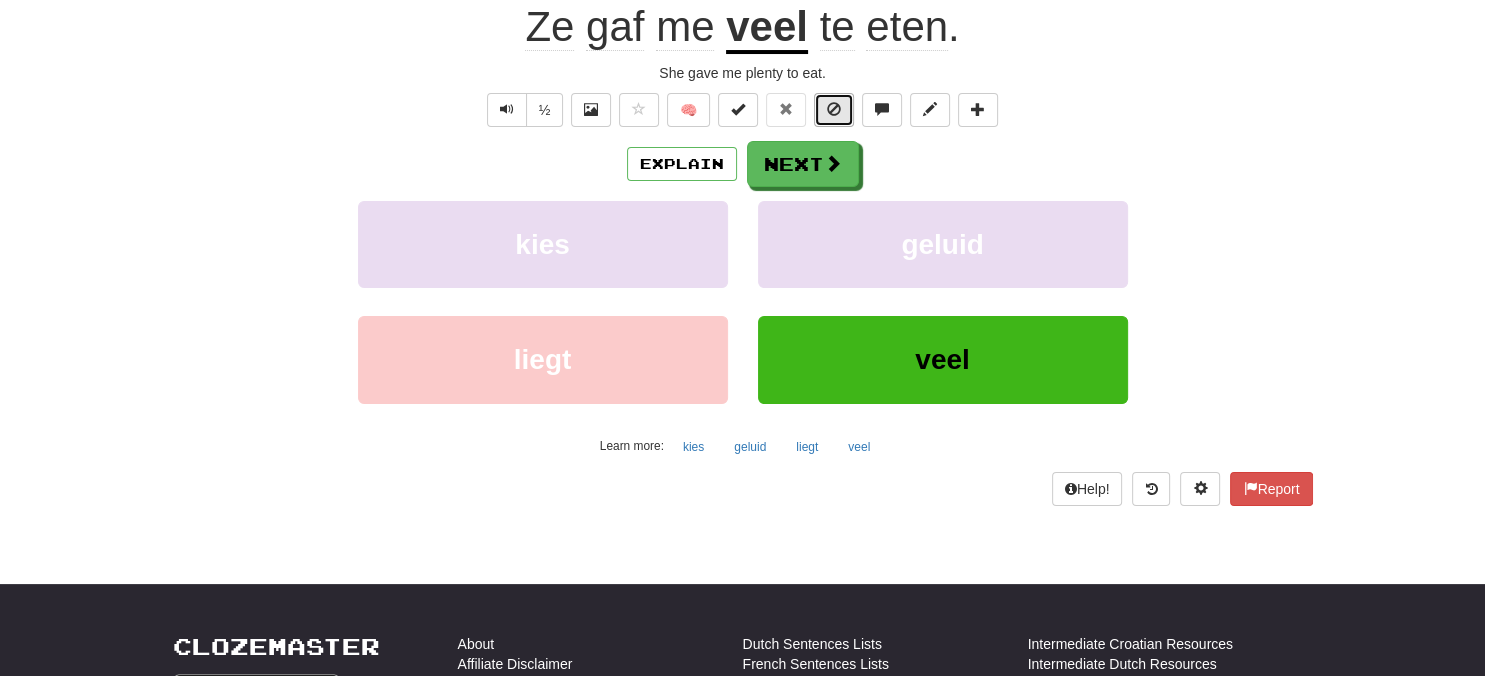 click at bounding box center [834, 109] 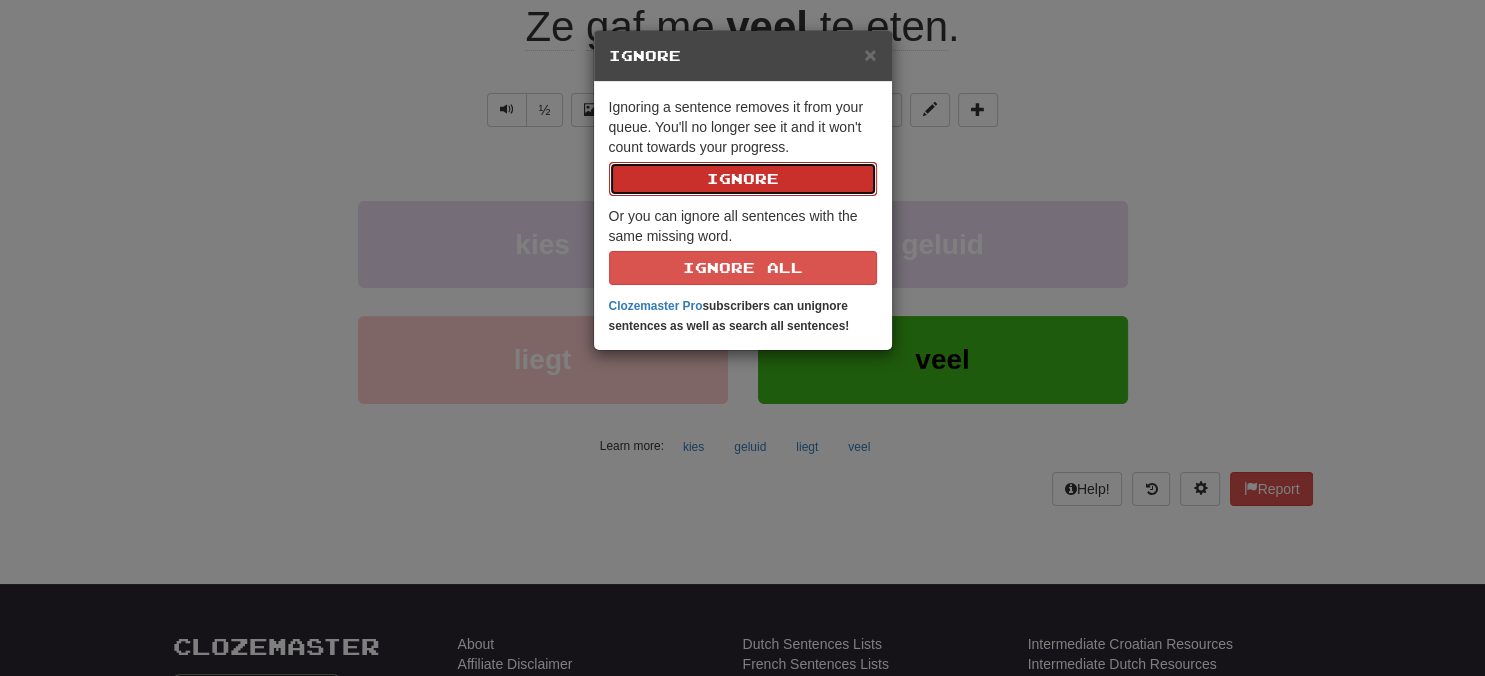 click on "Ignore" at bounding box center [743, 179] 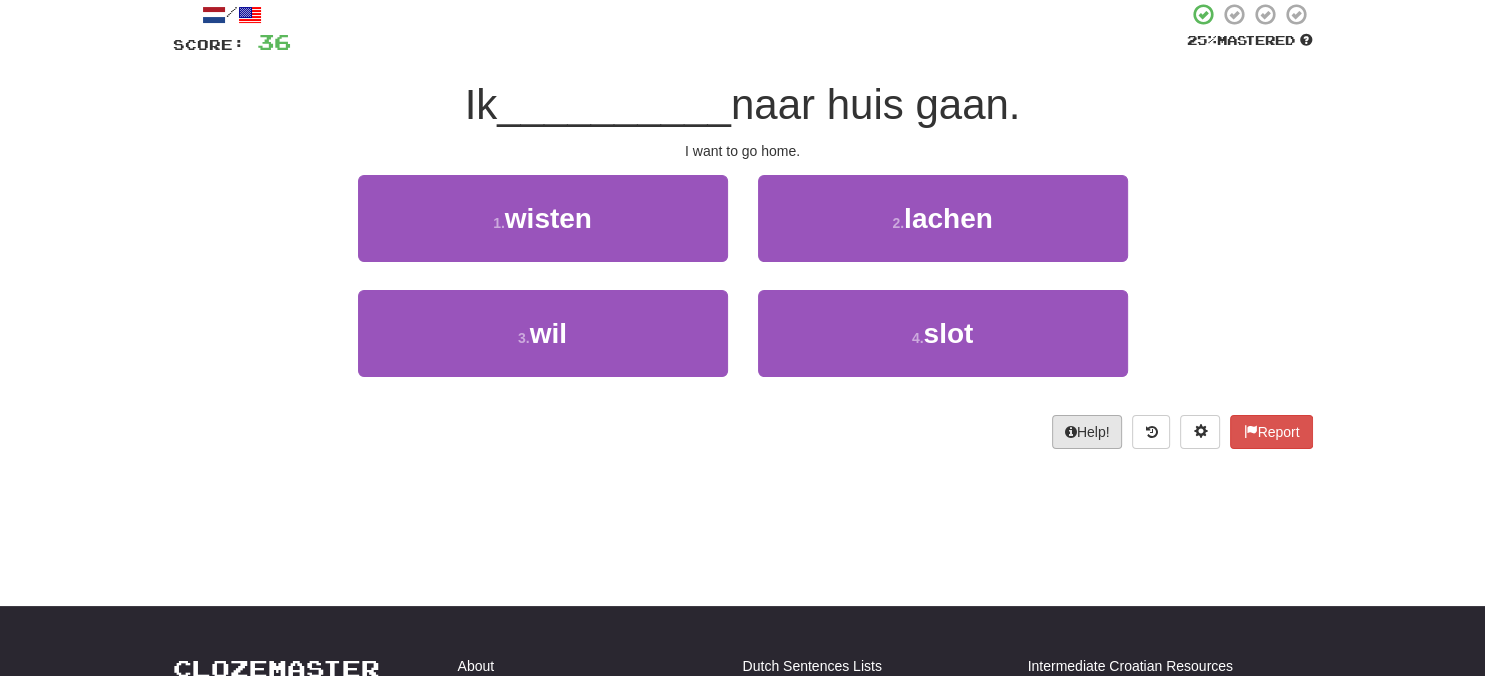 scroll, scrollTop: 0, scrollLeft: 0, axis: both 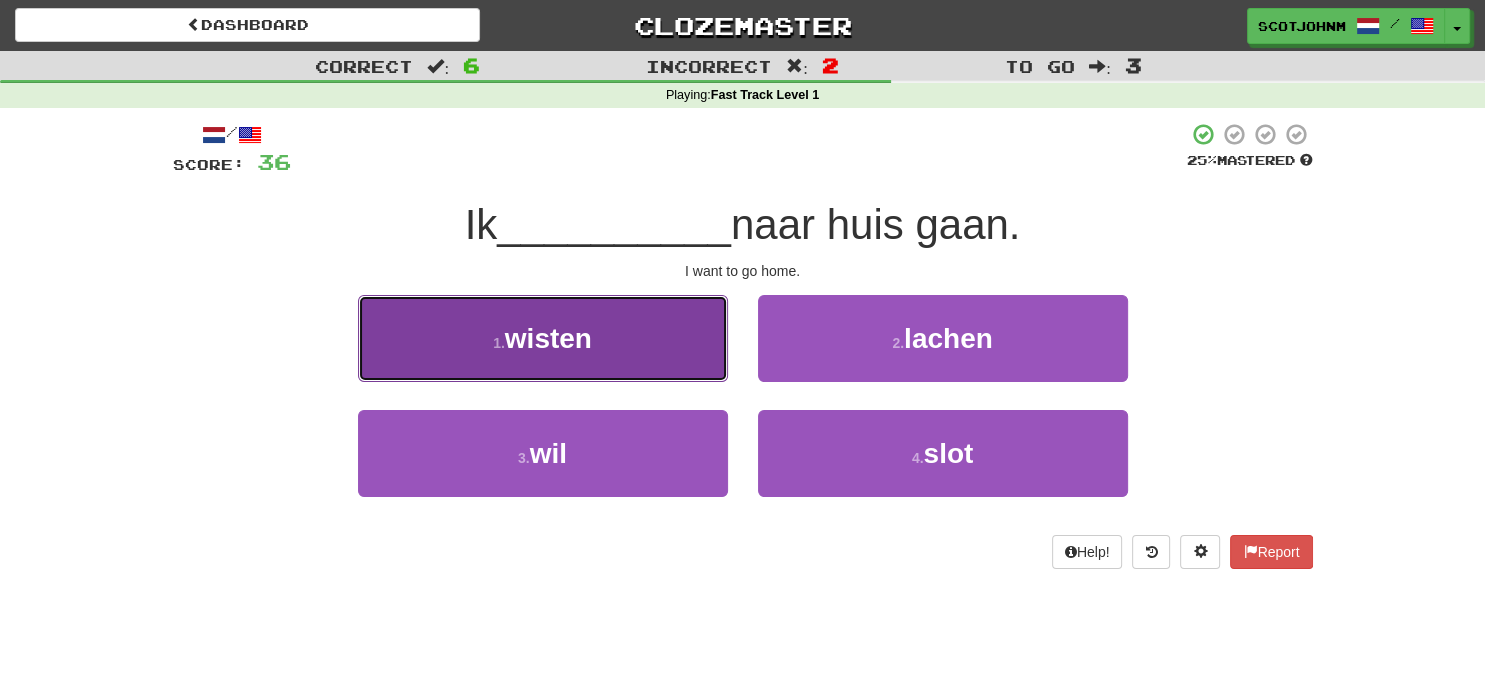 click on "1 .  wisten" at bounding box center [543, 338] 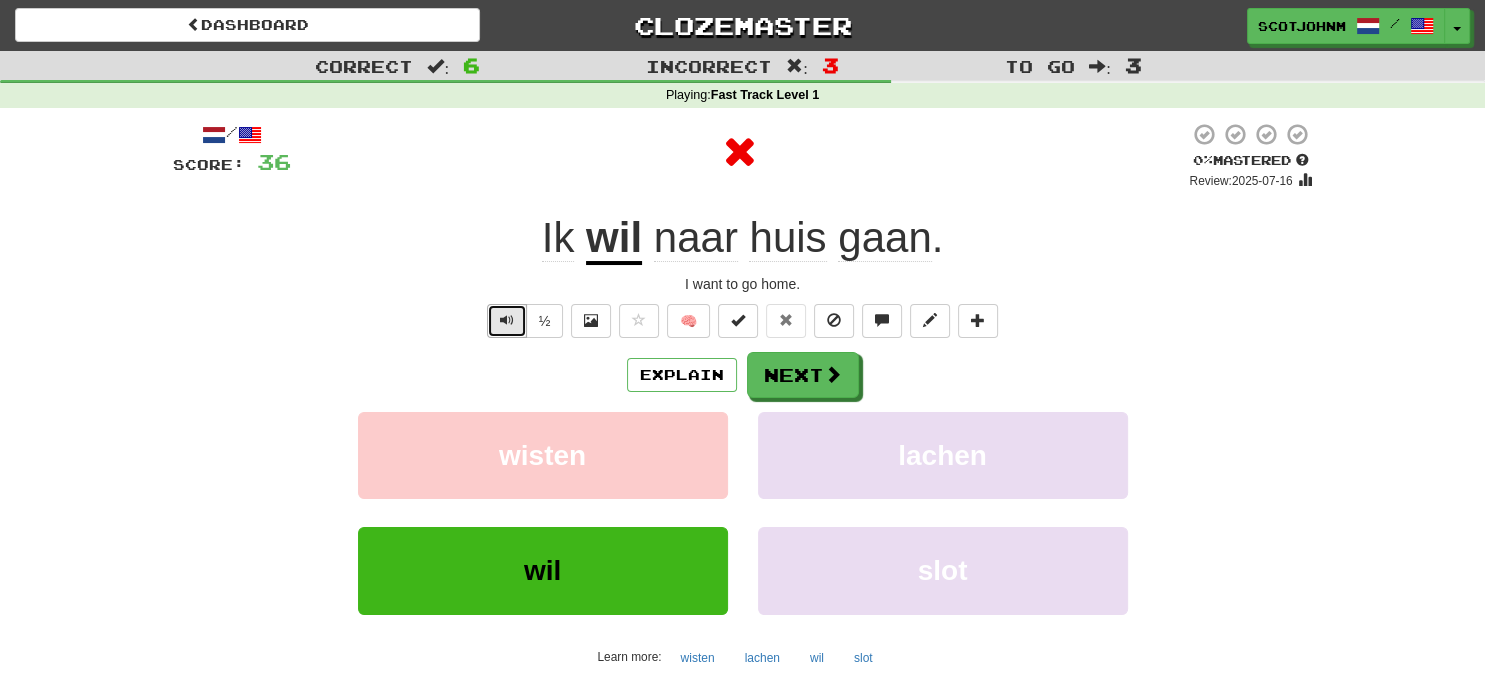 click at bounding box center (507, 320) 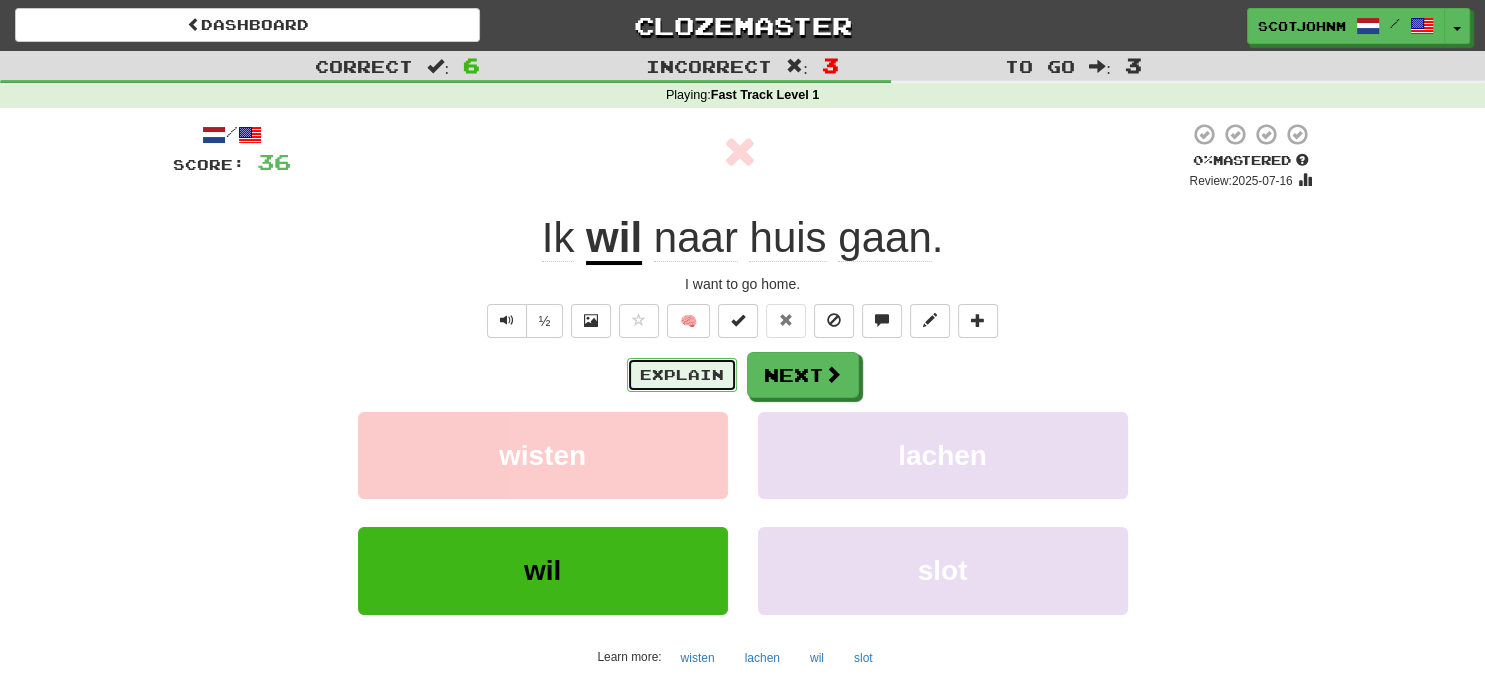 click on "Explain" at bounding box center [682, 375] 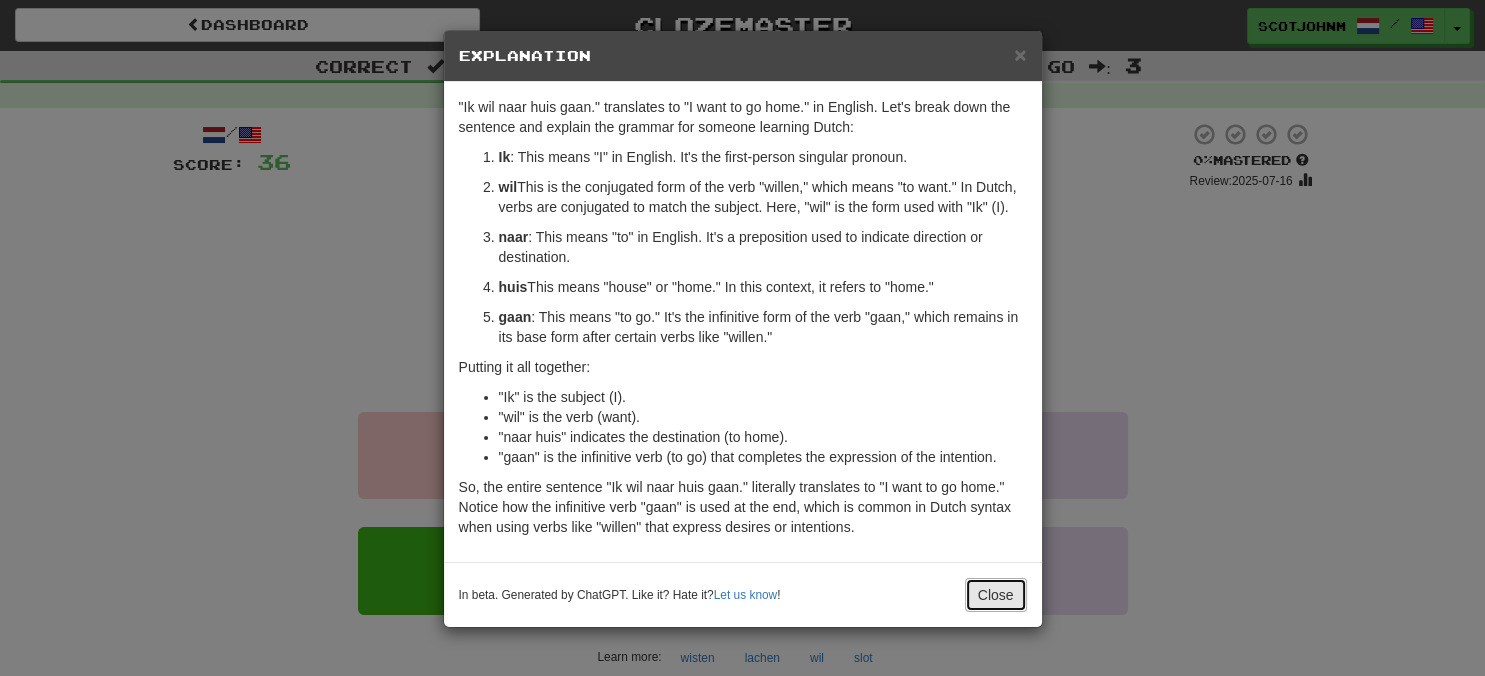 click on "Close" at bounding box center (996, 595) 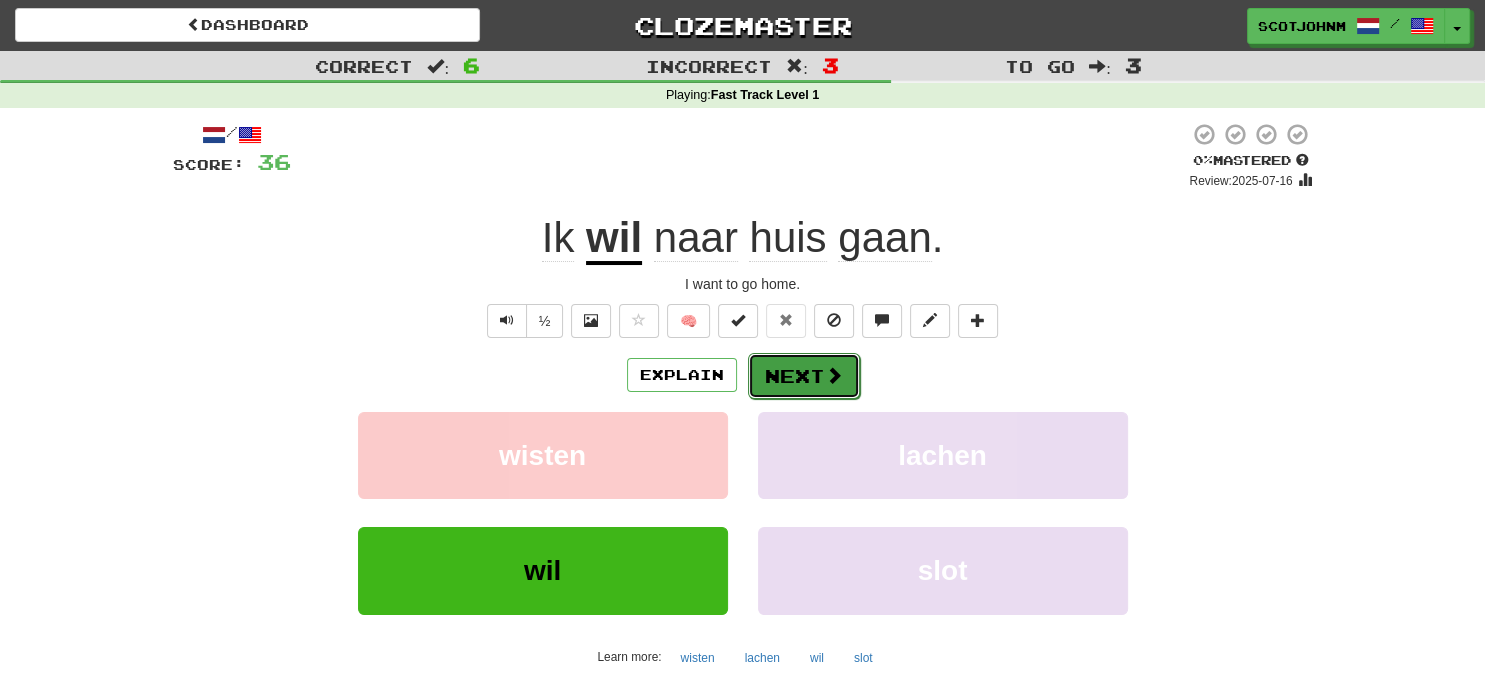 click on "Next" at bounding box center [804, 376] 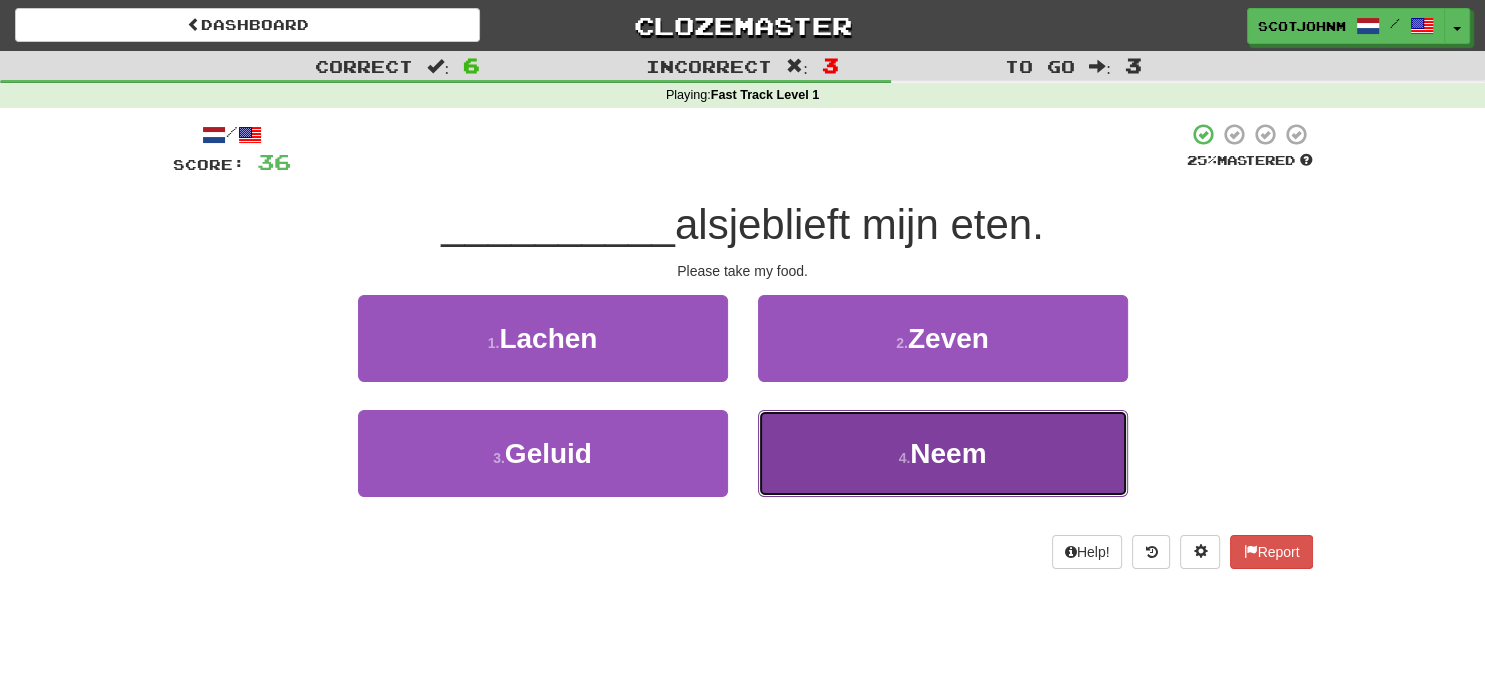 click on "4 ." at bounding box center (905, 458) 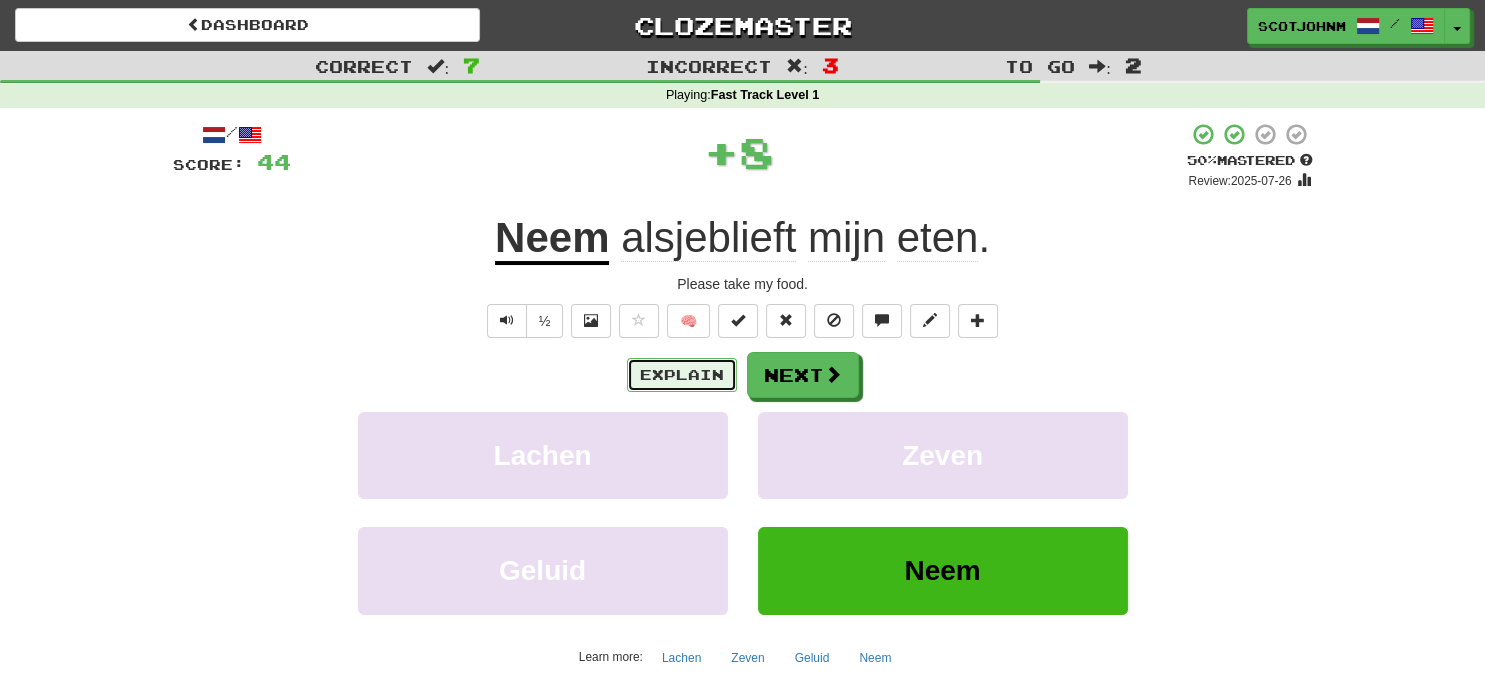 click on "Explain" at bounding box center [682, 375] 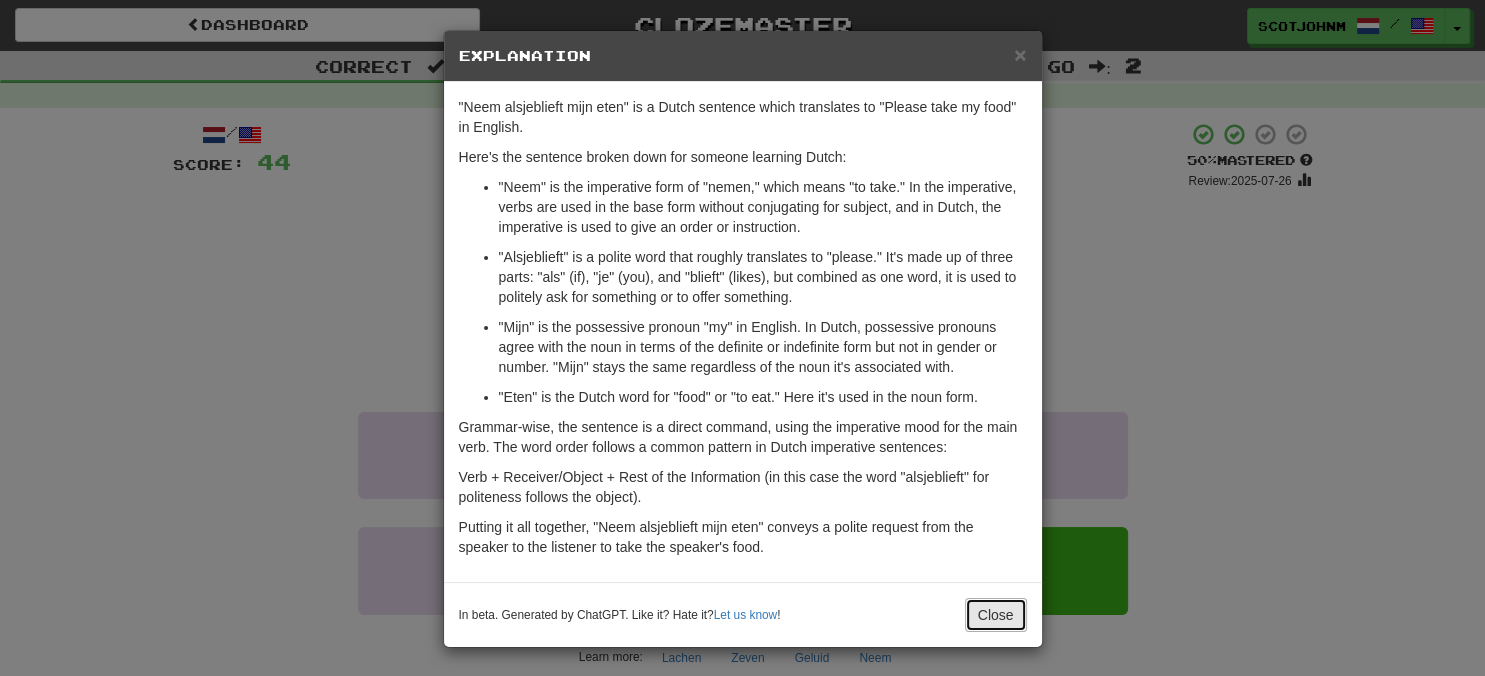 click on "Close" at bounding box center [996, 615] 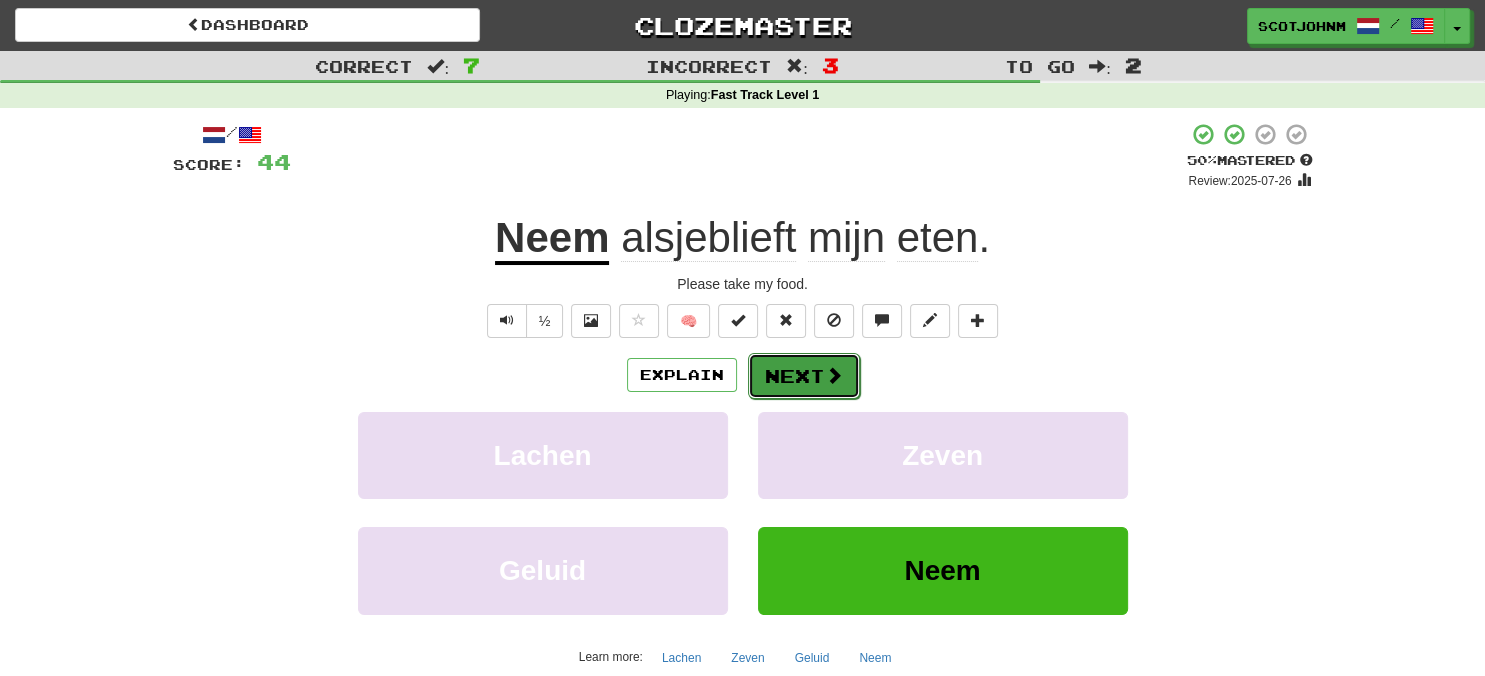 click on "Next" at bounding box center (804, 376) 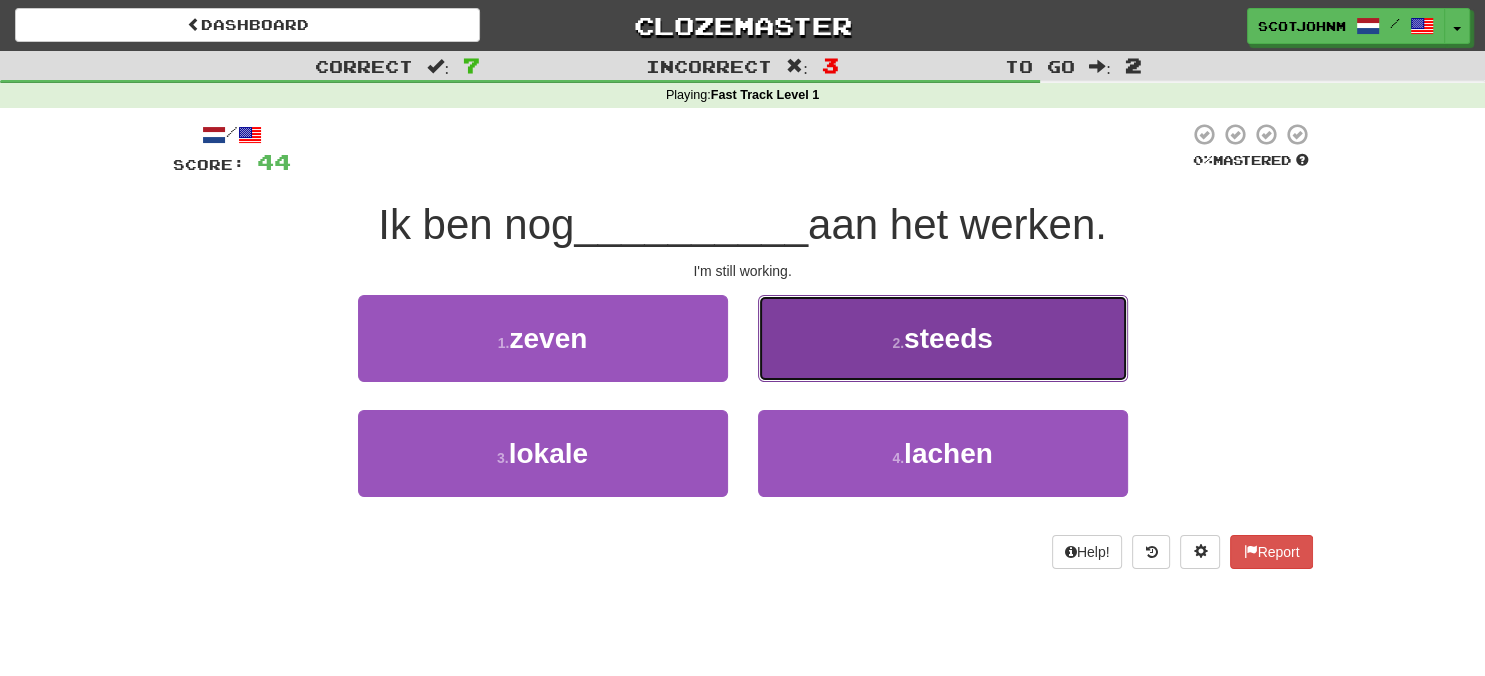 click on "2 .  steeds" at bounding box center (943, 338) 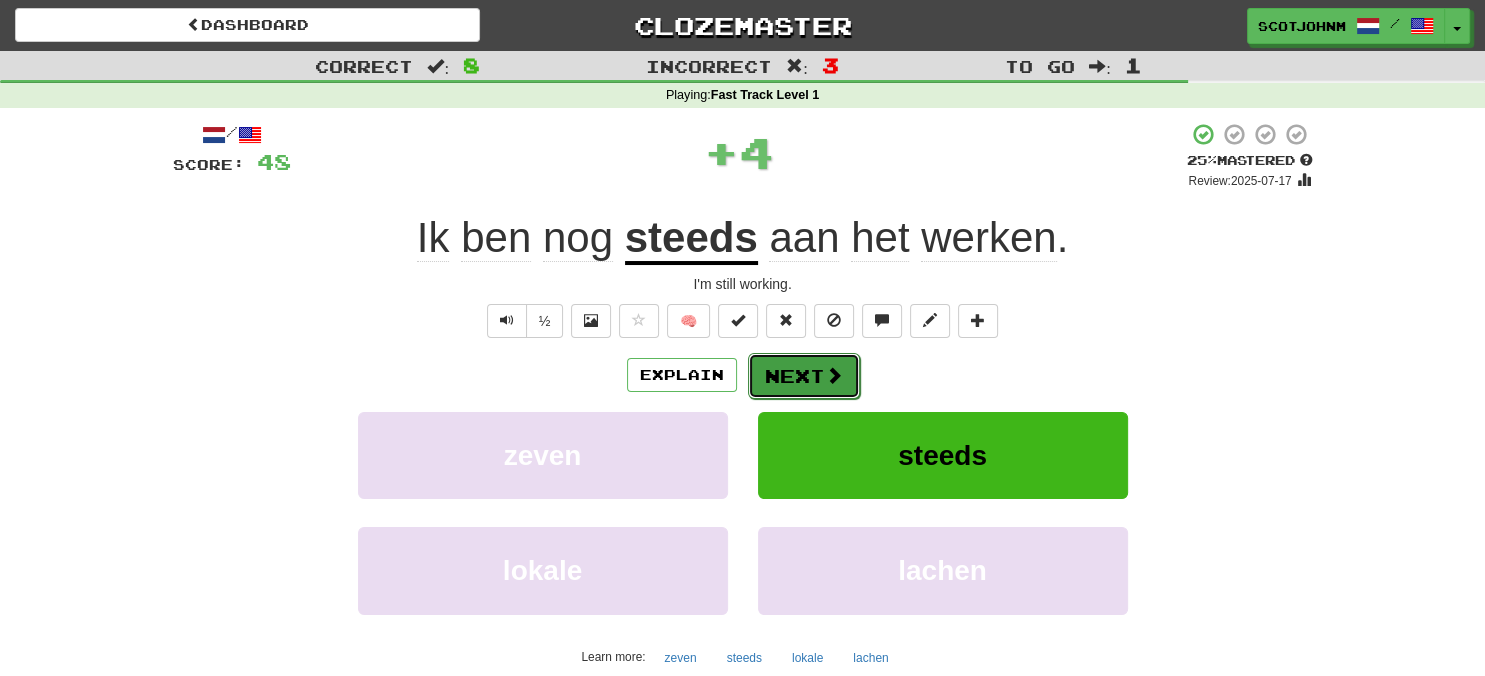 click on "Next" at bounding box center [804, 376] 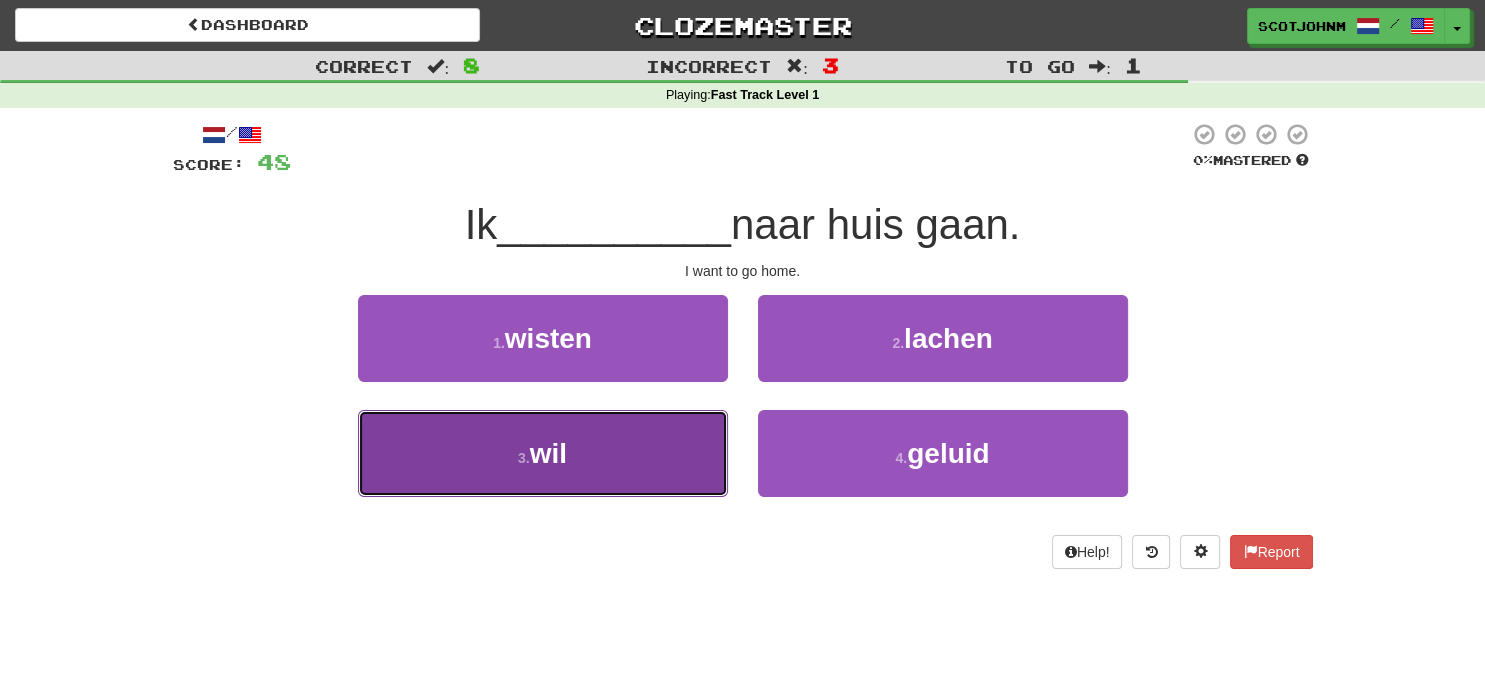 click on "3 .  wil" at bounding box center [543, 453] 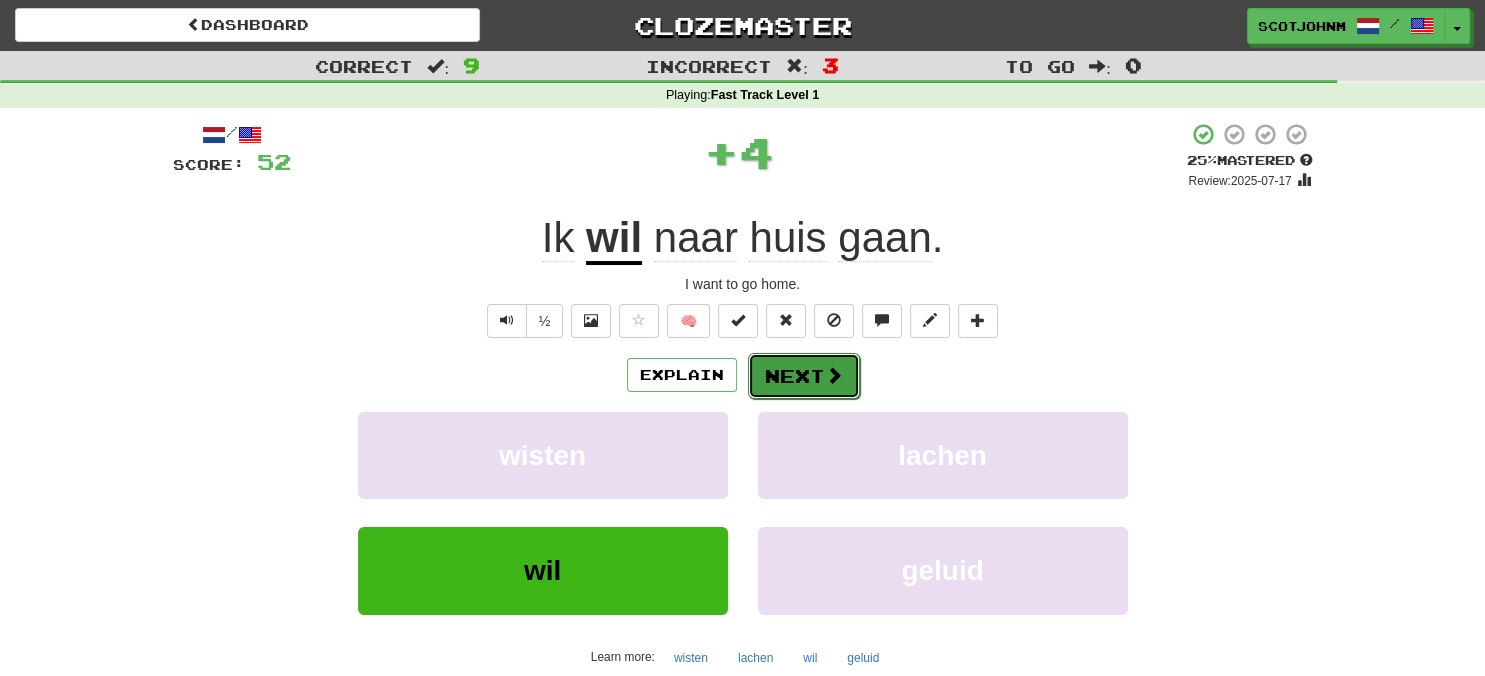 click on "Next" at bounding box center (804, 376) 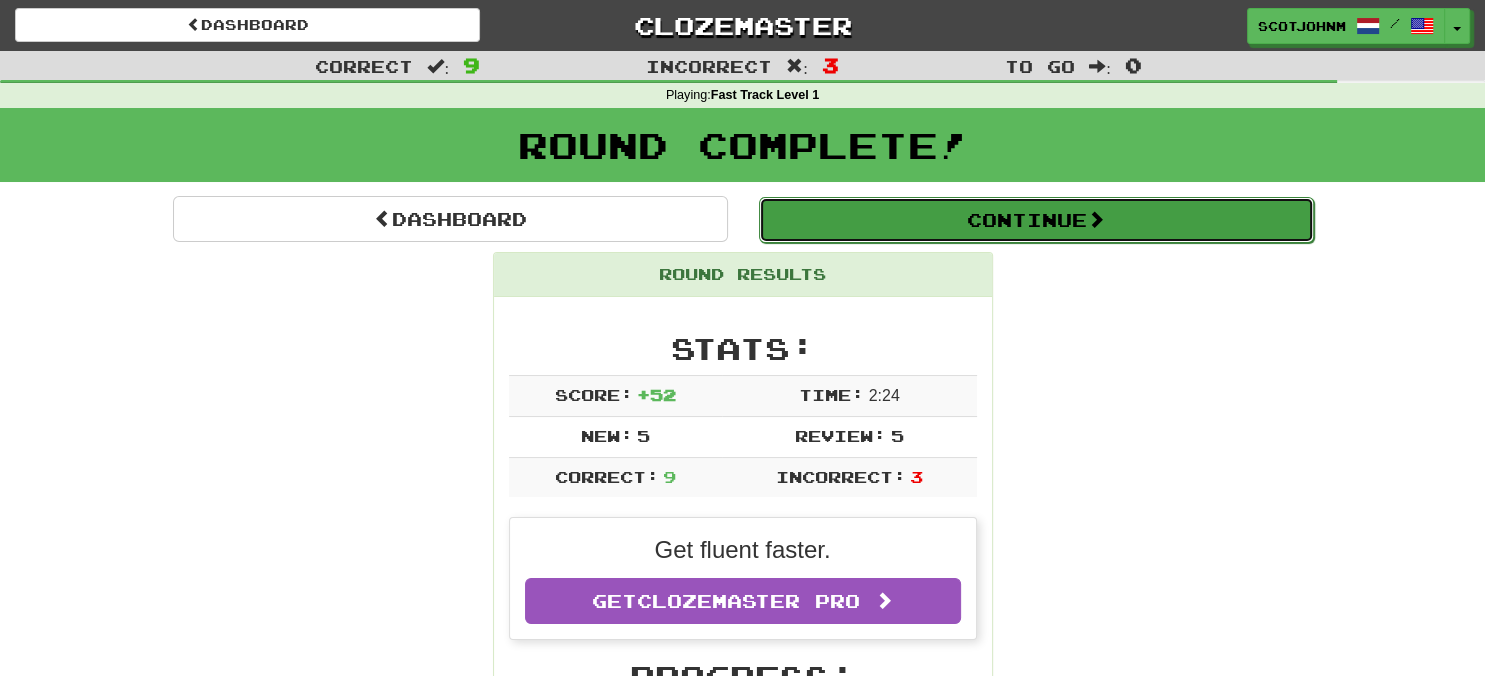 click on "Continue" at bounding box center (1036, 220) 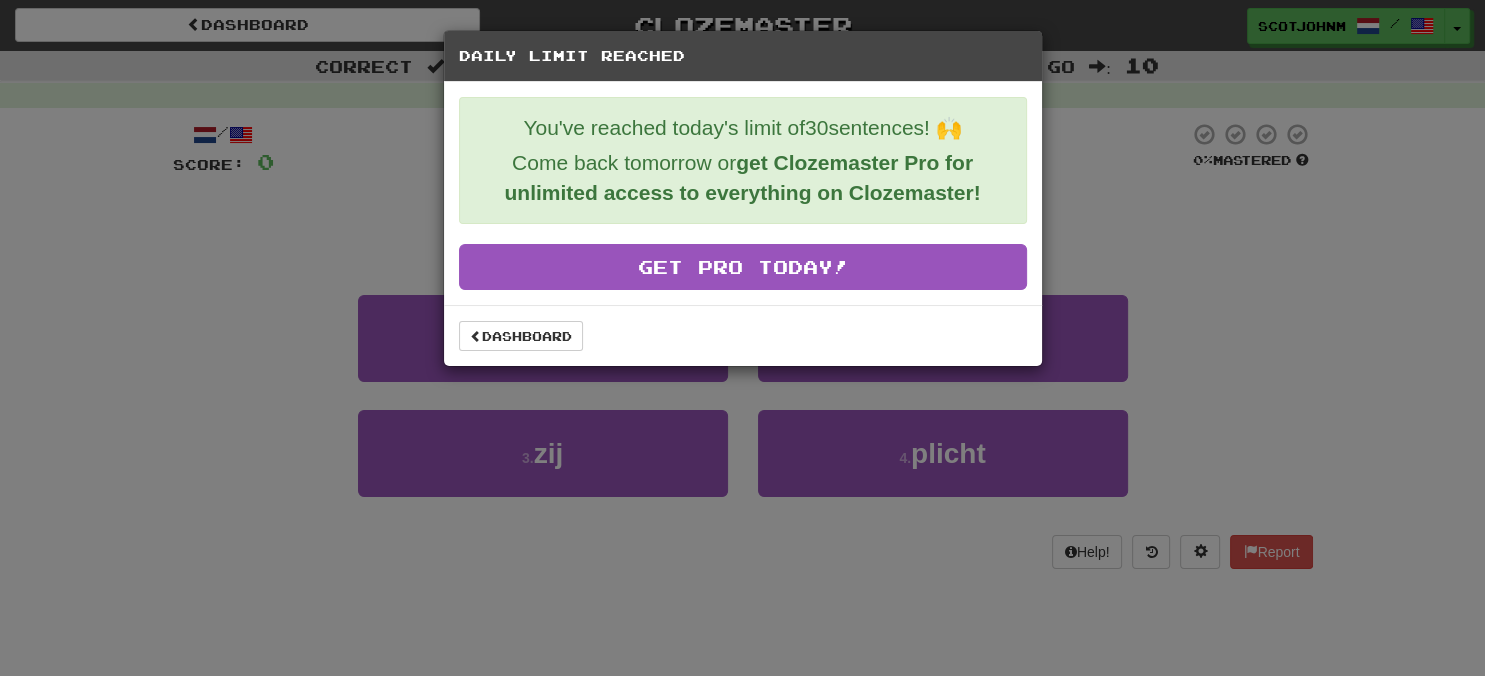 click on "Daily Limit Reached You've reached today's limit of  30  sentences! 🙌  Come back tomorrow or  get Clozemaster Pro for unlimited access to everything on Clozemaster! Get Pro Today! Dashboard" at bounding box center [742, 338] 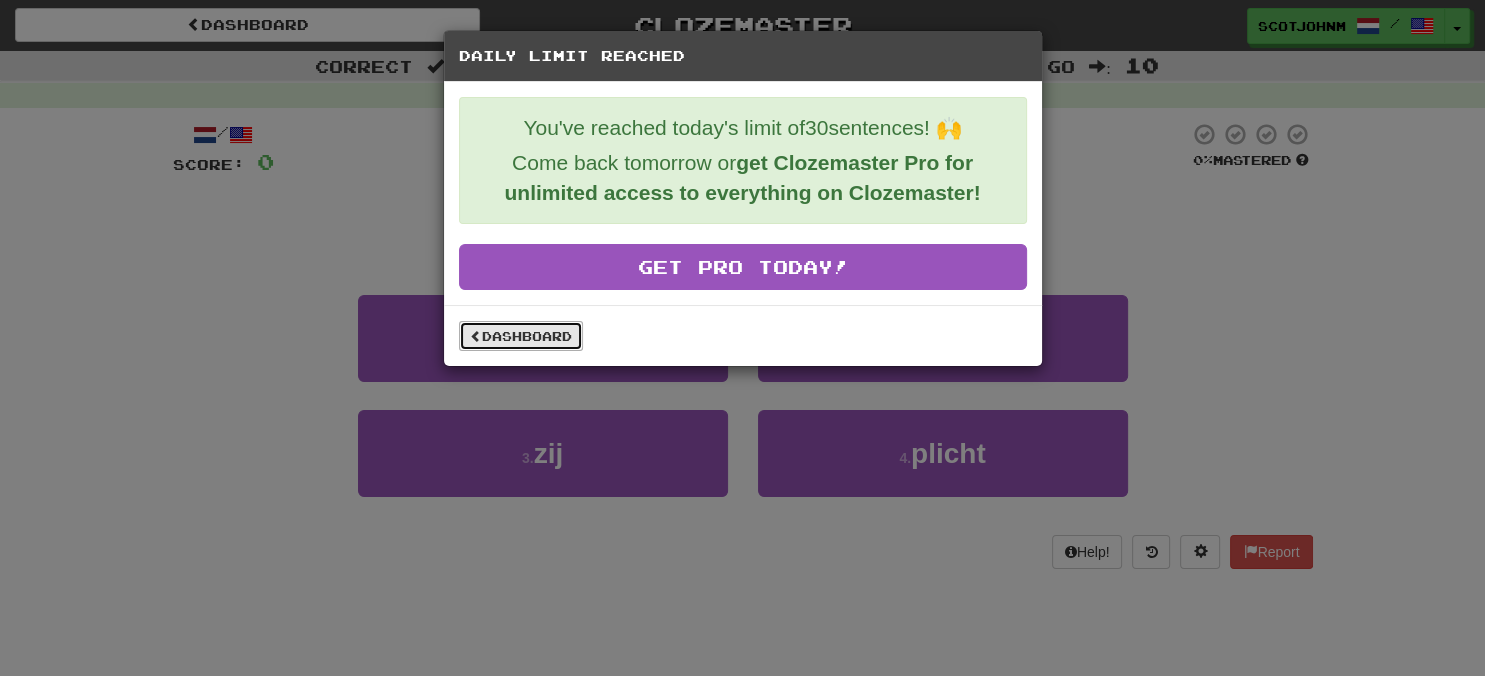 click on "Dashboard" at bounding box center (521, 336) 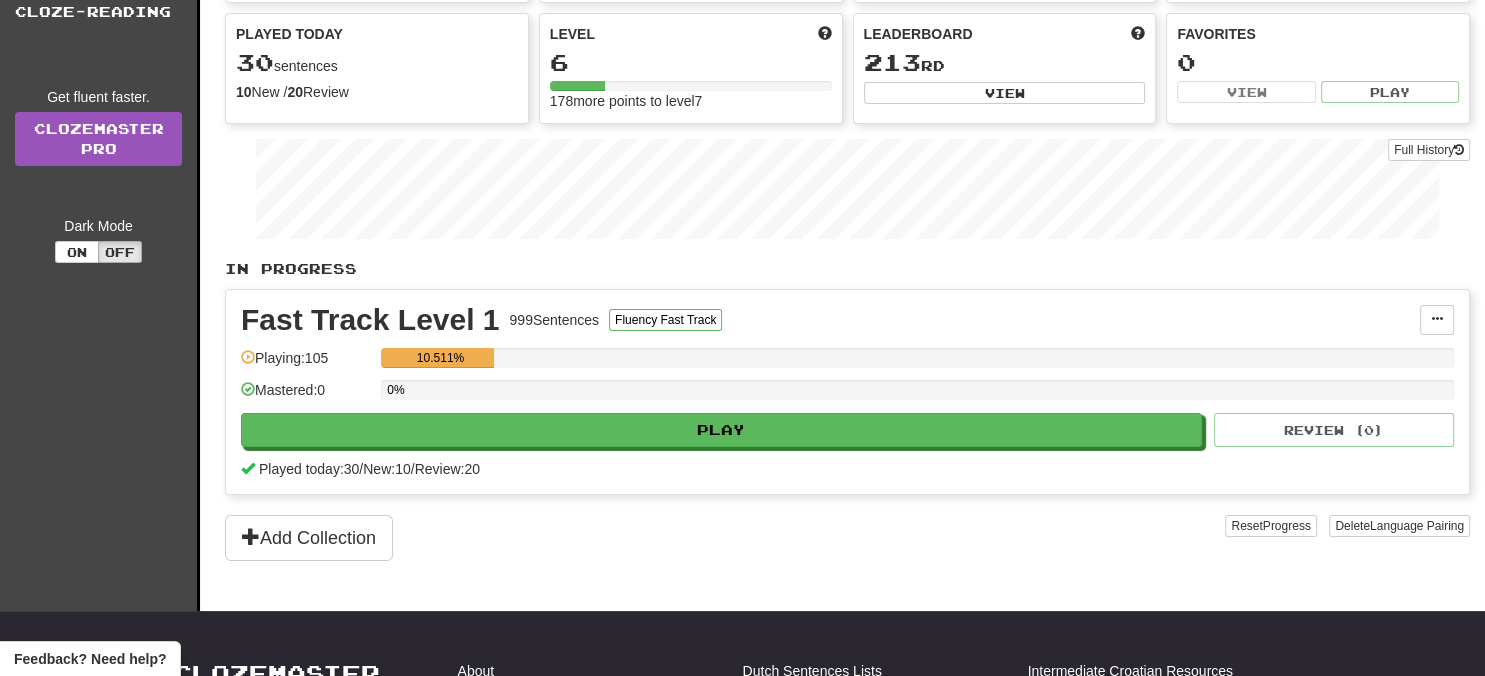 scroll, scrollTop: 0, scrollLeft: 0, axis: both 